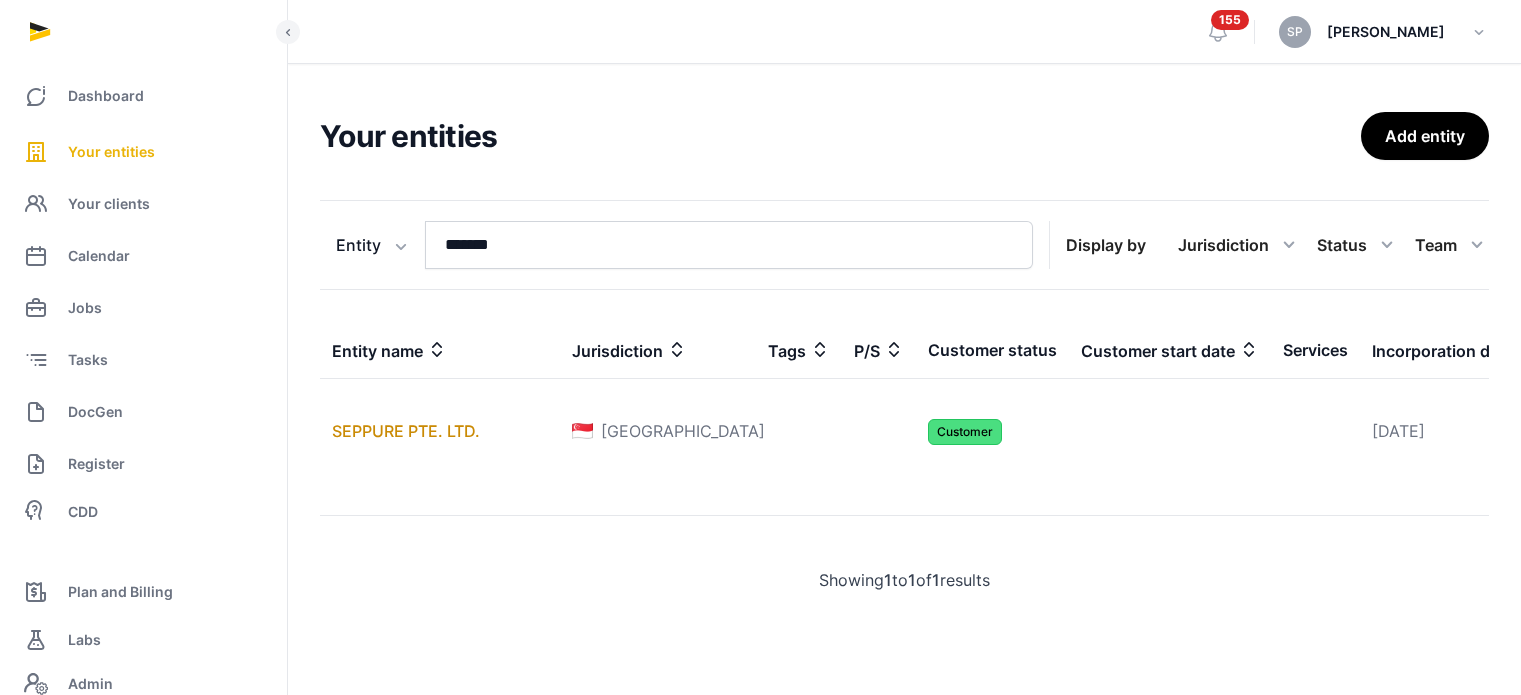 scroll, scrollTop: 0, scrollLeft: 0, axis: both 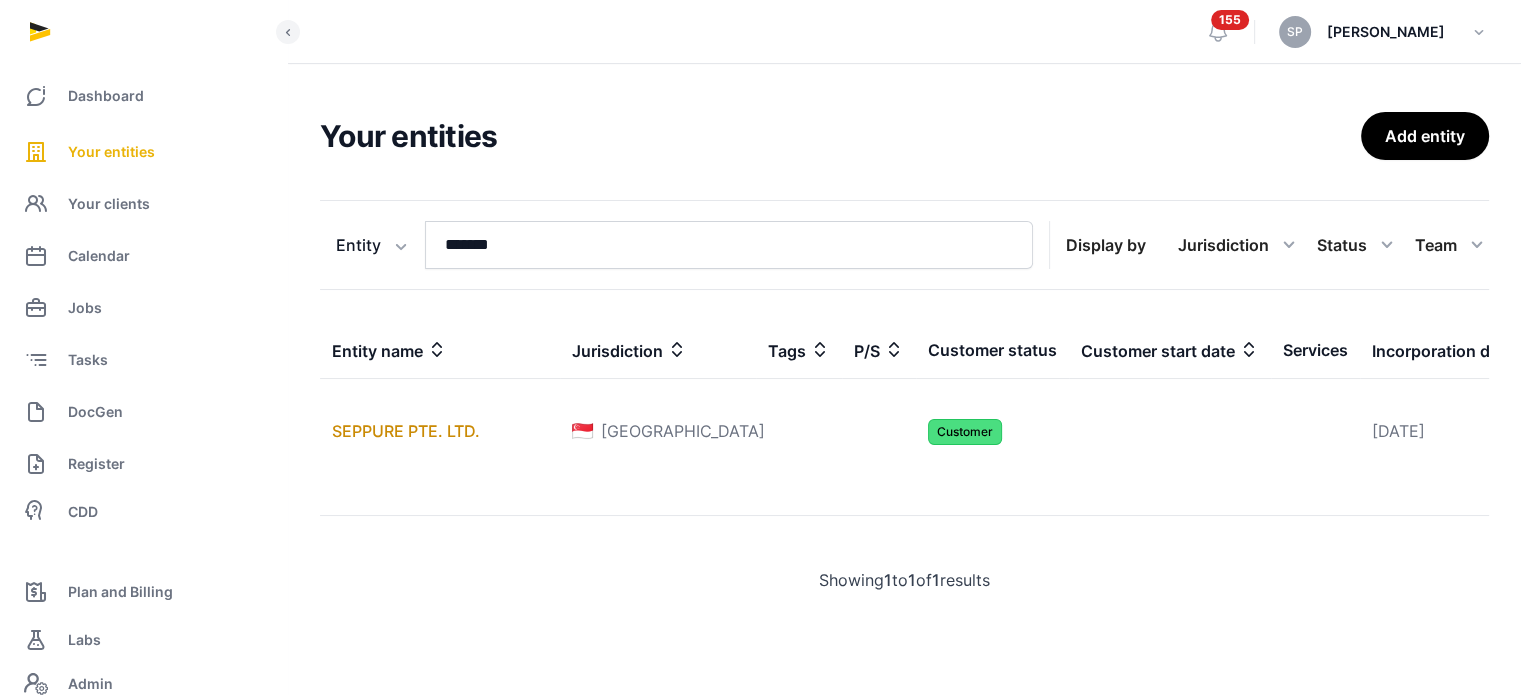 click on "*******" at bounding box center (729, 245) 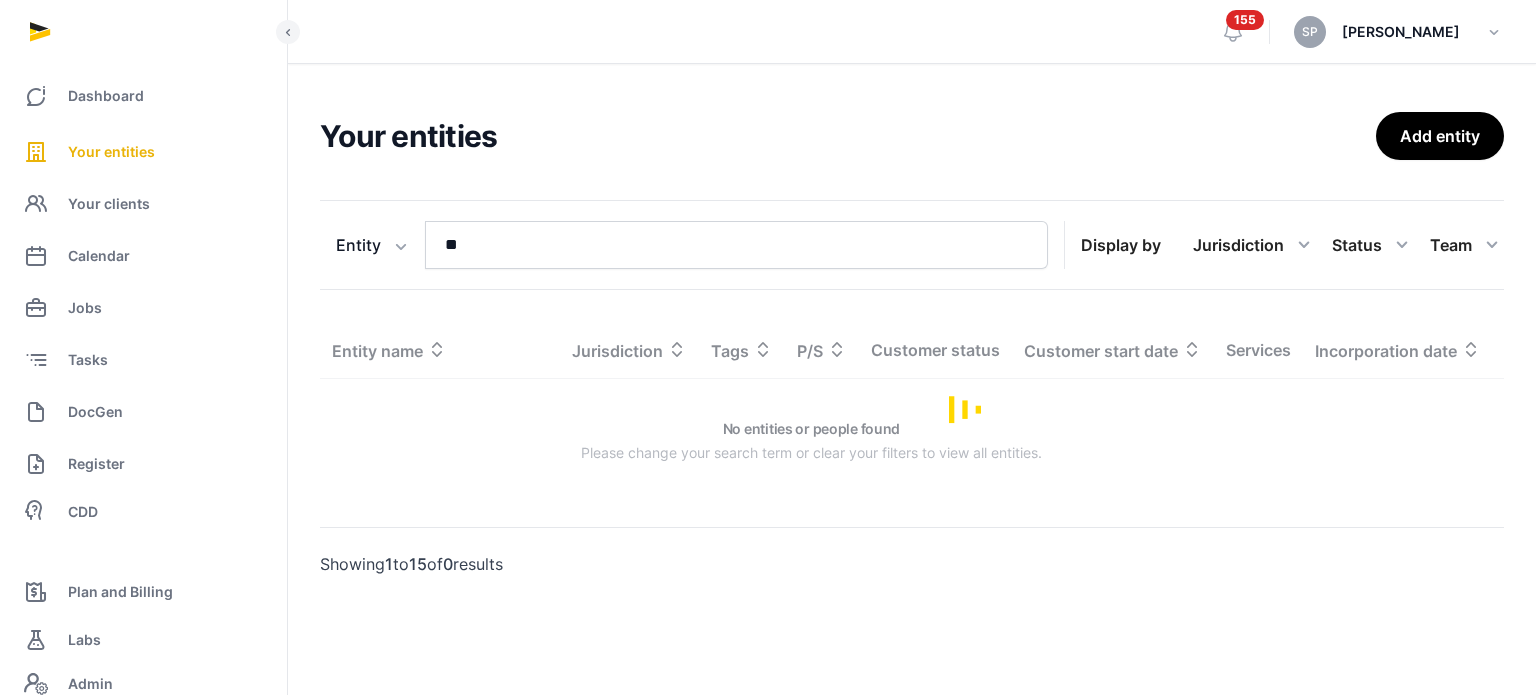 type on "*" 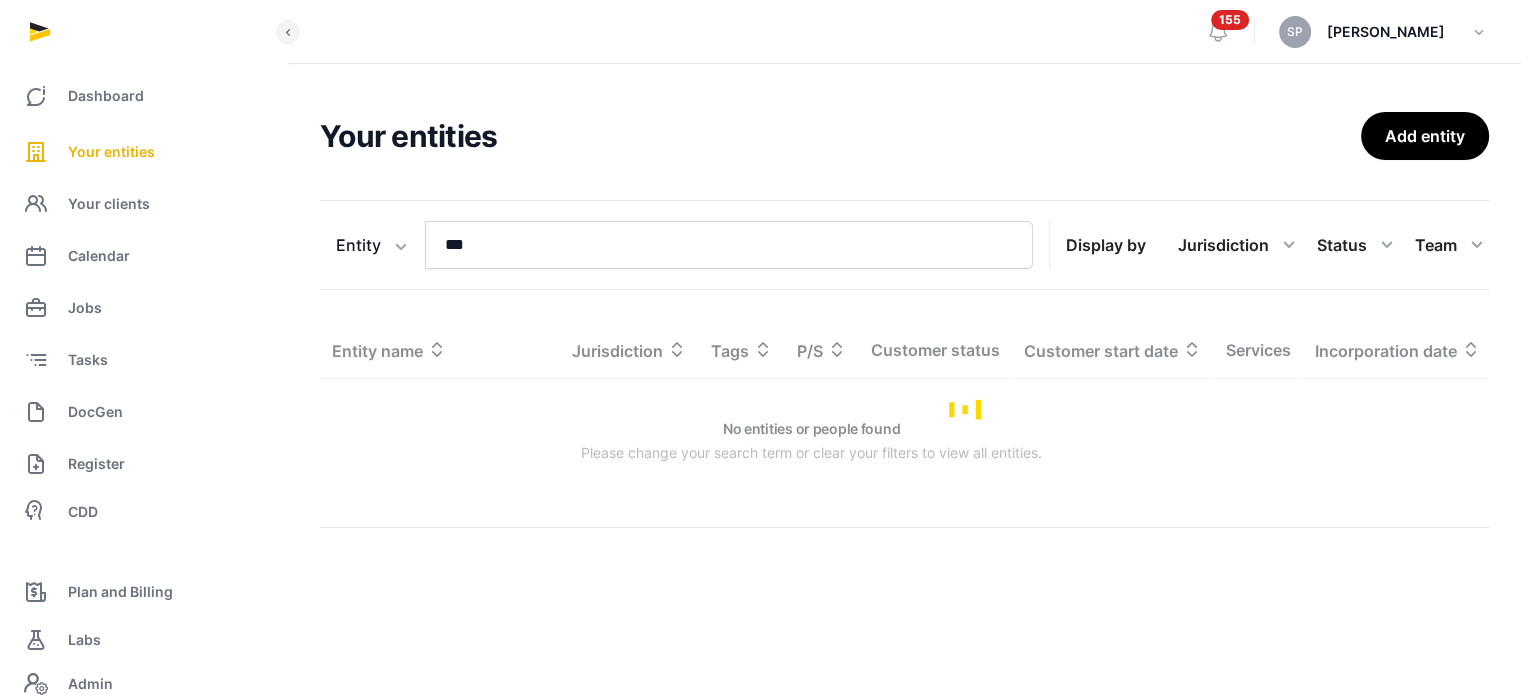 type on "****" 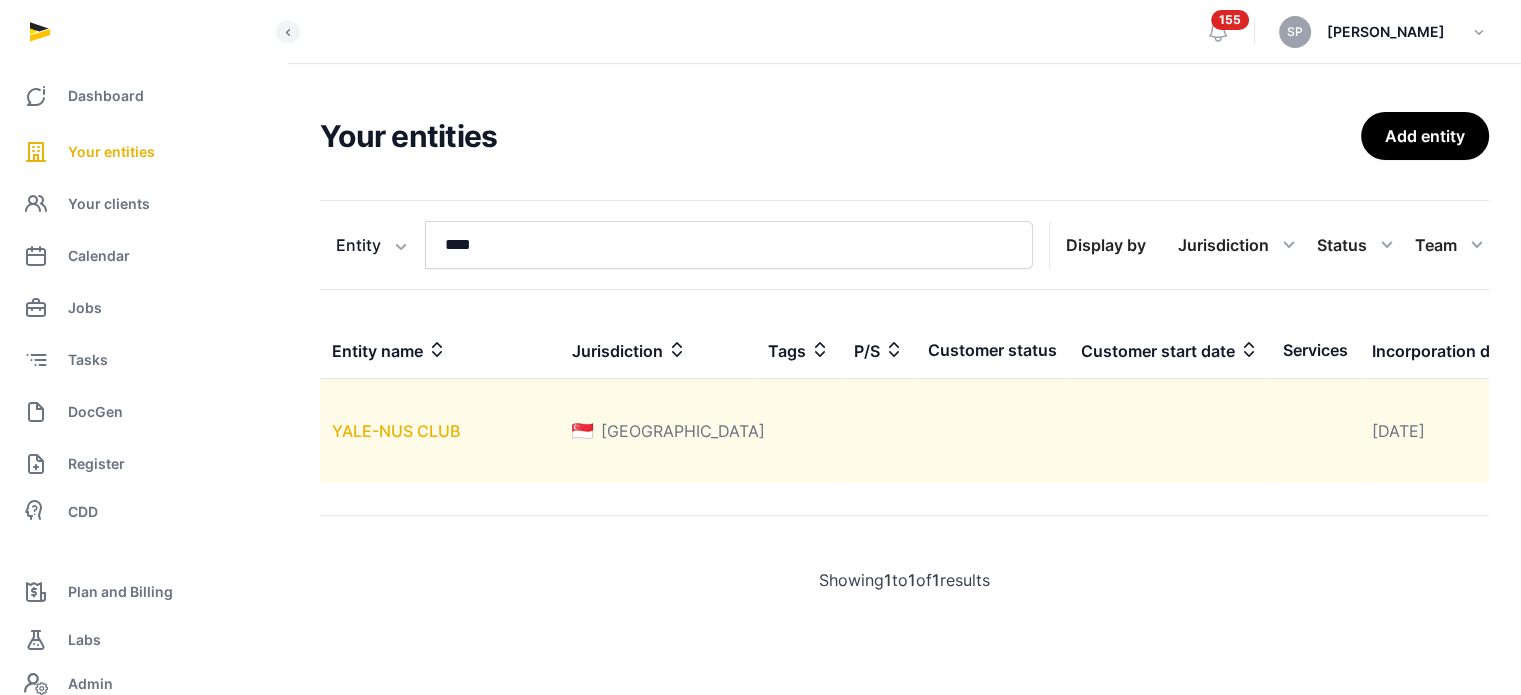 click on "YALE-NUS CLUB" at bounding box center [396, 431] 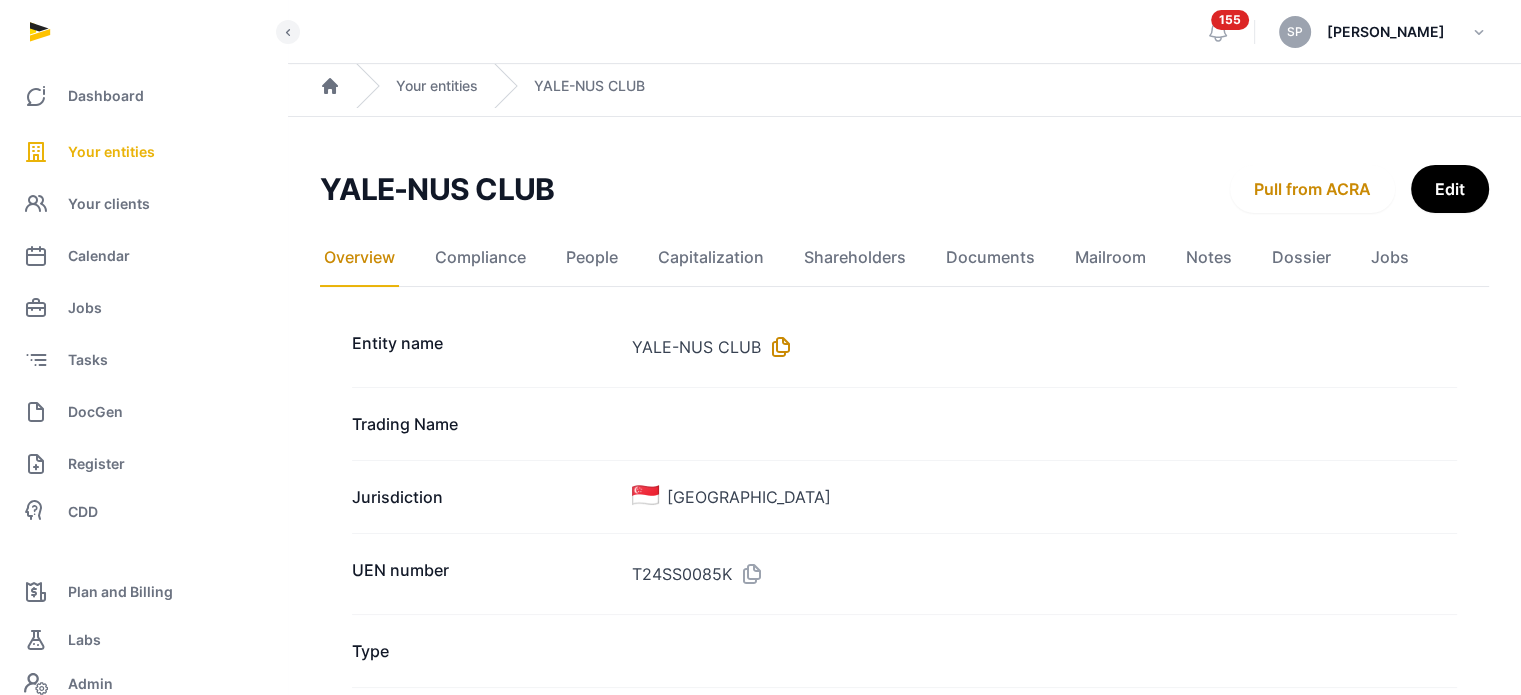click at bounding box center [777, 347] 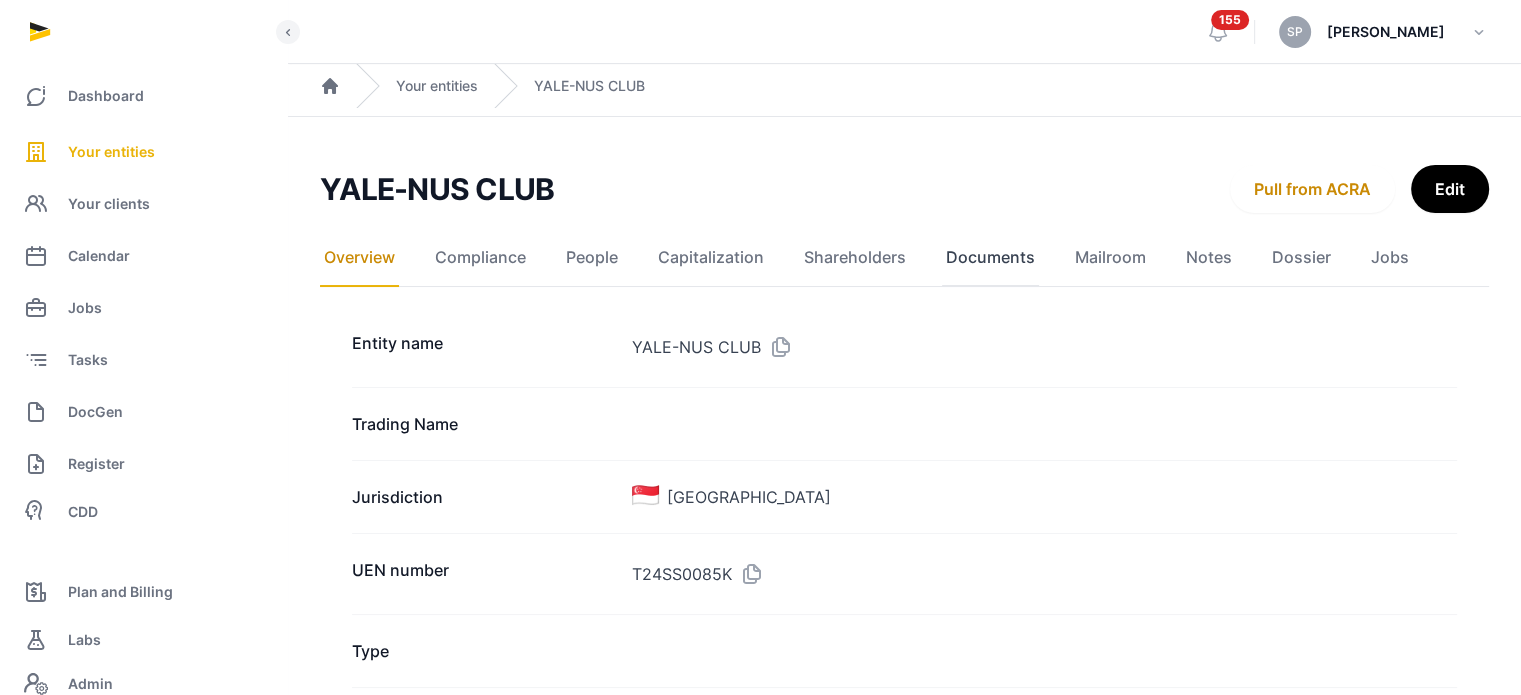 click on "Documents" 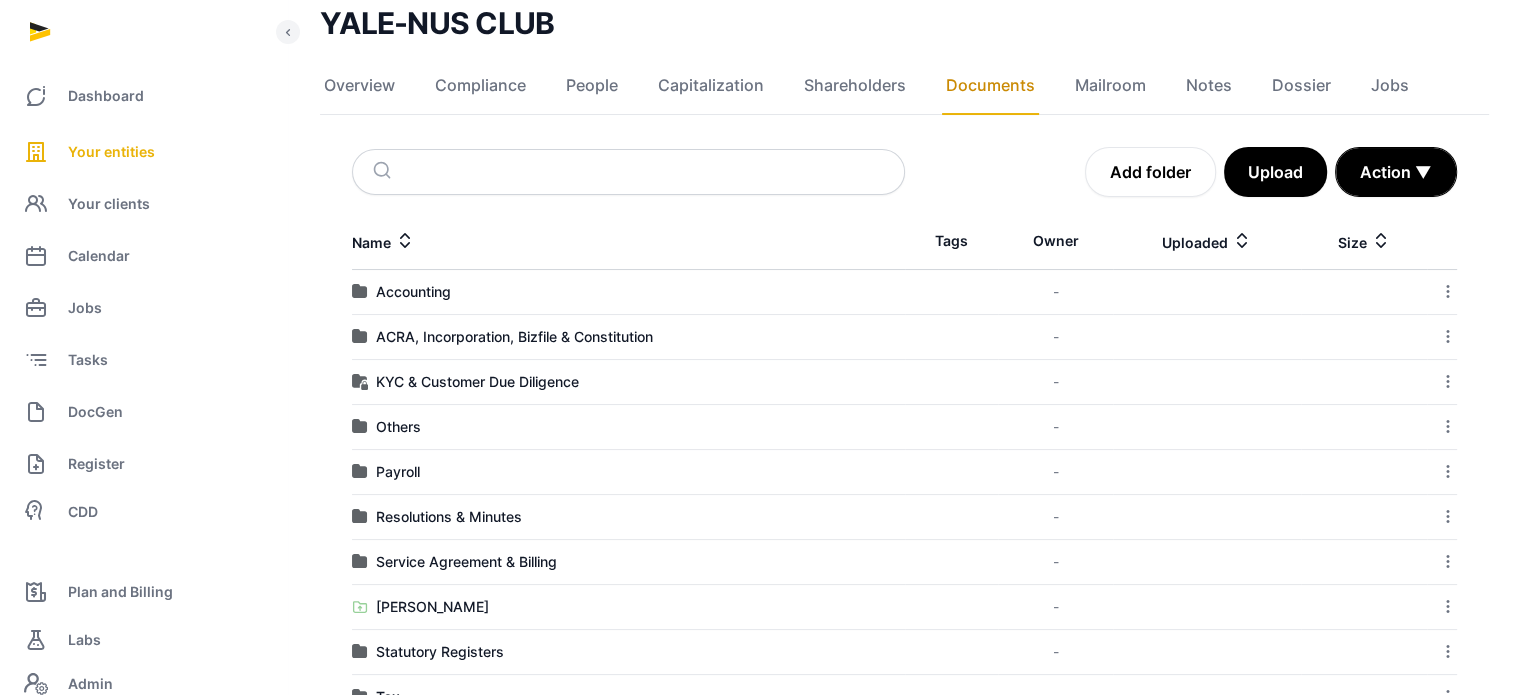 scroll, scrollTop: 220, scrollLeft: 0, axis: vertical 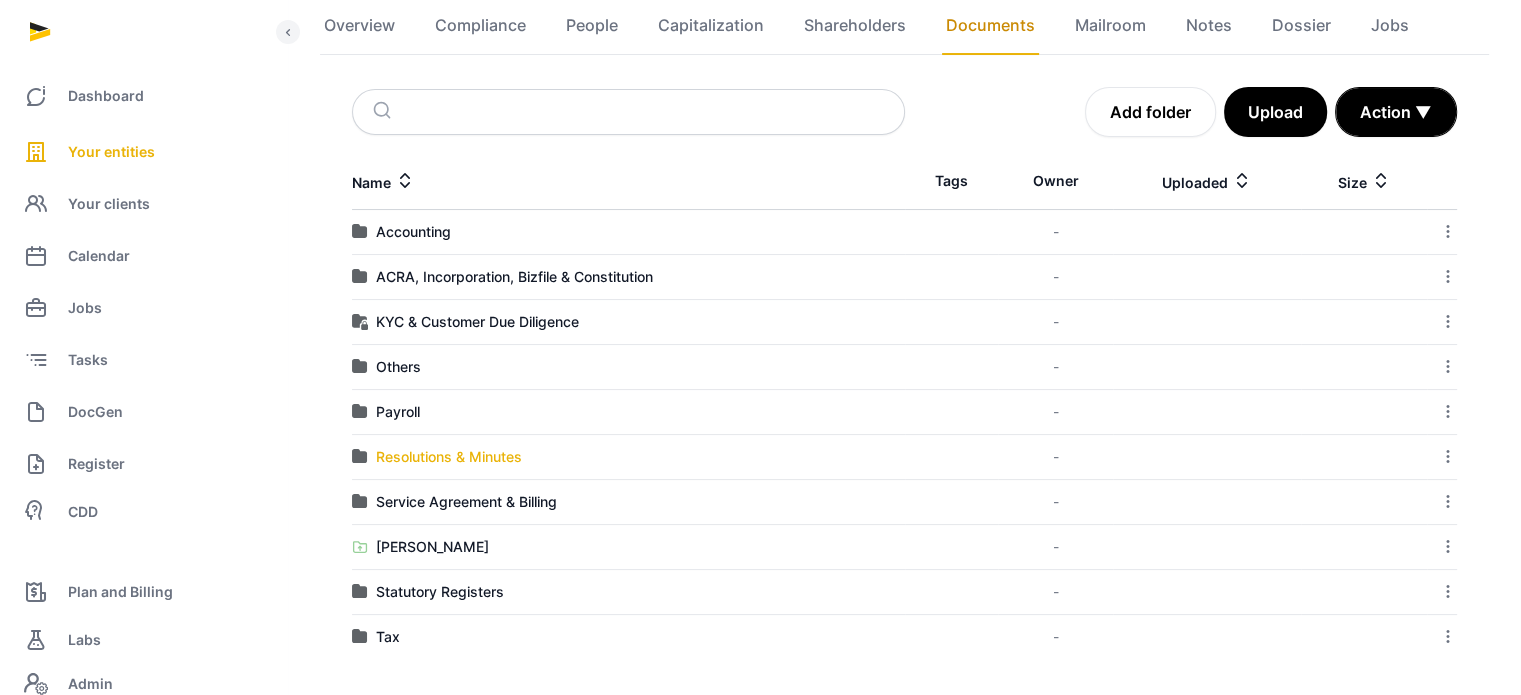 click on "Resolutions & Minutes" at bounding box center [449, 457] 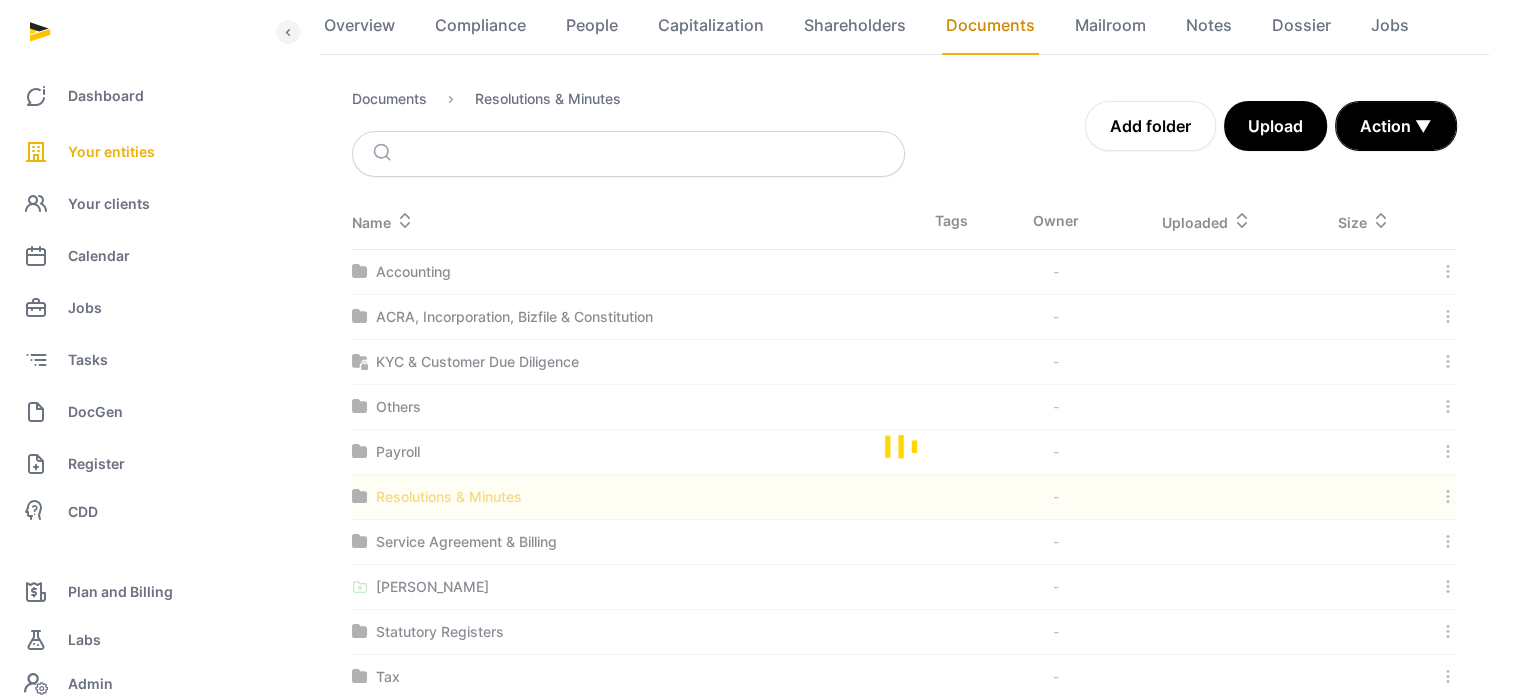 scroll, scrollTop: 0, scrollLeft: 0, axis: both 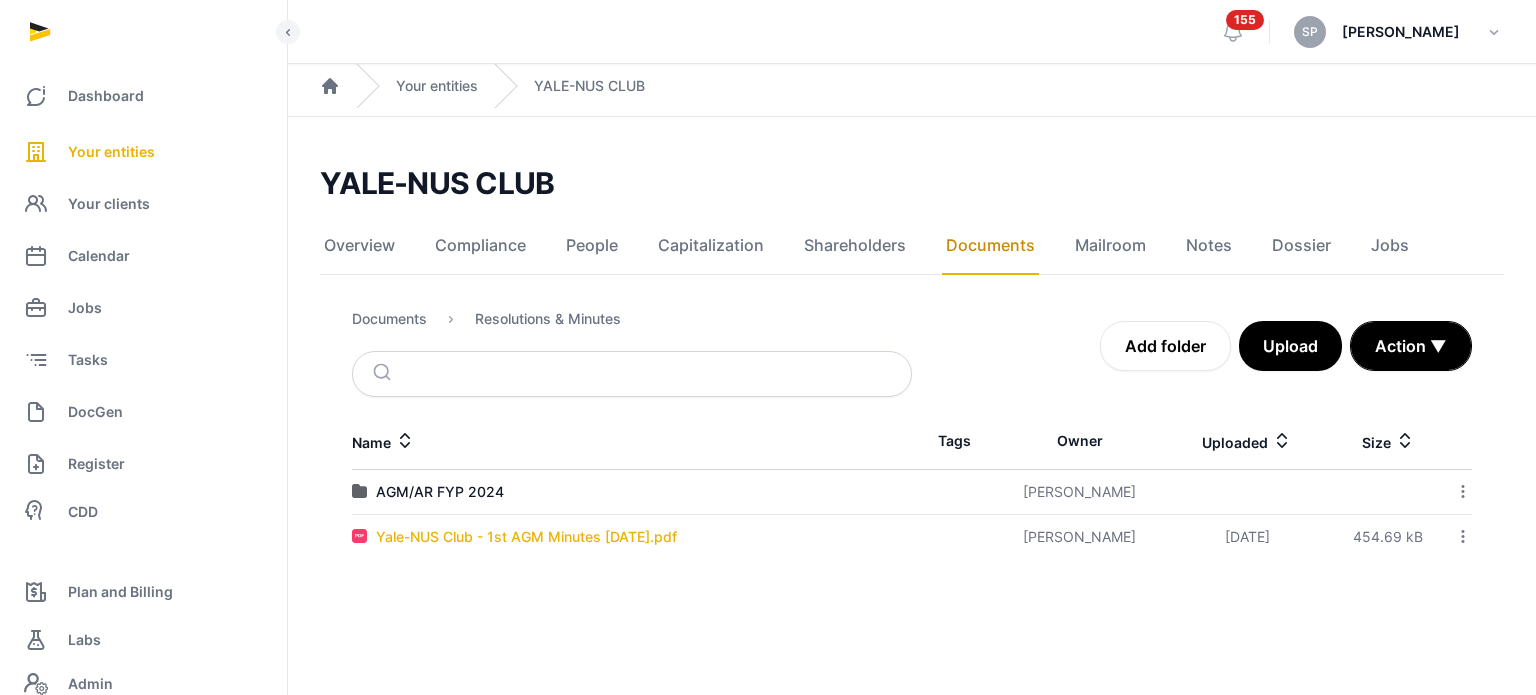 click on "Yale-NUS Club - 1st AGM Minutes 17 May 2025.pdf" at bounding box center (526, 537) 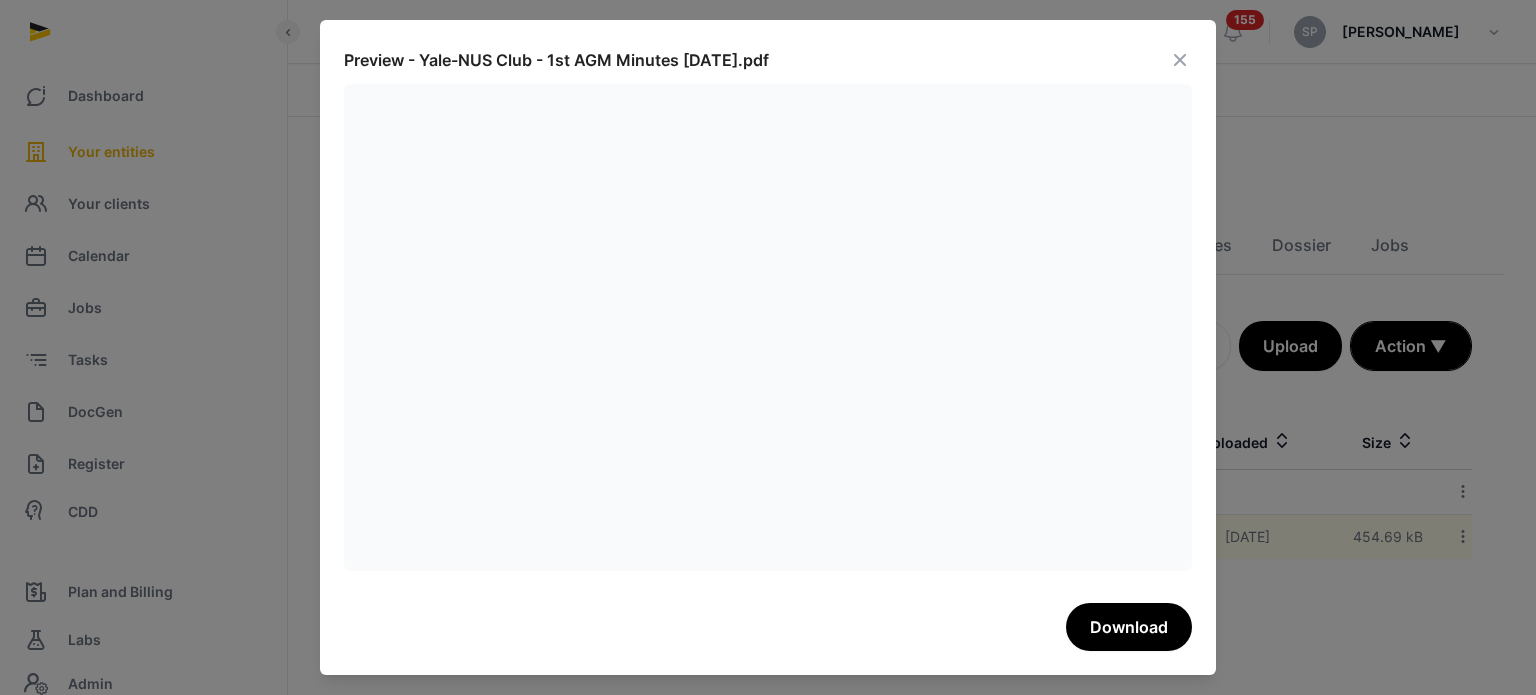 click at bounding box center [1180, 60] 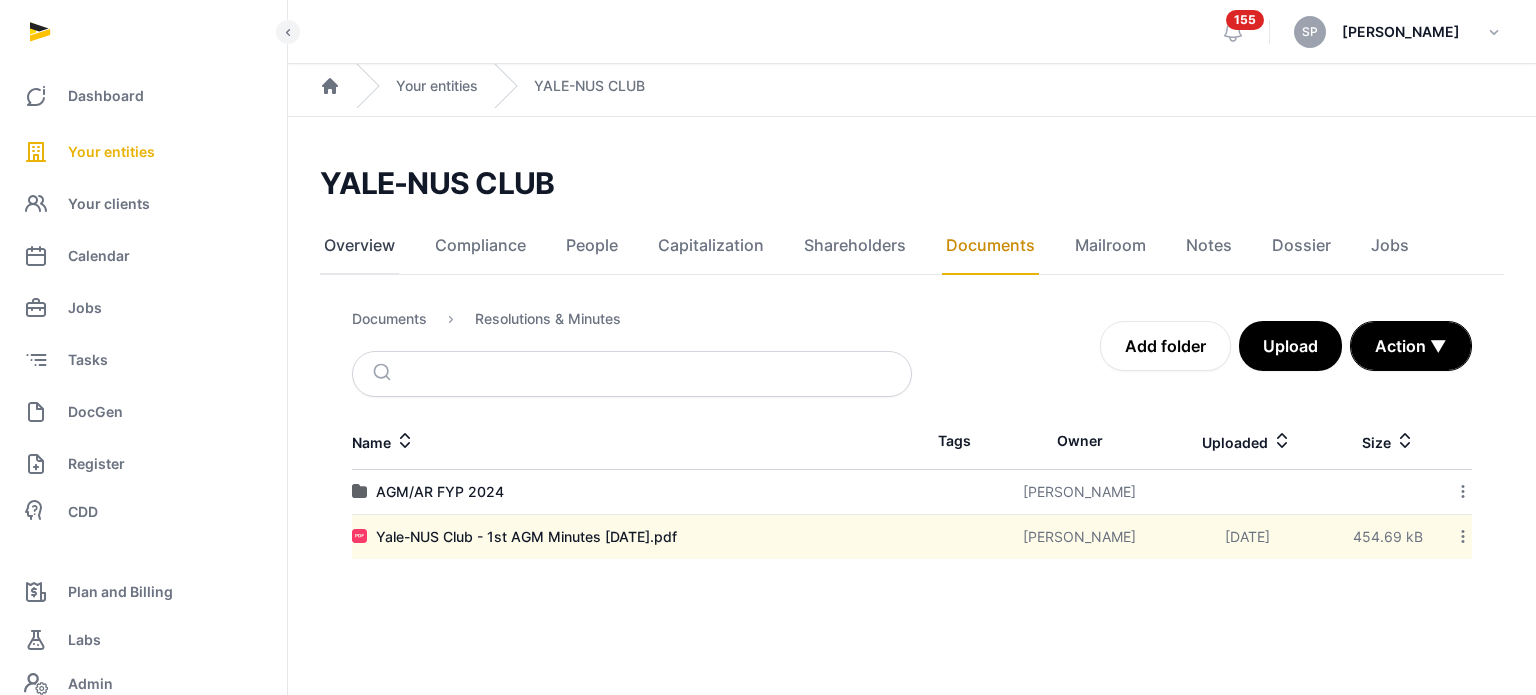 click on "Overview" 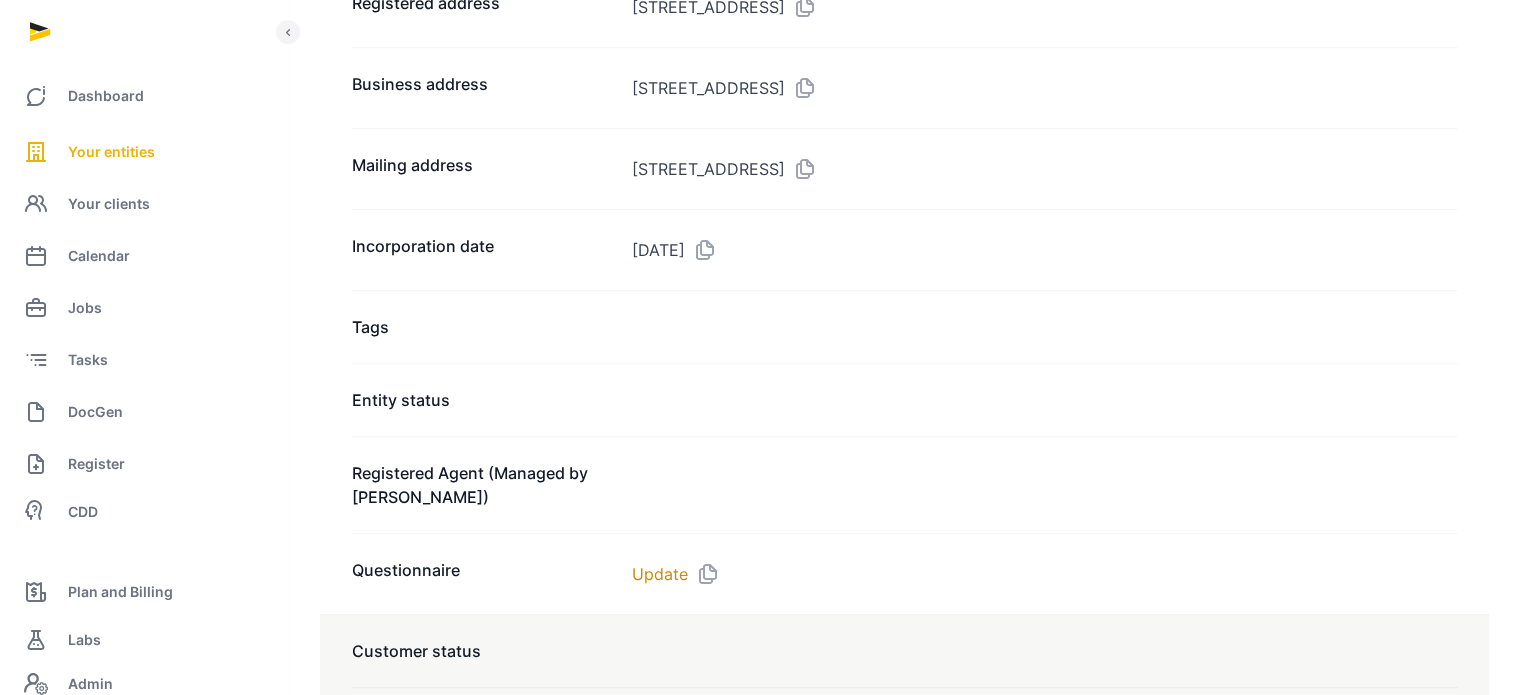 scroll, scrollTop: 1356, scrollLeft: 0, axis: vertical 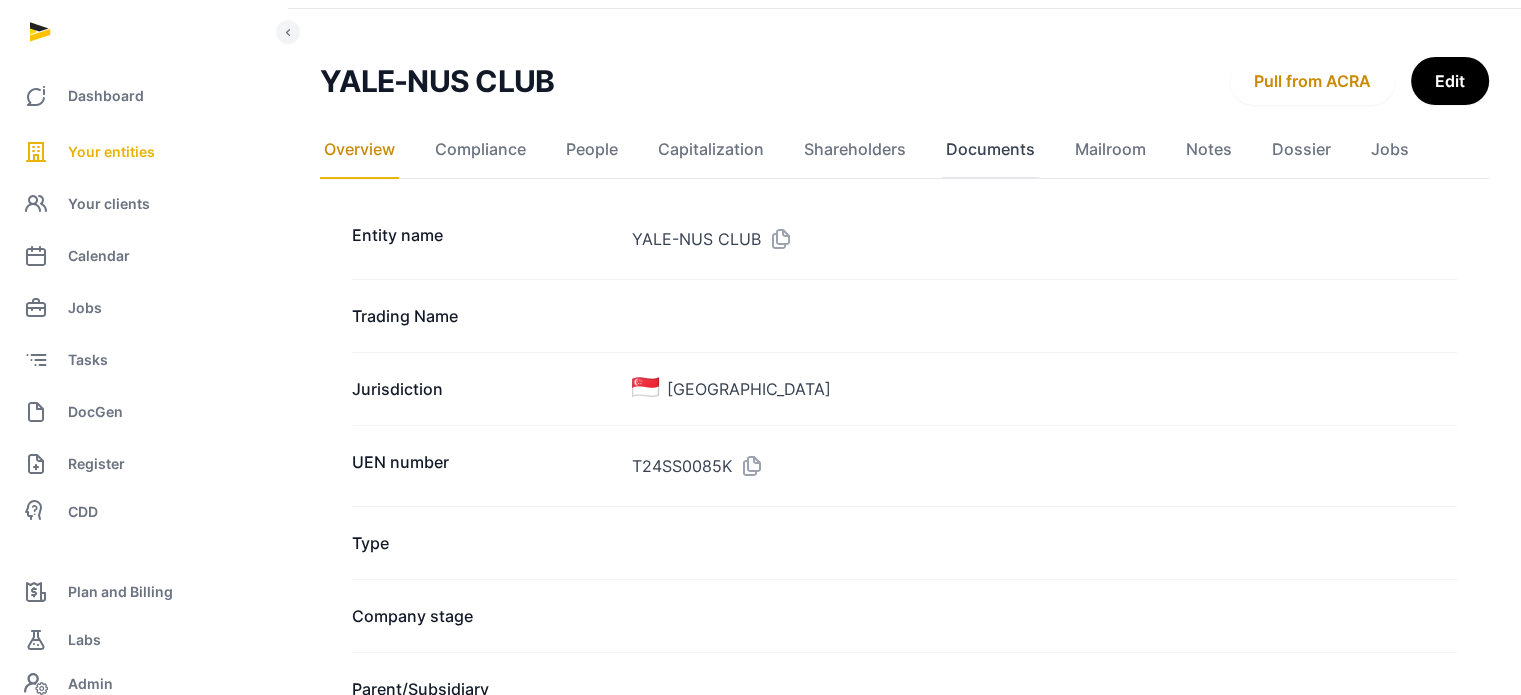 click on "Documents" 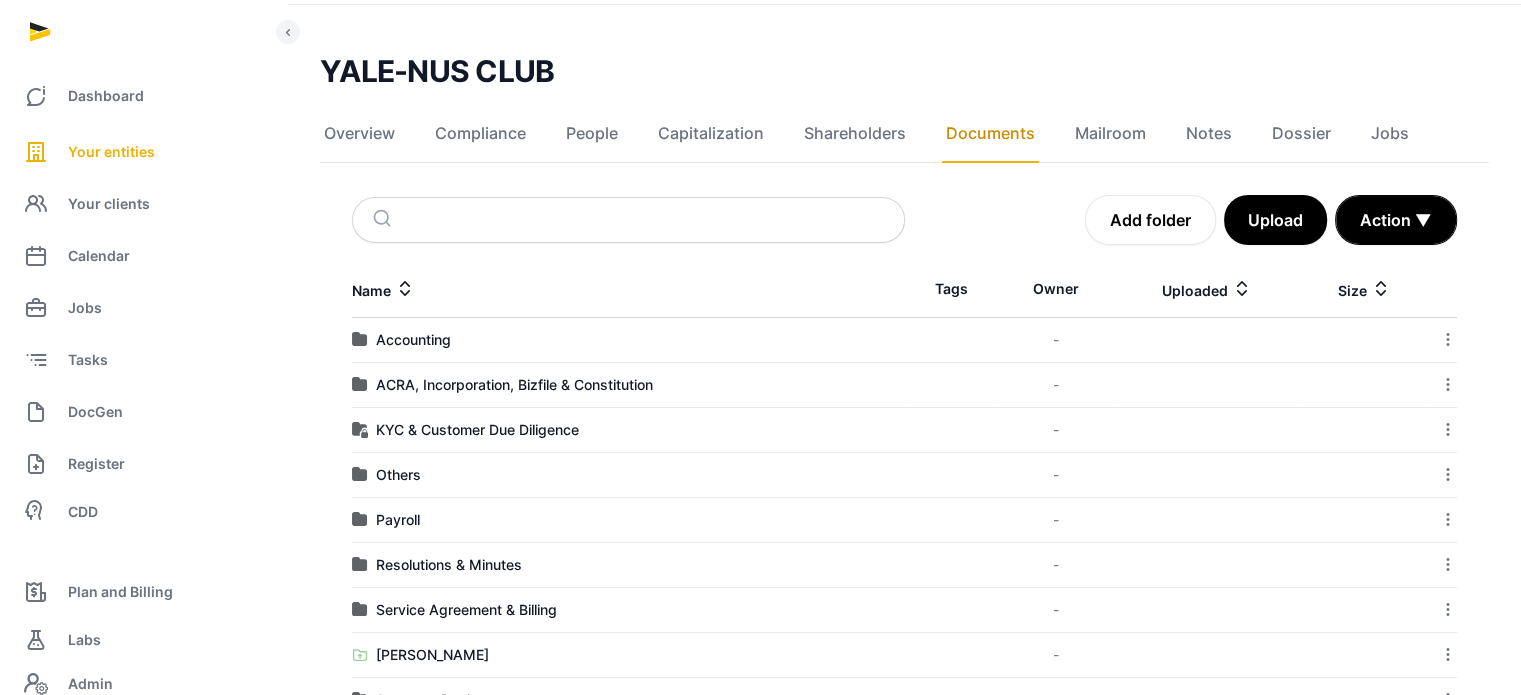 scroll, scrollTop: 174, scrollLeft: 0, axis: vertical 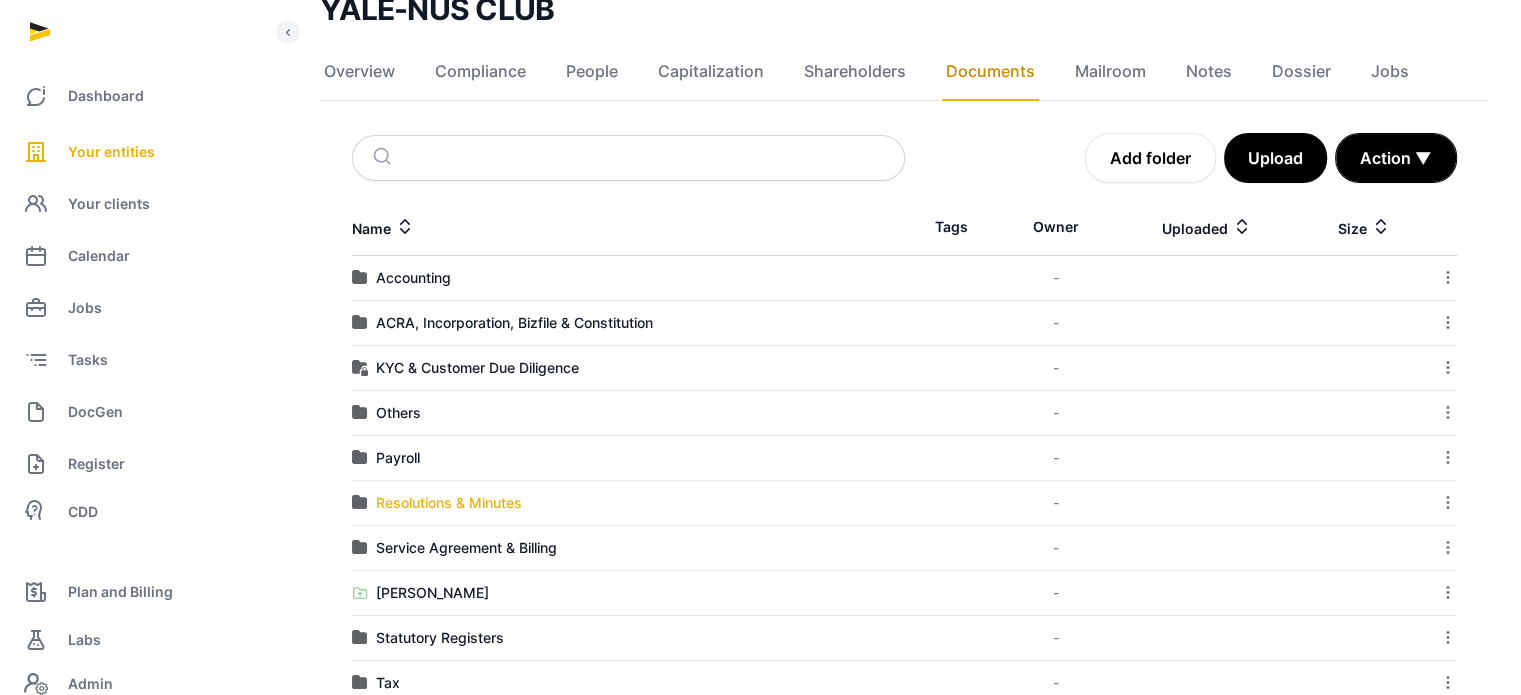 click on "Resolutions & Minutes" at bounding box center [449, 503] 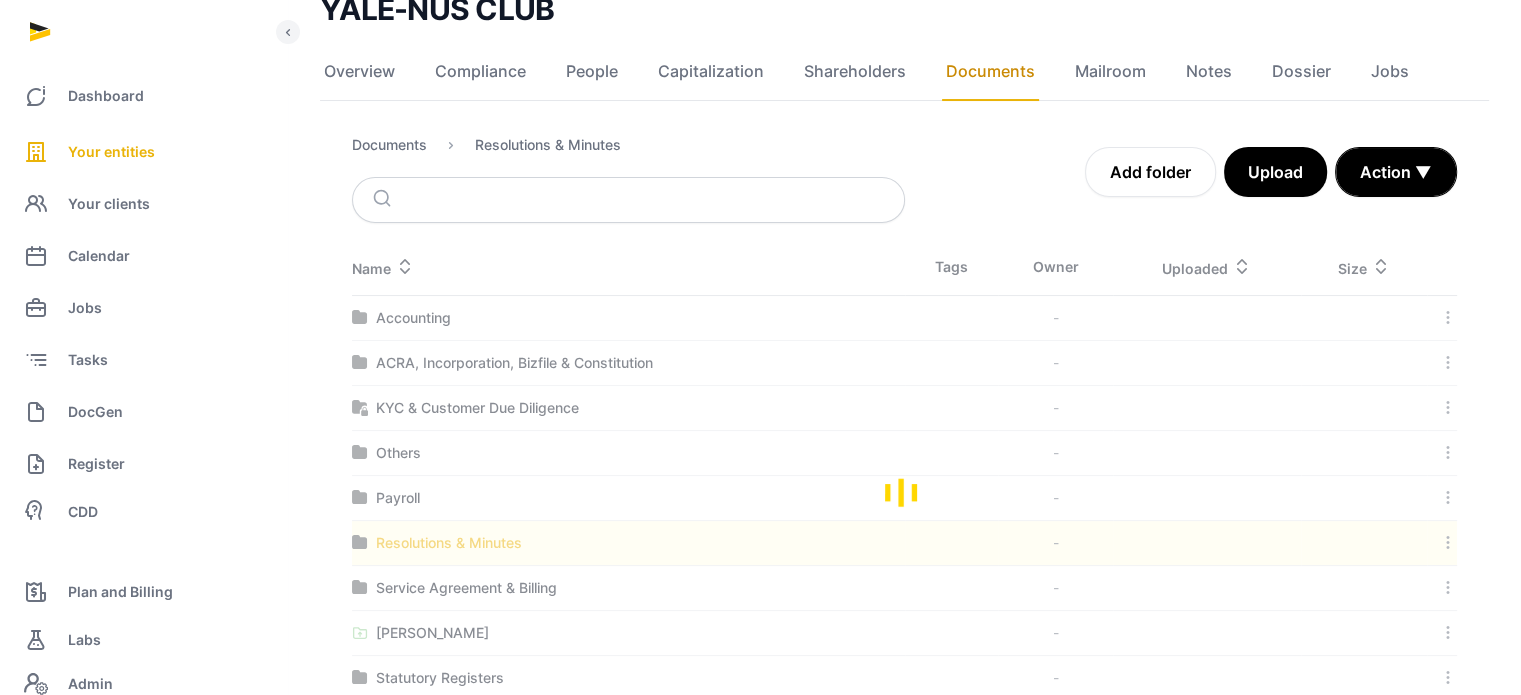 scroll, scrollTop: 0, scrollLeft: 0, axis: both 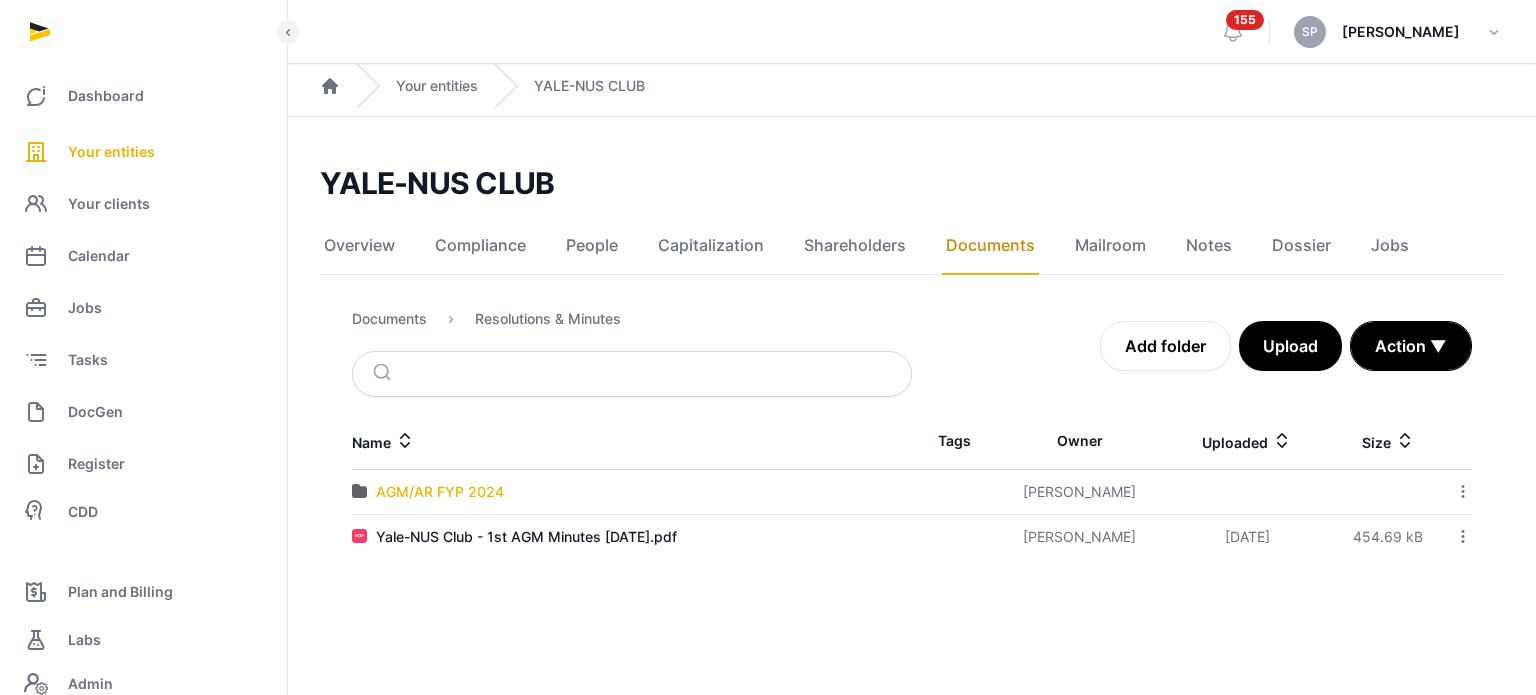 click on "AGM/AR FYP 2024" at bounding box center [440, 492] 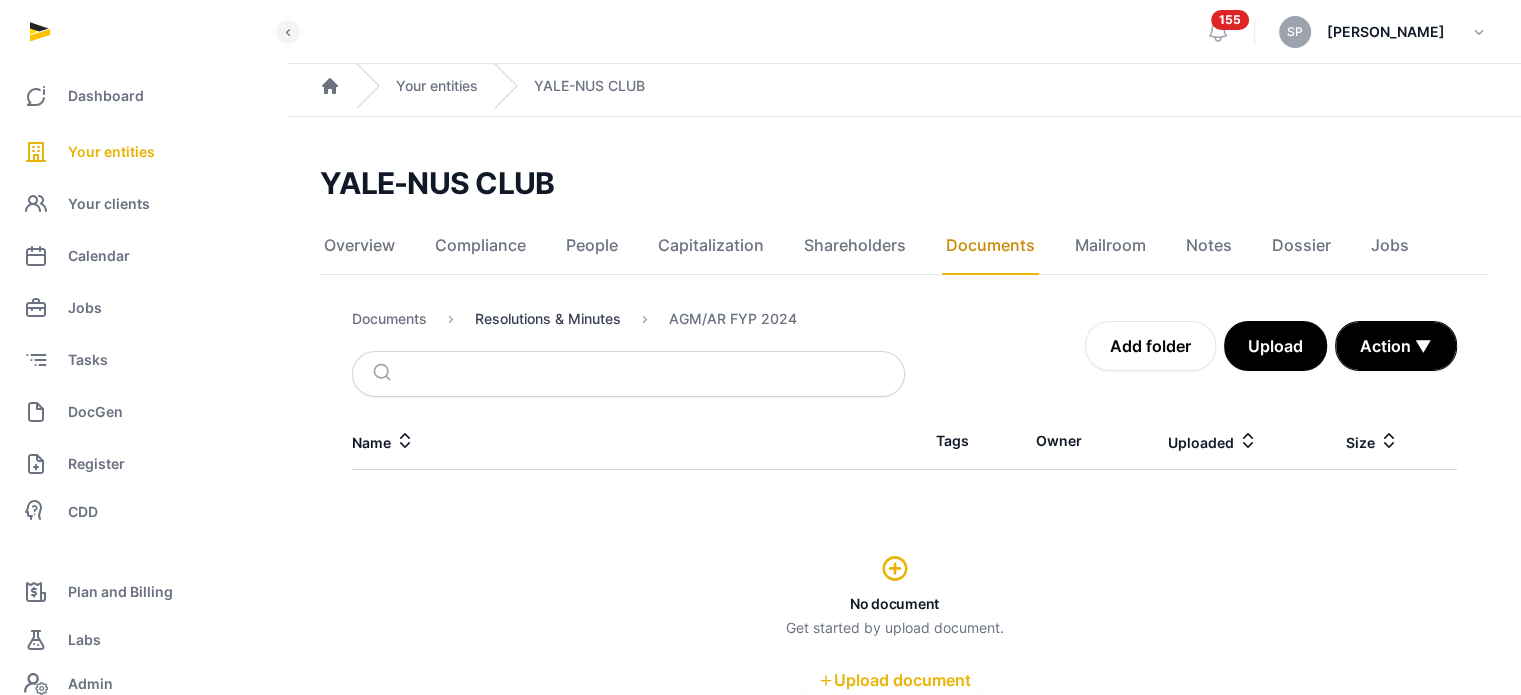 click on "Resolutions & Minutes" at bounding box center (548, 319) 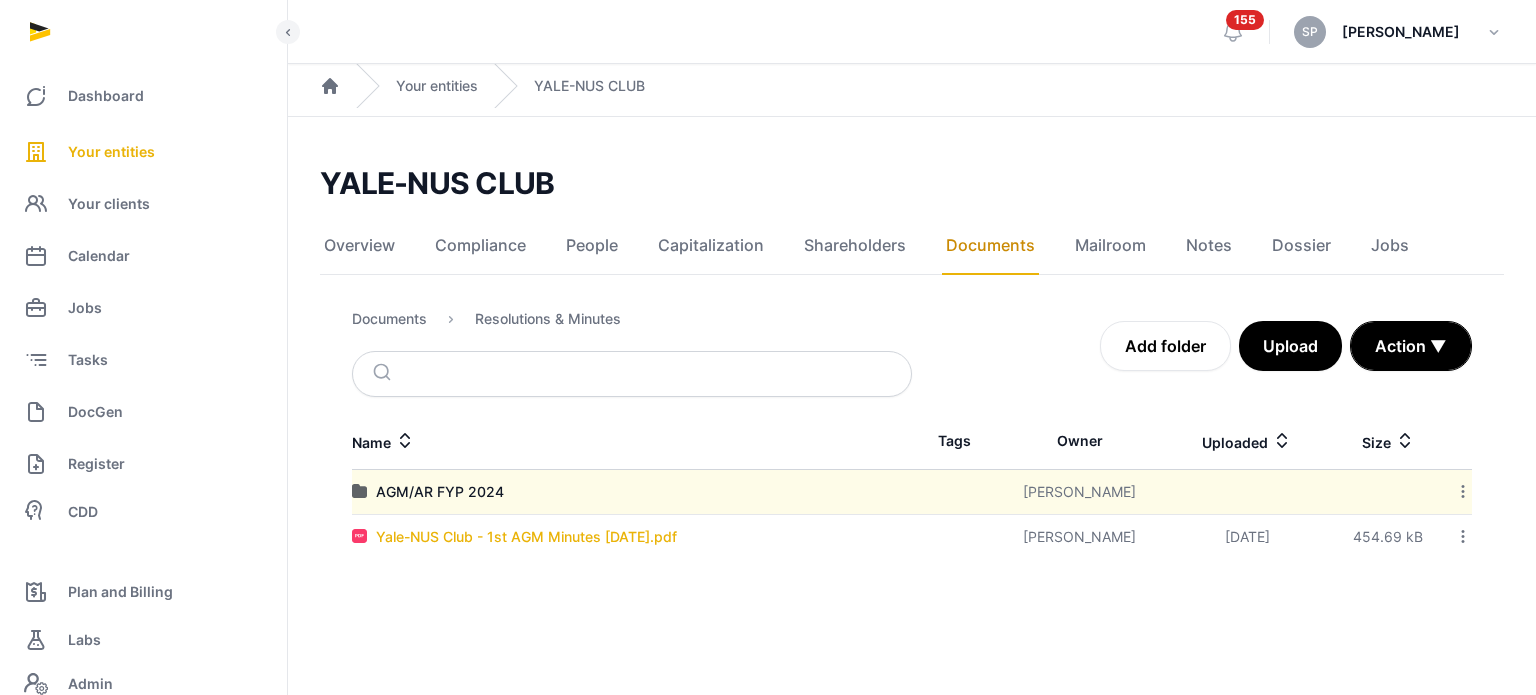 click on "Yale-NUS Club - 1st AGM Minutes 17 May 2025.pdf" at bounding box center [526, 537] 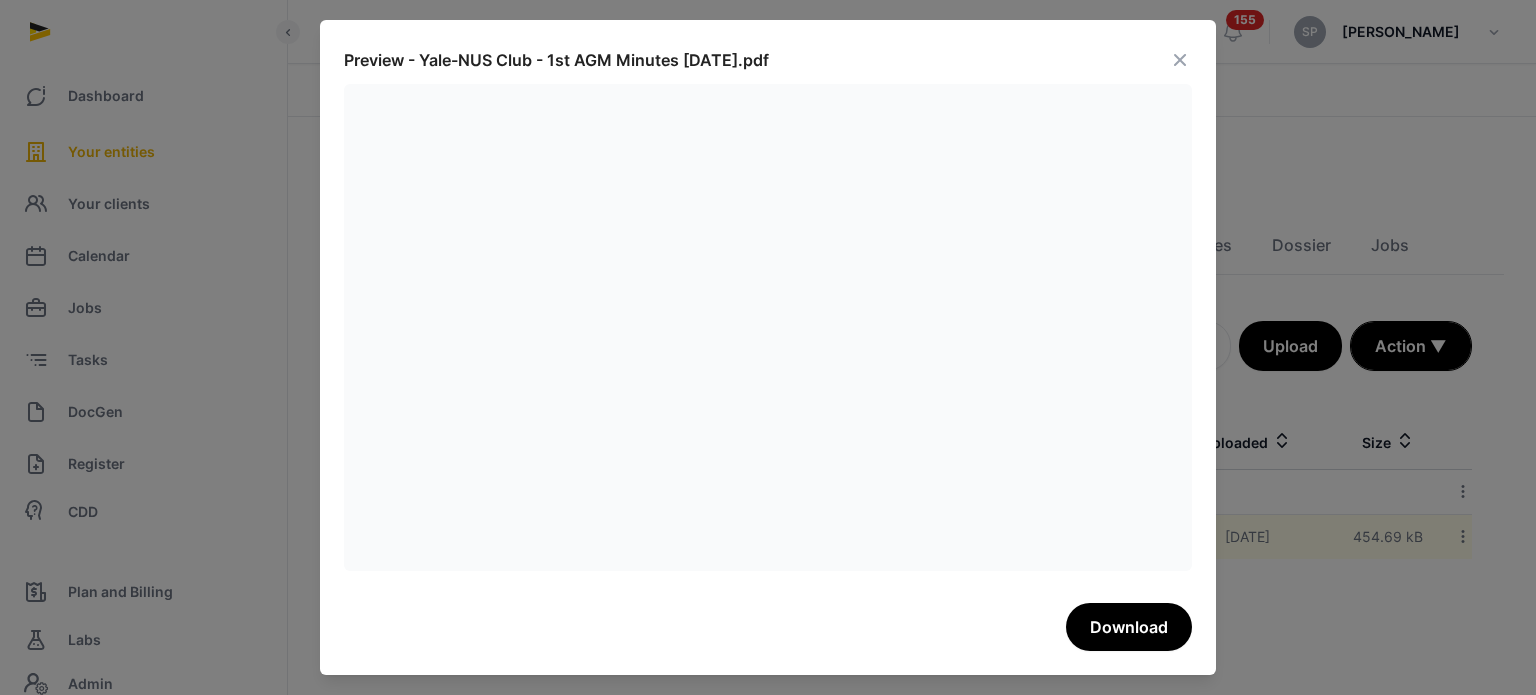 click at bounding box center (1180, 60) 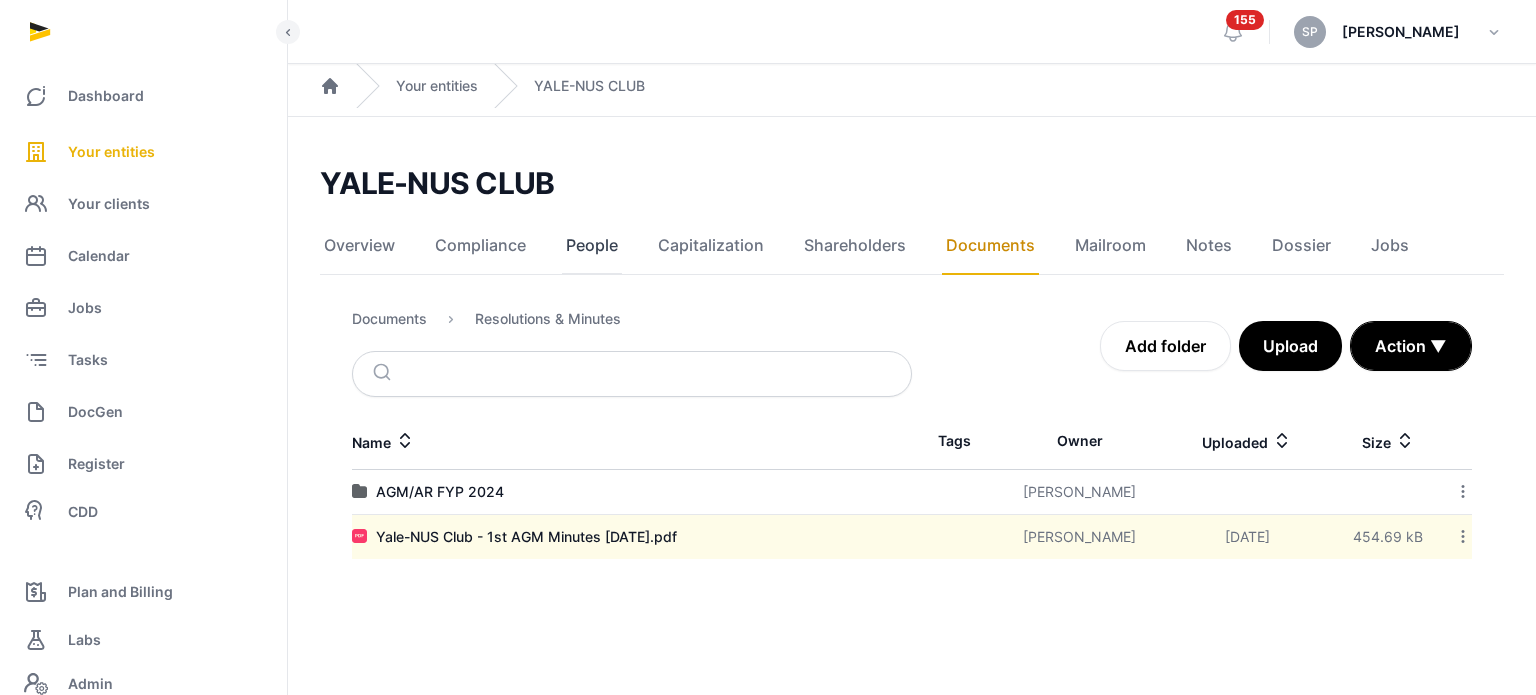 click on "People" 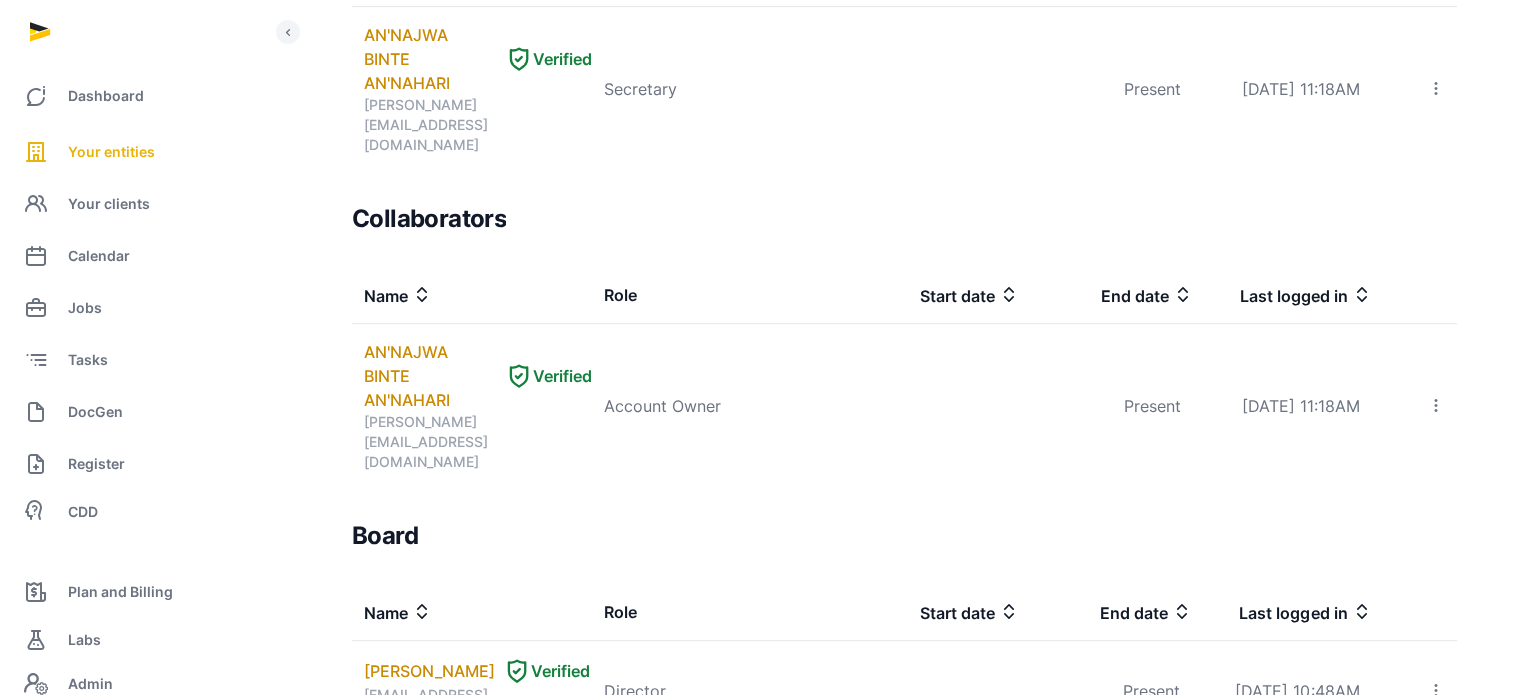 scroll, scrollTop: 692, scrollLeft: 0, axis: vertical 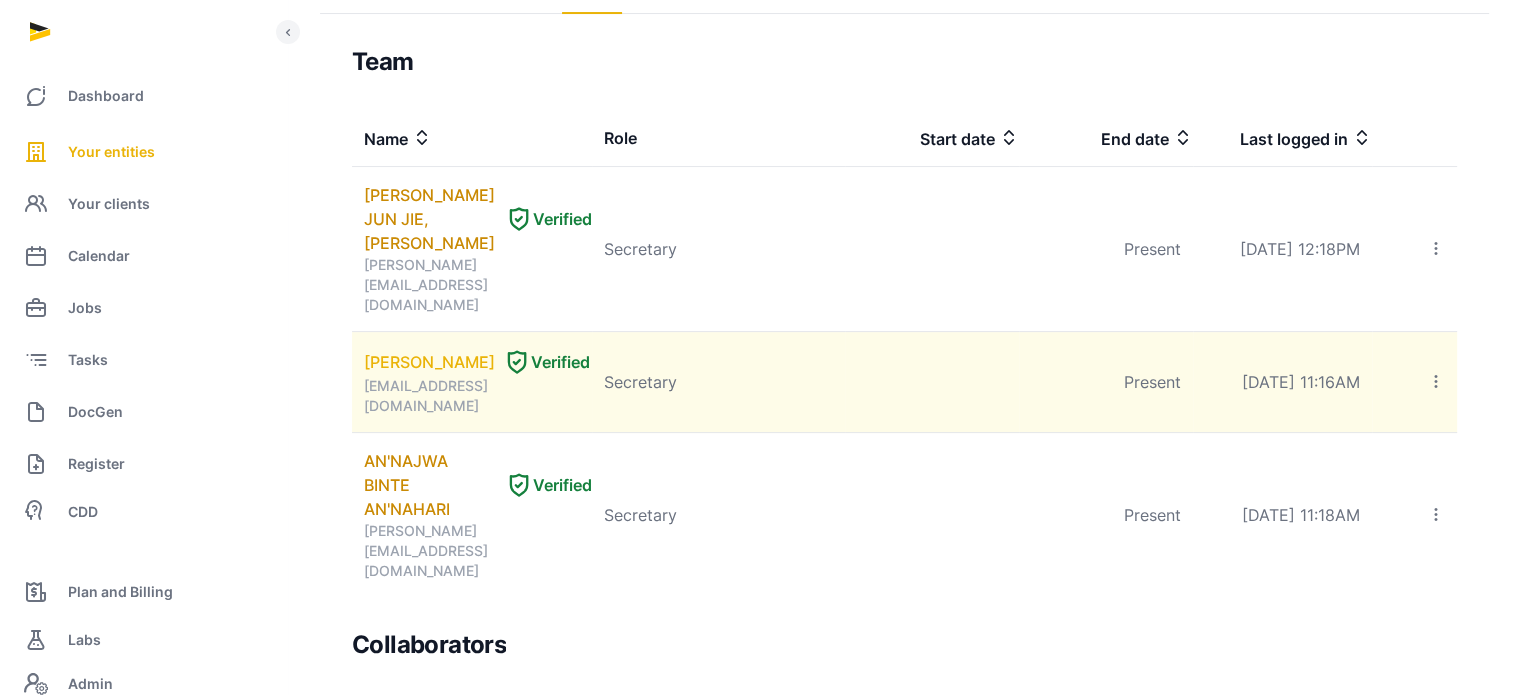 click on "Jolene Lum" at bounding box center (429, 362) 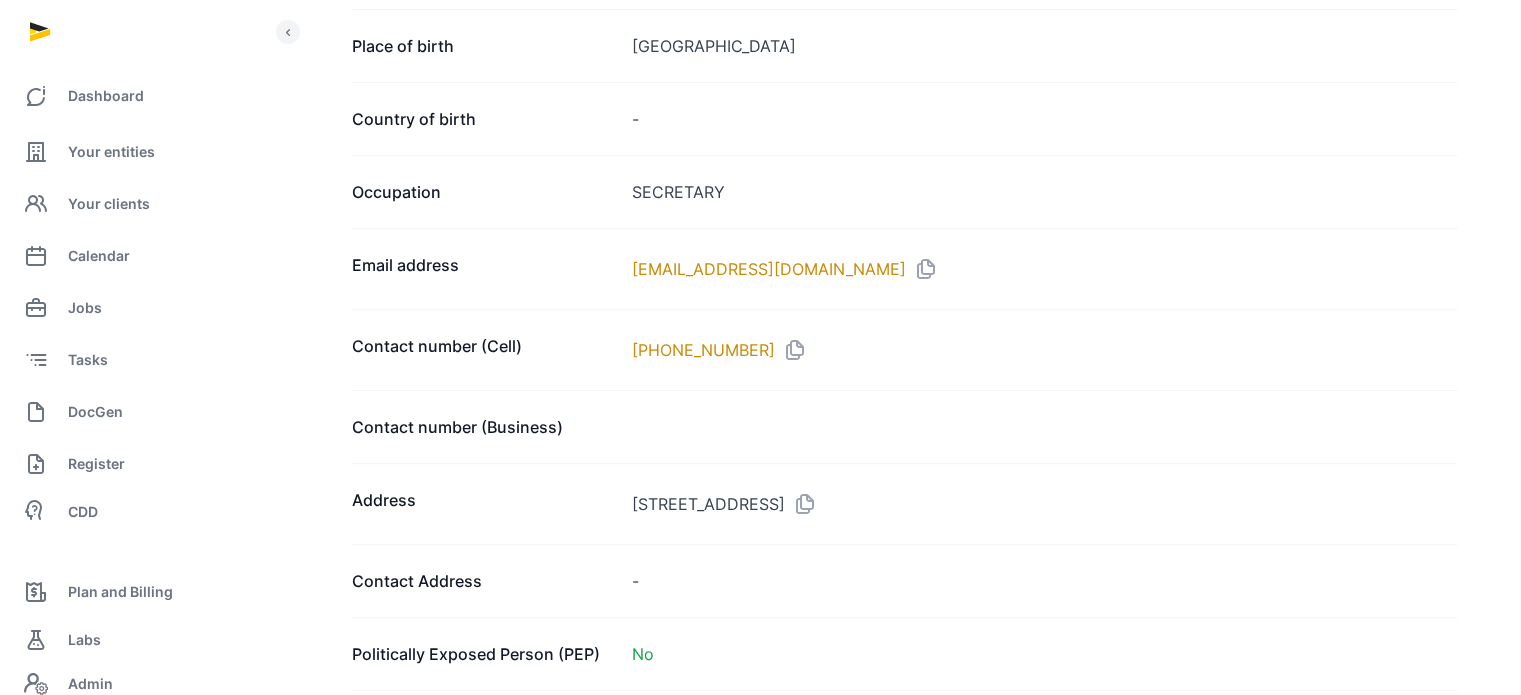 scroll, scrollTop: 1036, scrollLeft: 0, axis: vertical 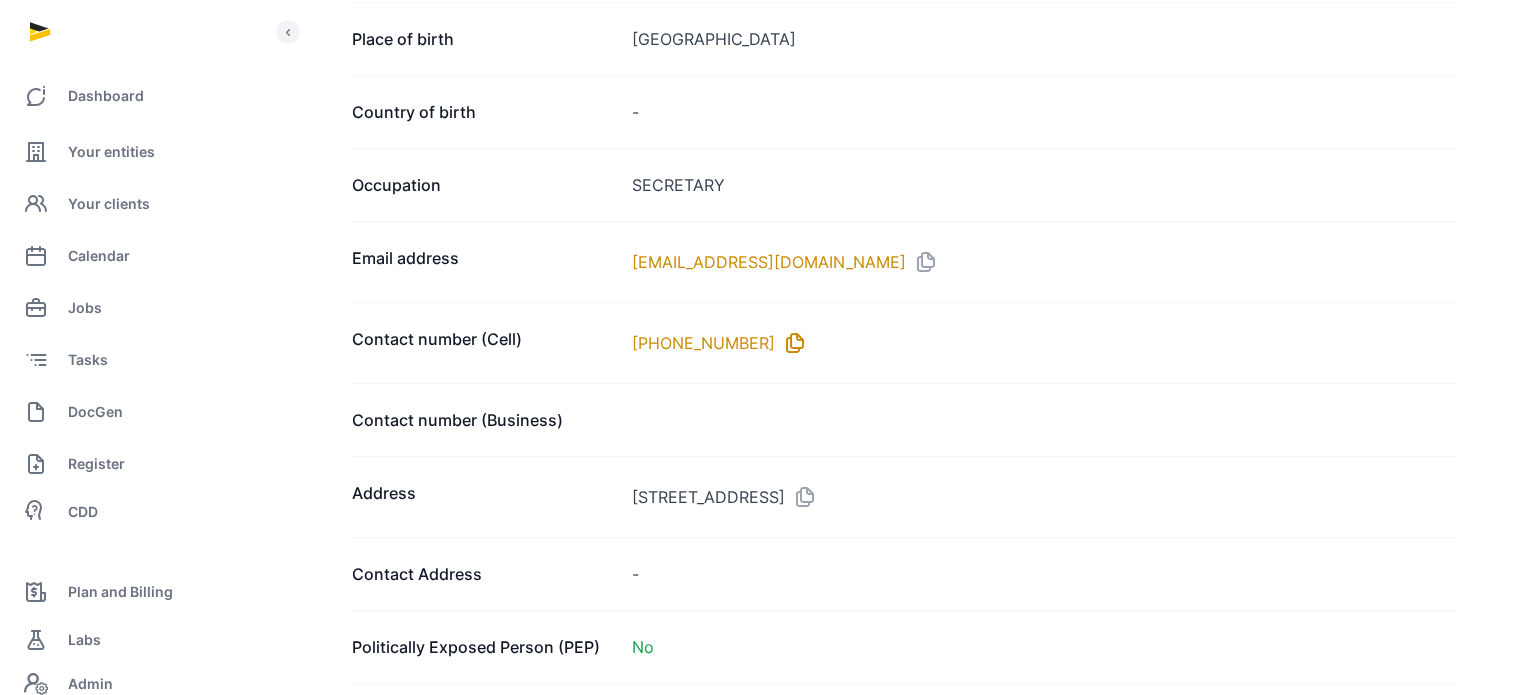 click at bounding box center (791, 343) 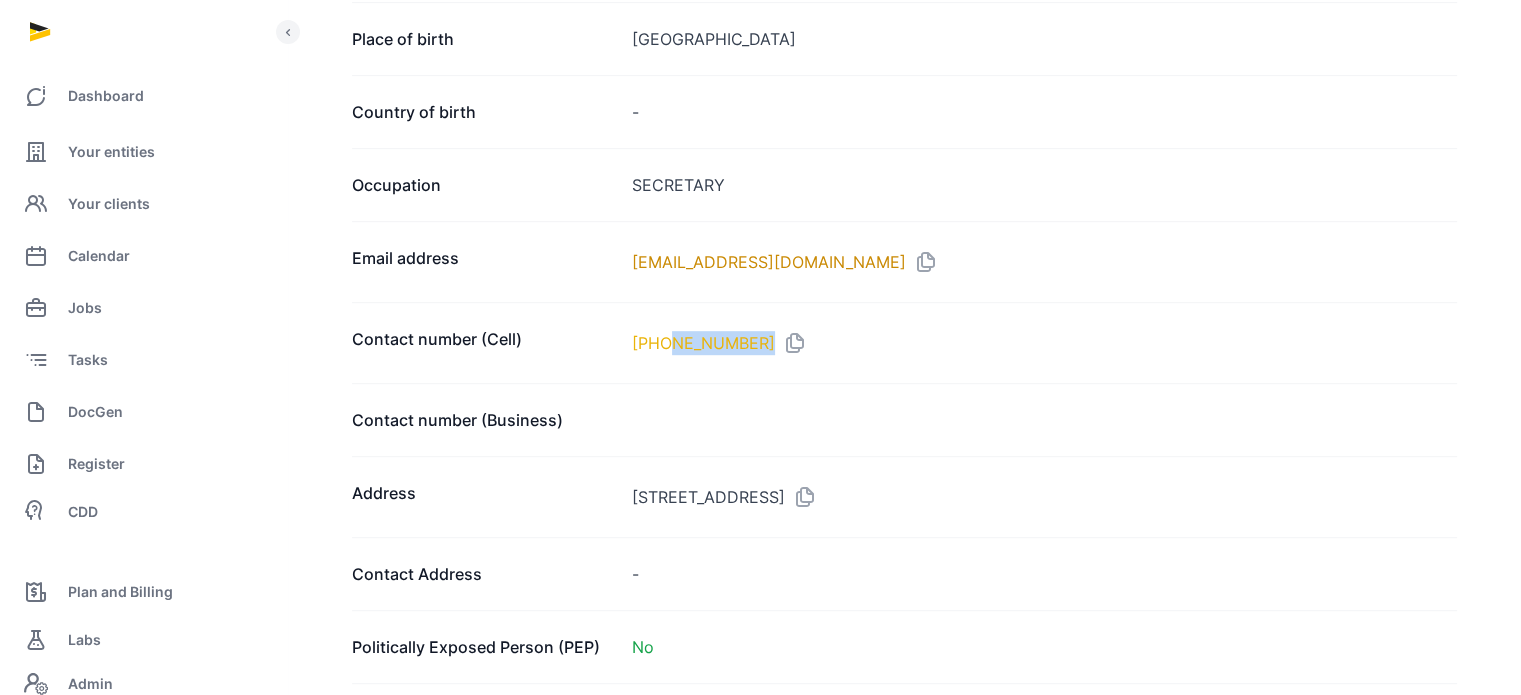 drag, startPoint x: 747, startPoint y: 343, endPoint x: 666, endPoint y: 346, distance: 81.055534 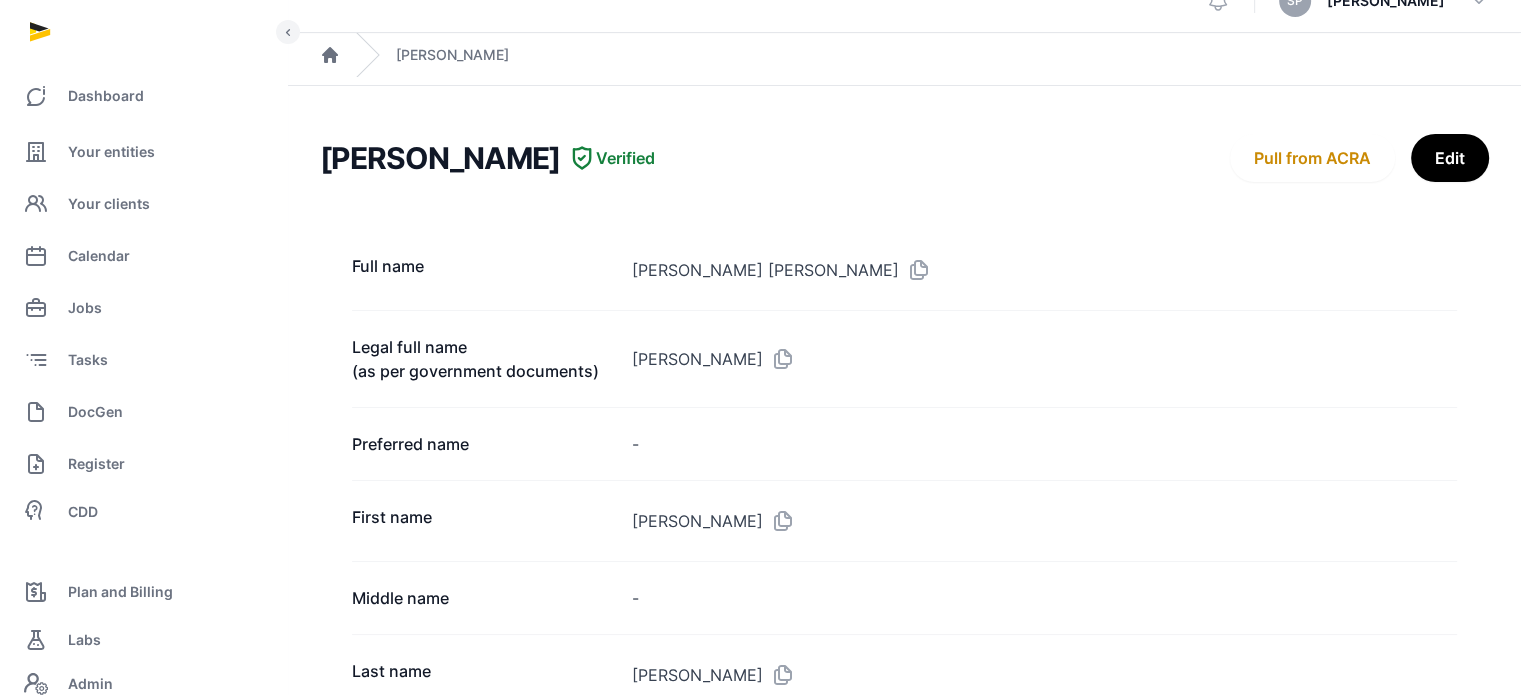 scroll, scrollTop: 0, scrollLeft: 0, axis: both 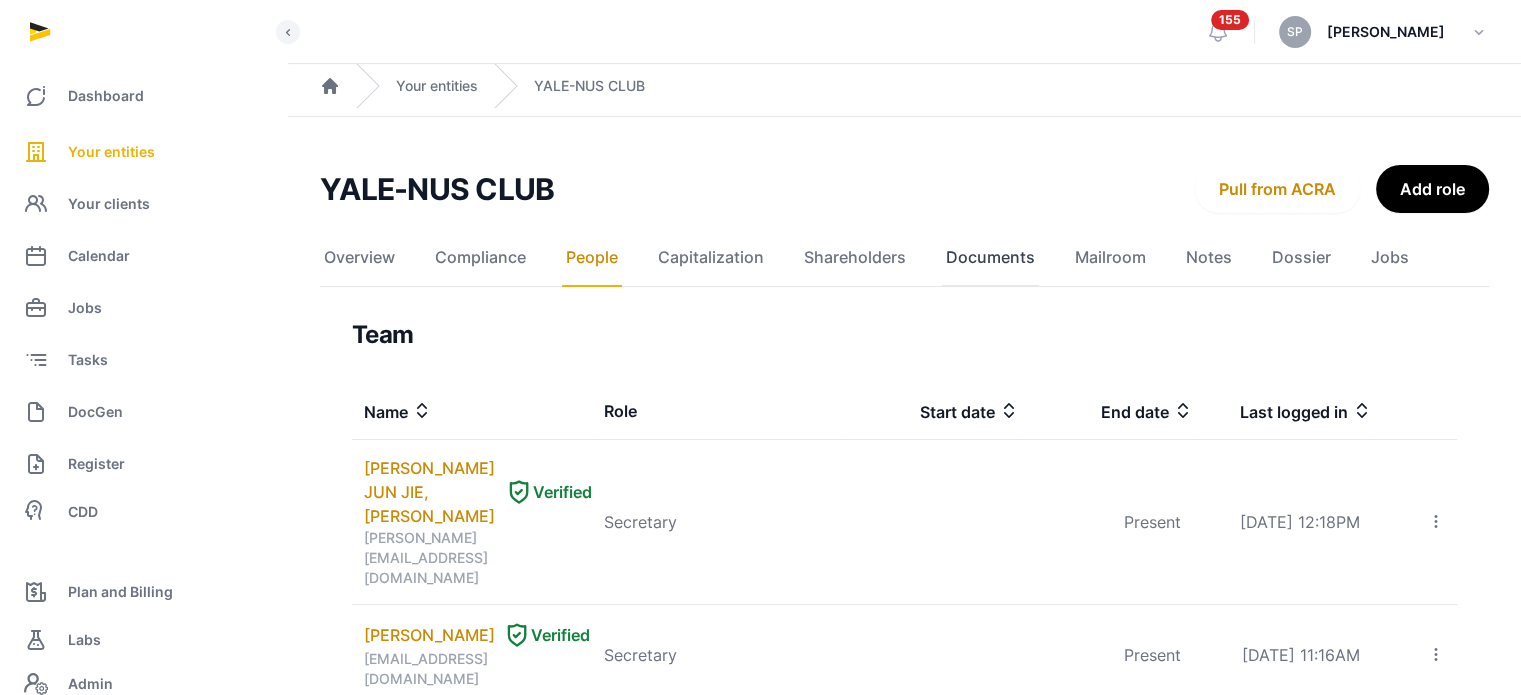 click on "Documents" 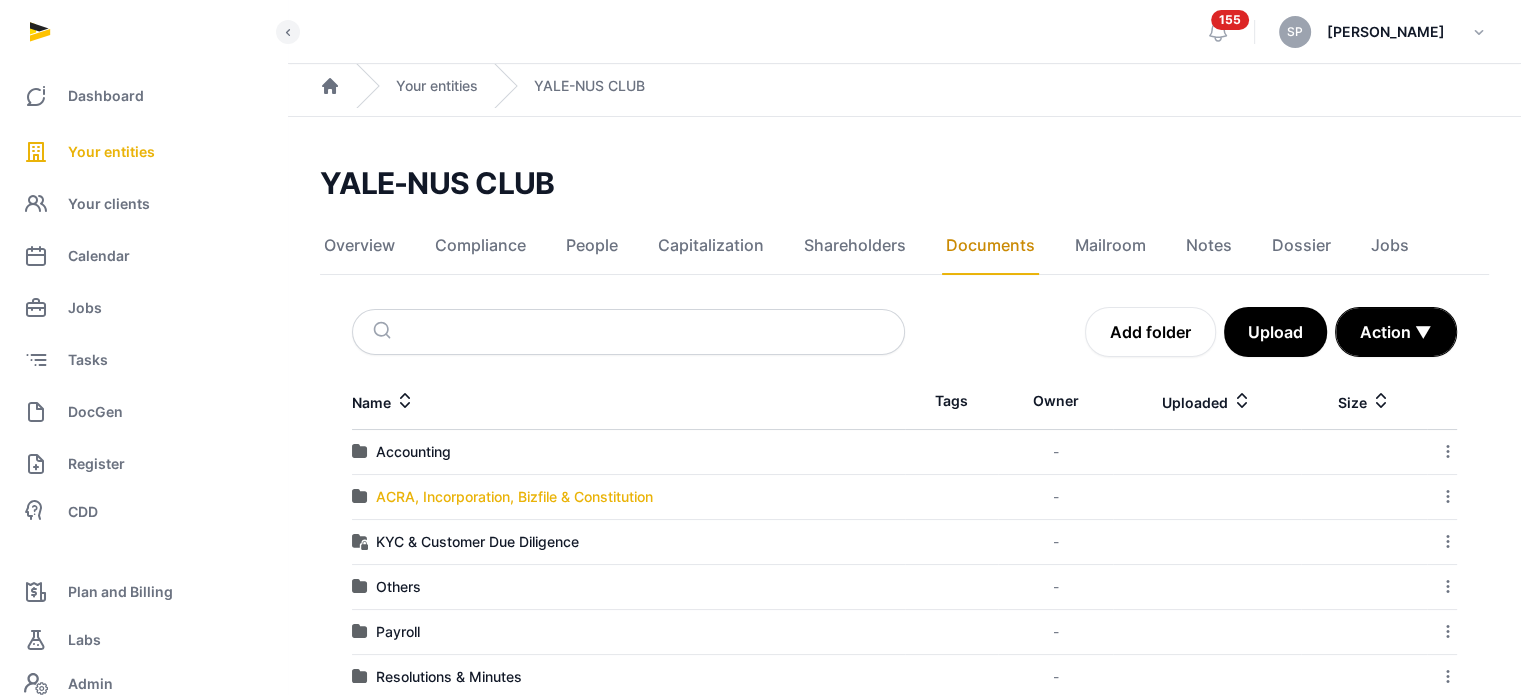 click on "ACRA, Incorporation, Bizfile & Constitution" at bounding box center (514, 497) 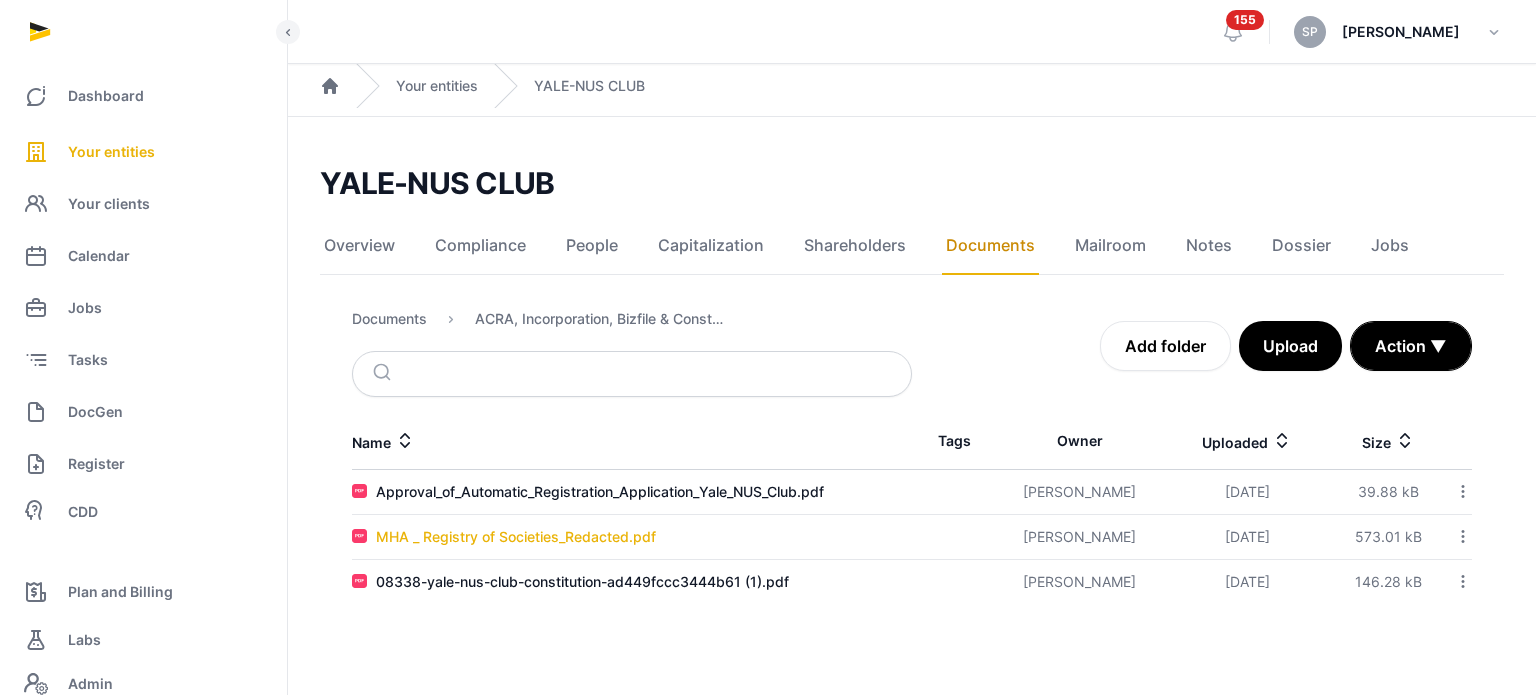 click on "MHA _ Registry of Societies_Redacted.pdf" at bounding box center (516, 537) 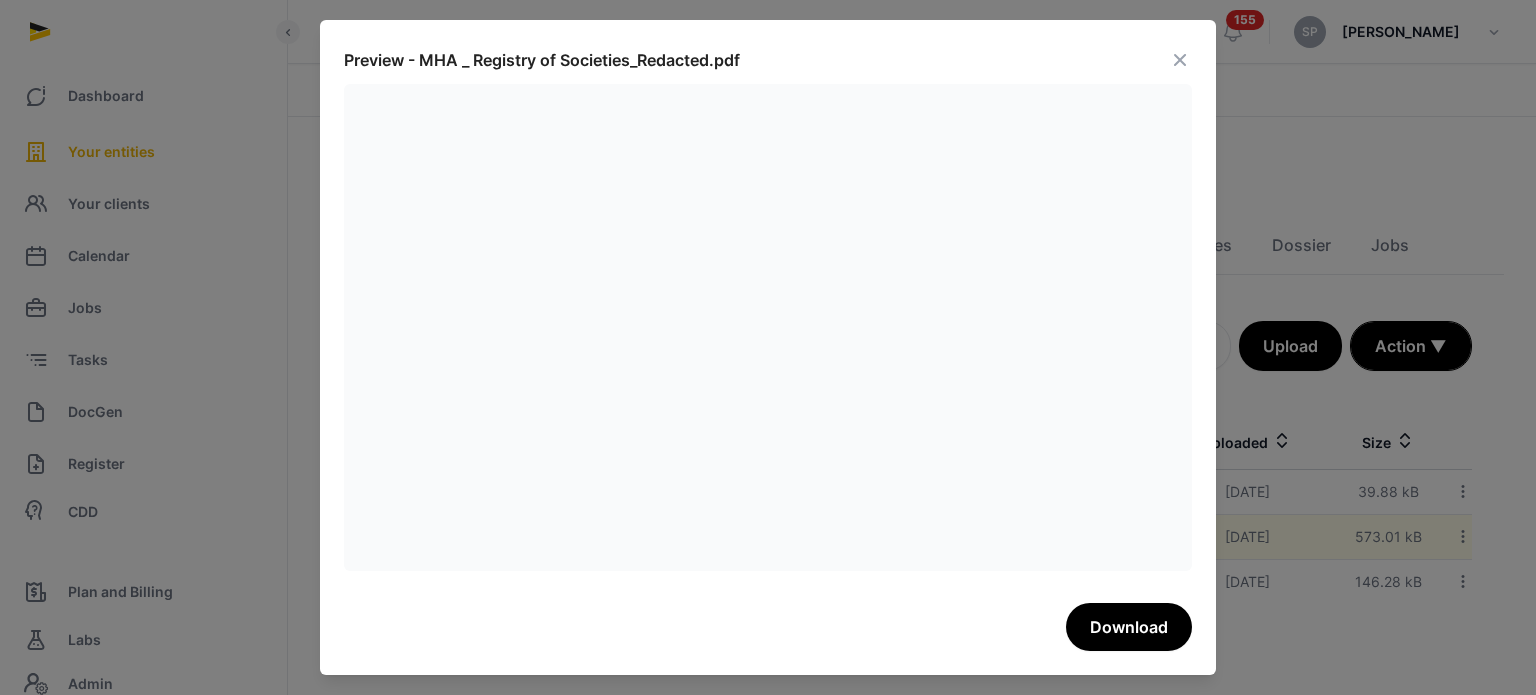 click at bounding box center [1180, 60] 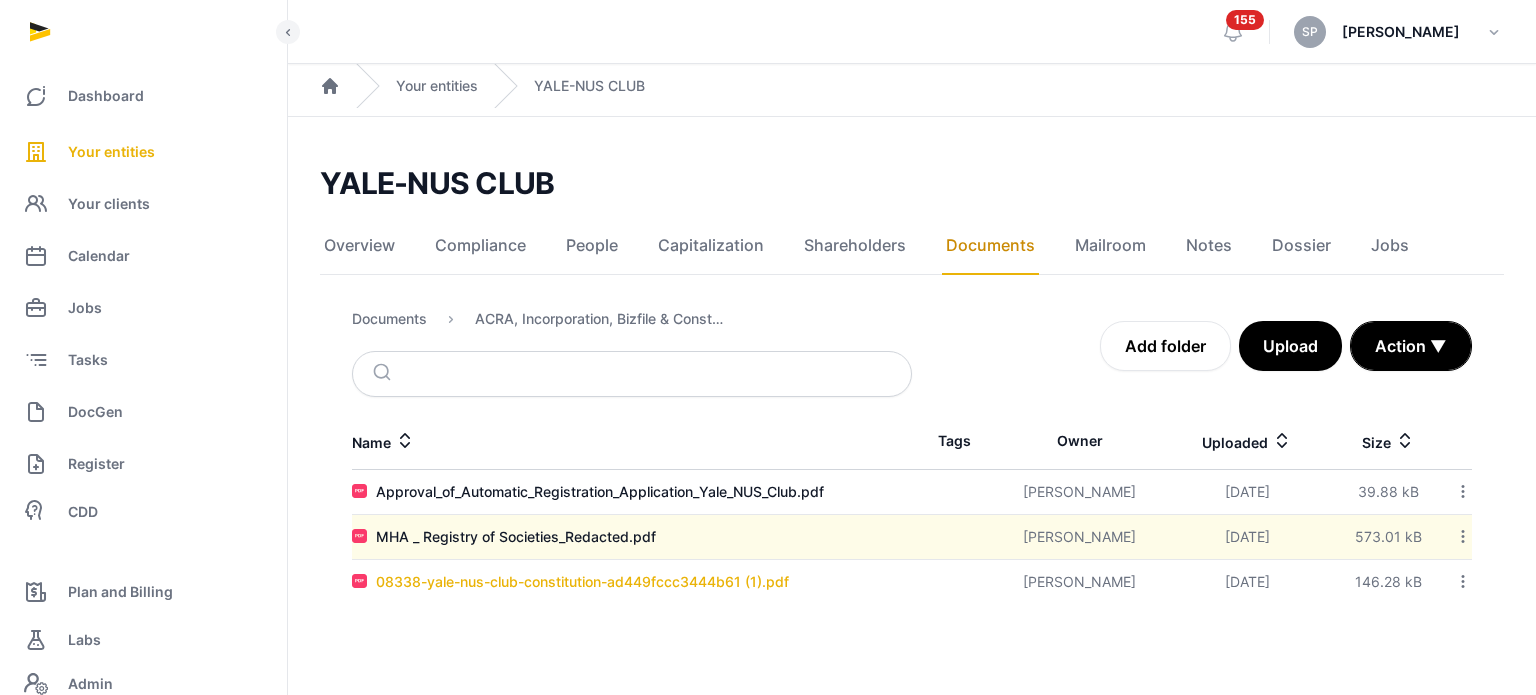 click on "08338-yale-nus-club-constitution-ad449fccc3444b61 (1).pdf" at bounding box center [582, 582] 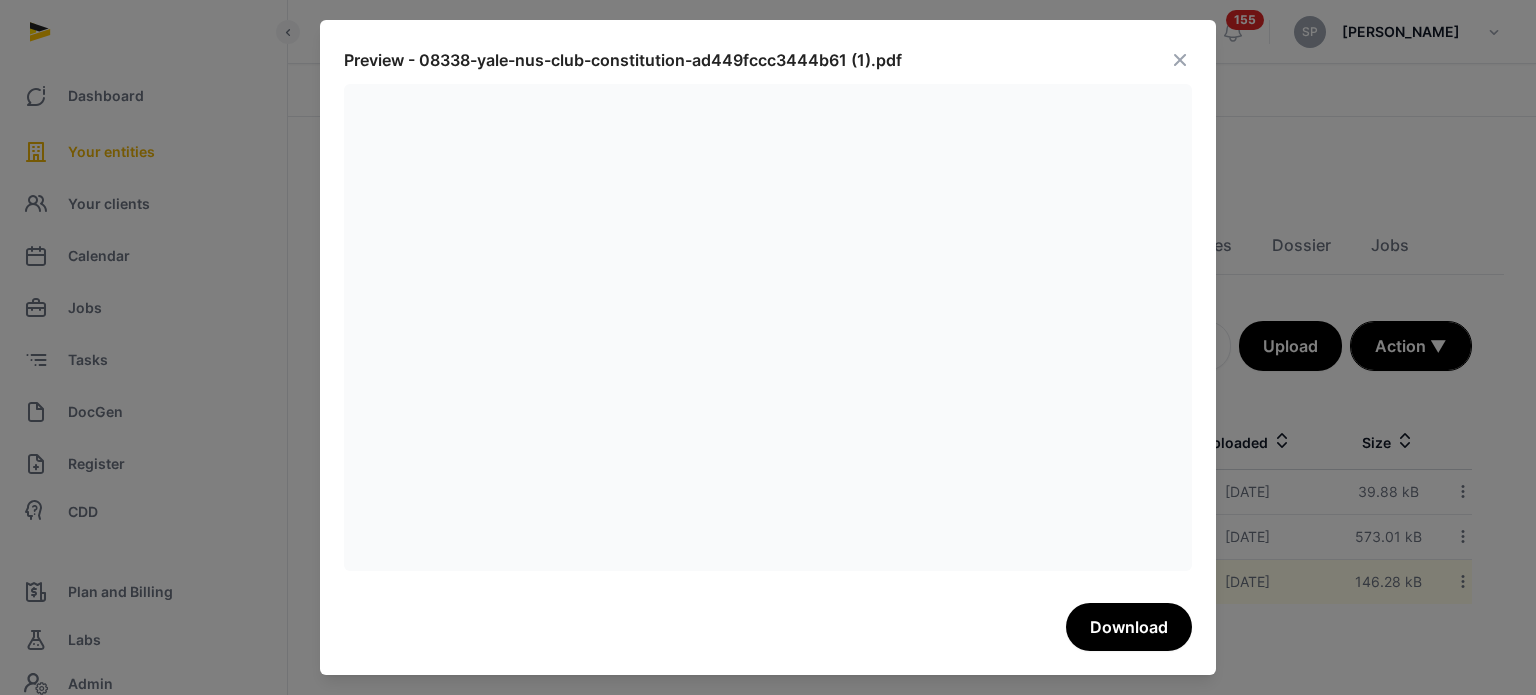 click at bounding box center (1180, 60) 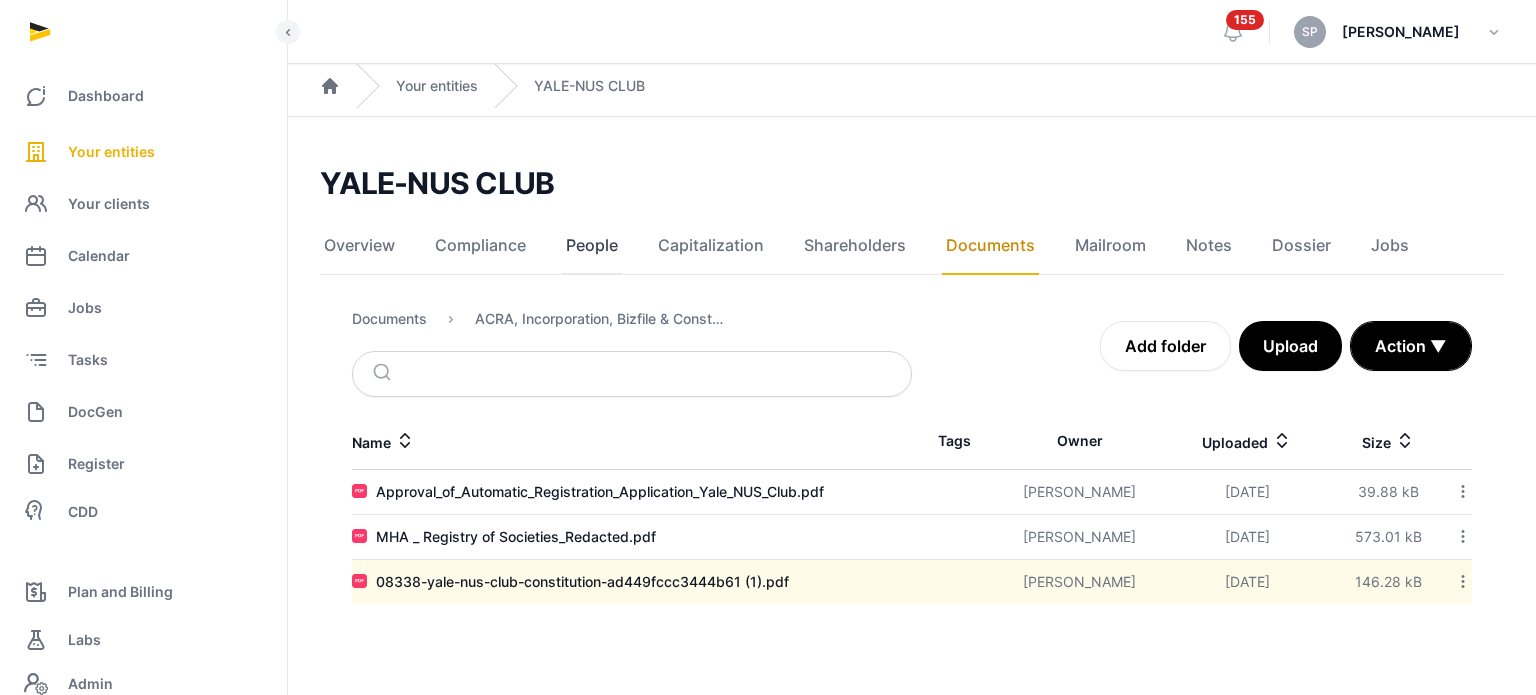click on "People" 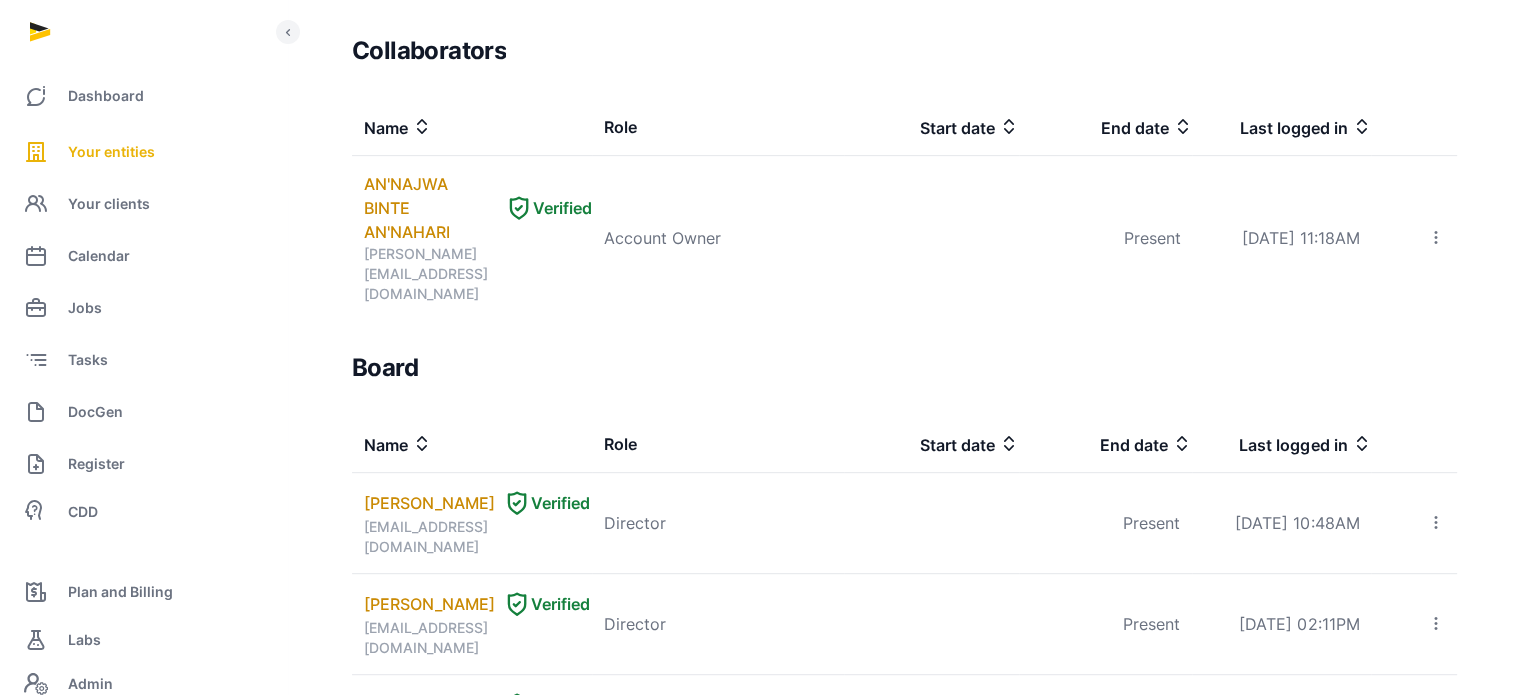 scroll, scrollTop: 0, scrollLeft: 0, axis: both 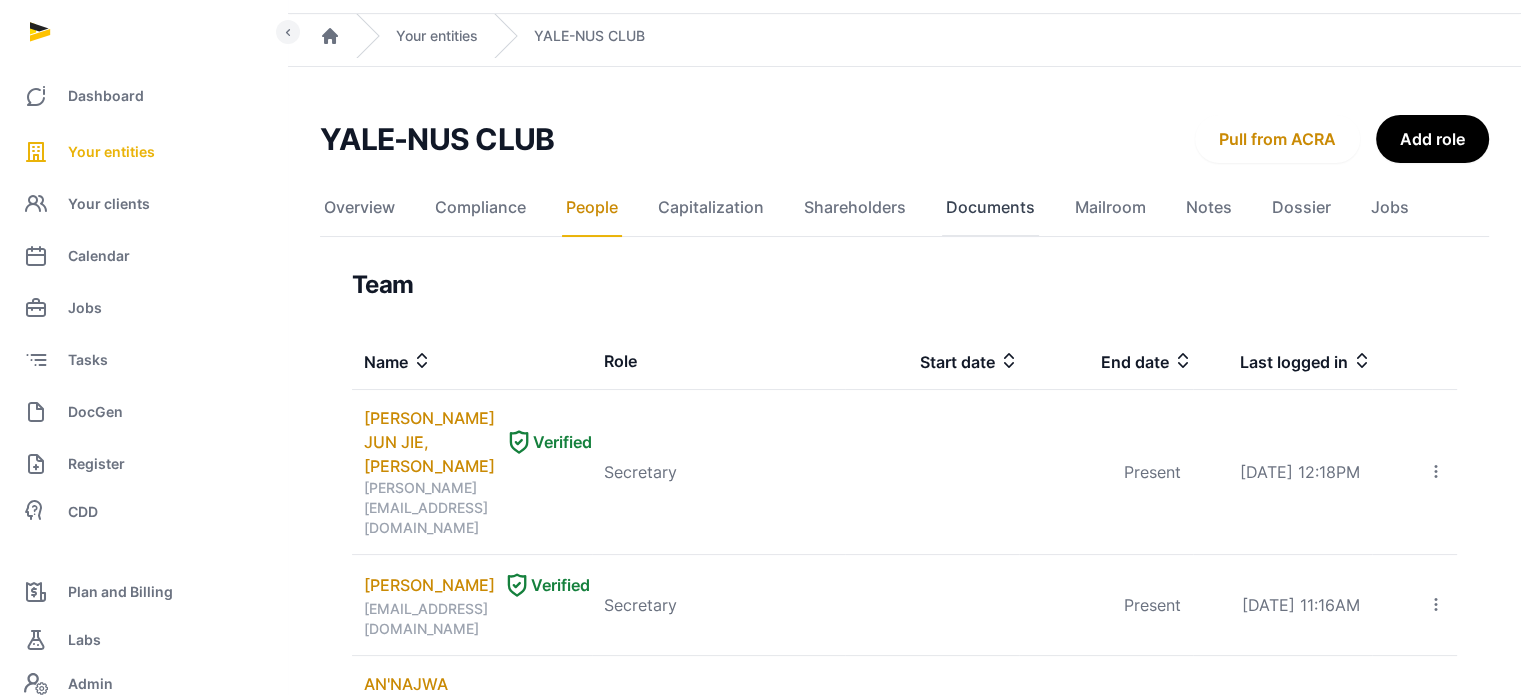 click on "Documents" 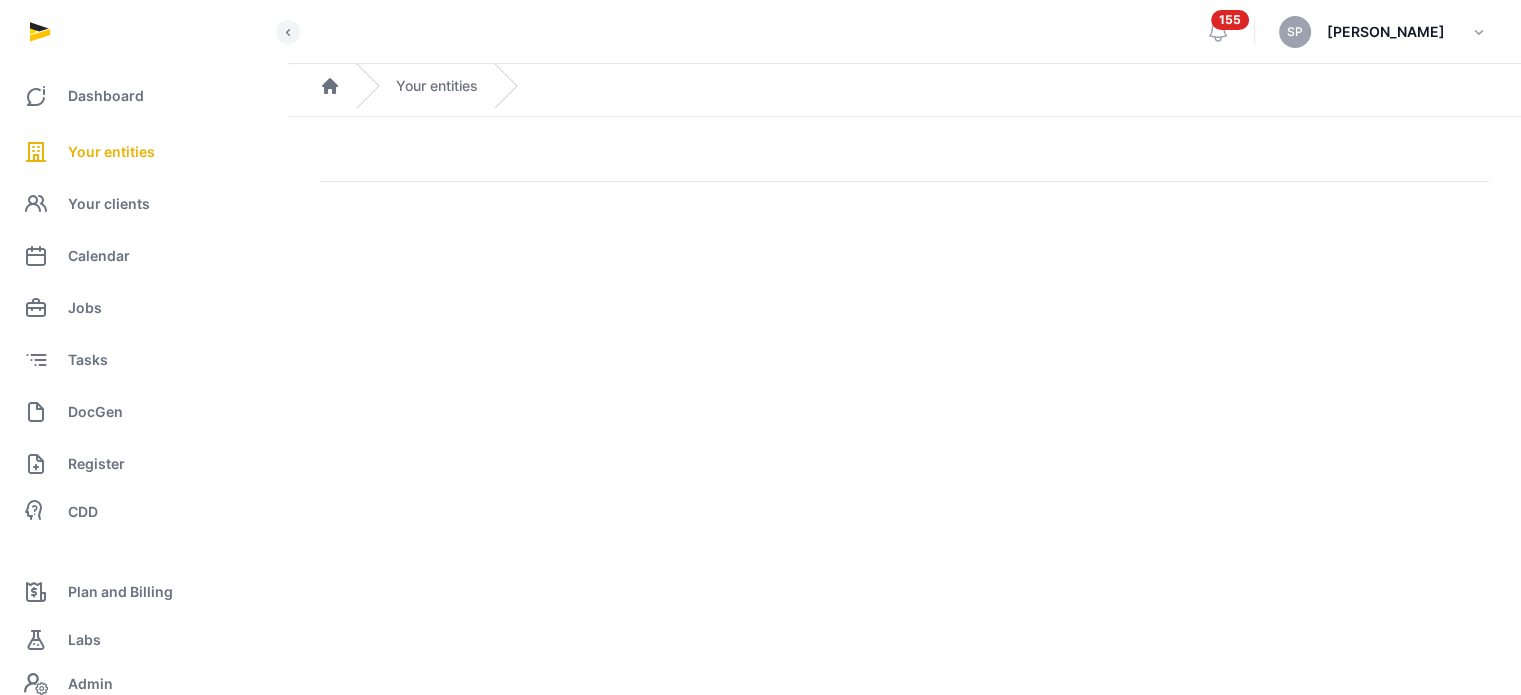 scroll, scrollTop: 0, scrollLeft: 0, axis: both 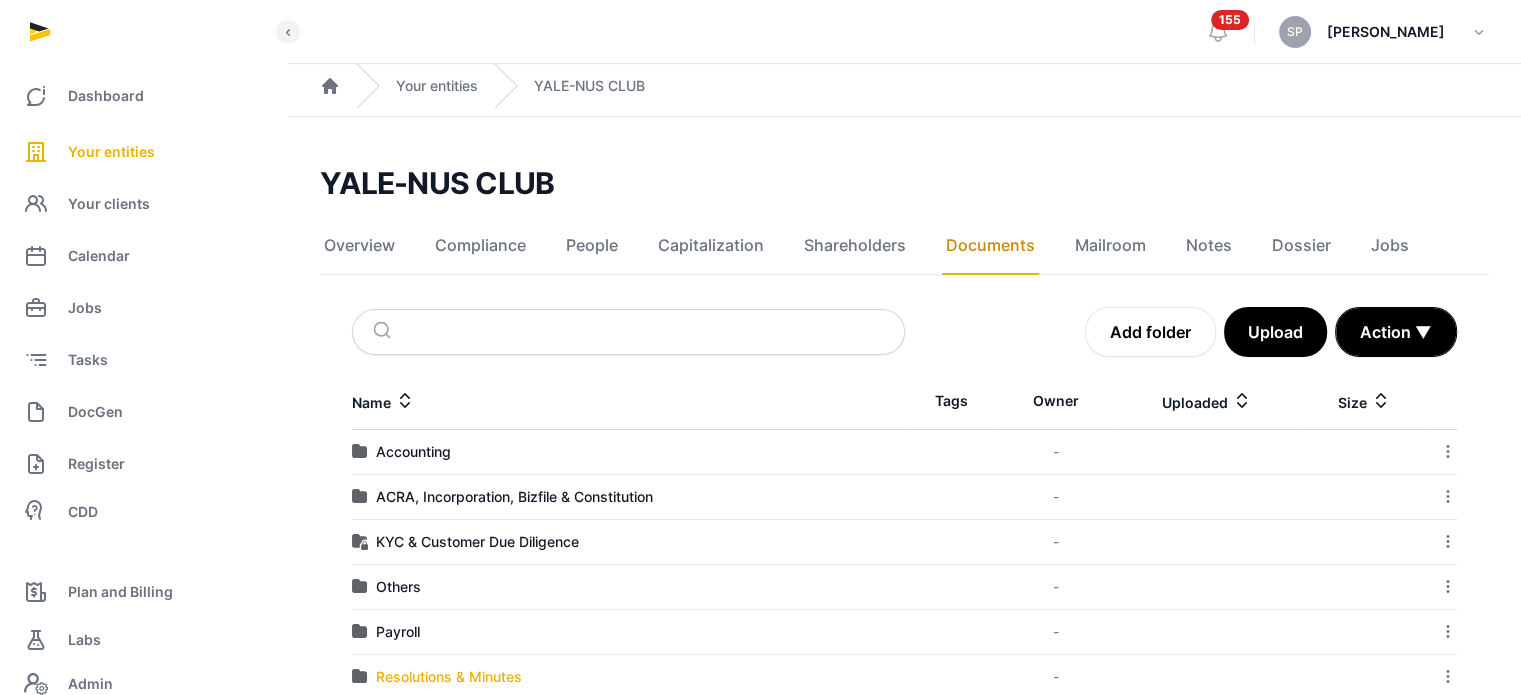click on "Resolutions & Minutes" at bounding box center [449, 677] 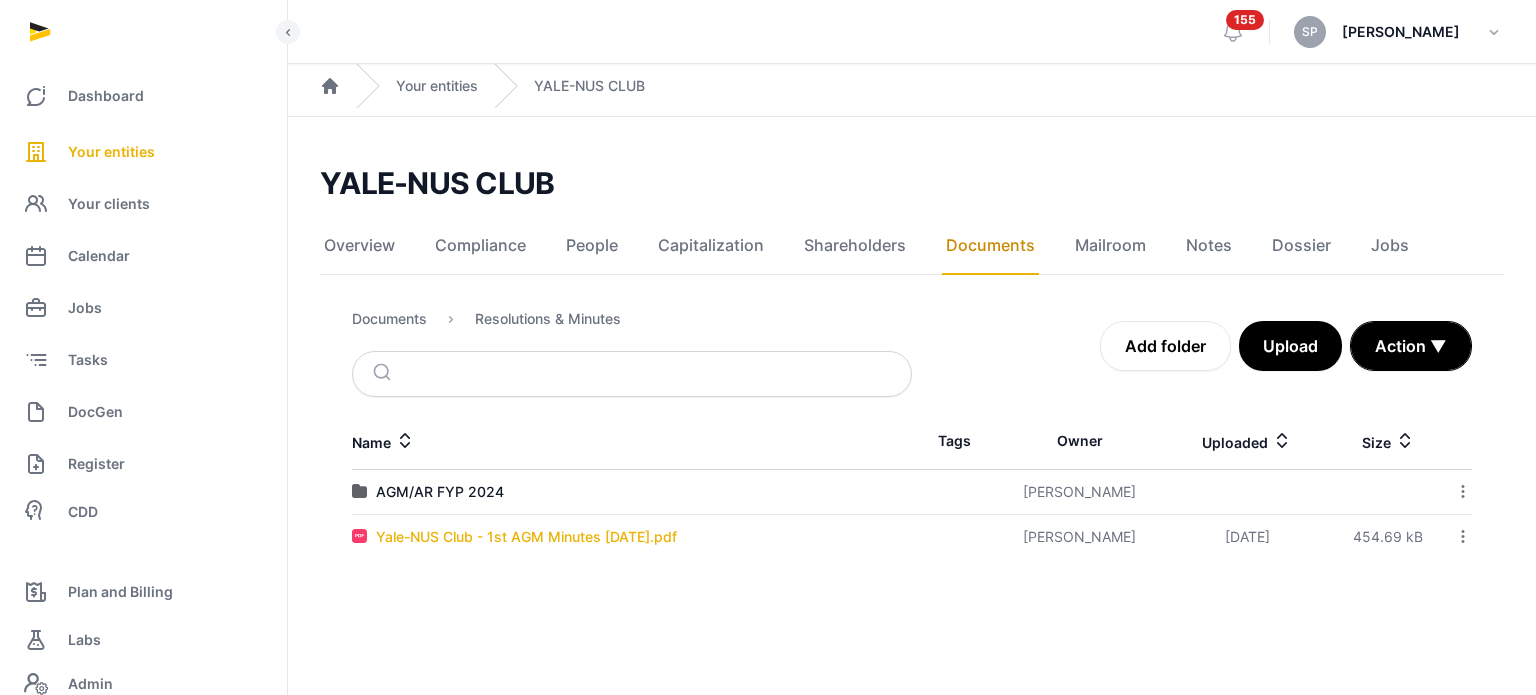 click on "Yale-NUS Club - 1st AGM Minutes 17 May 2025.pdf" at bounding box center [526, 537] 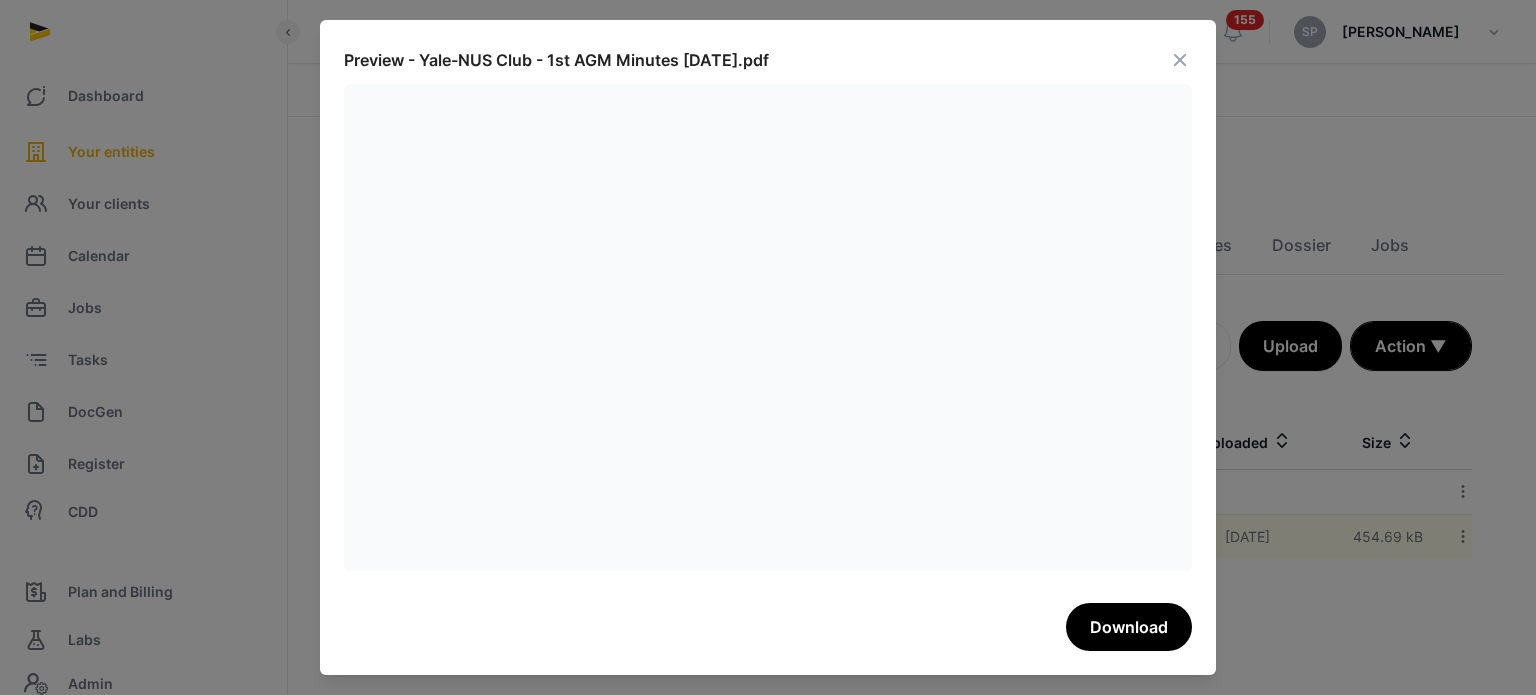 click at bounding box center [1180, 60] 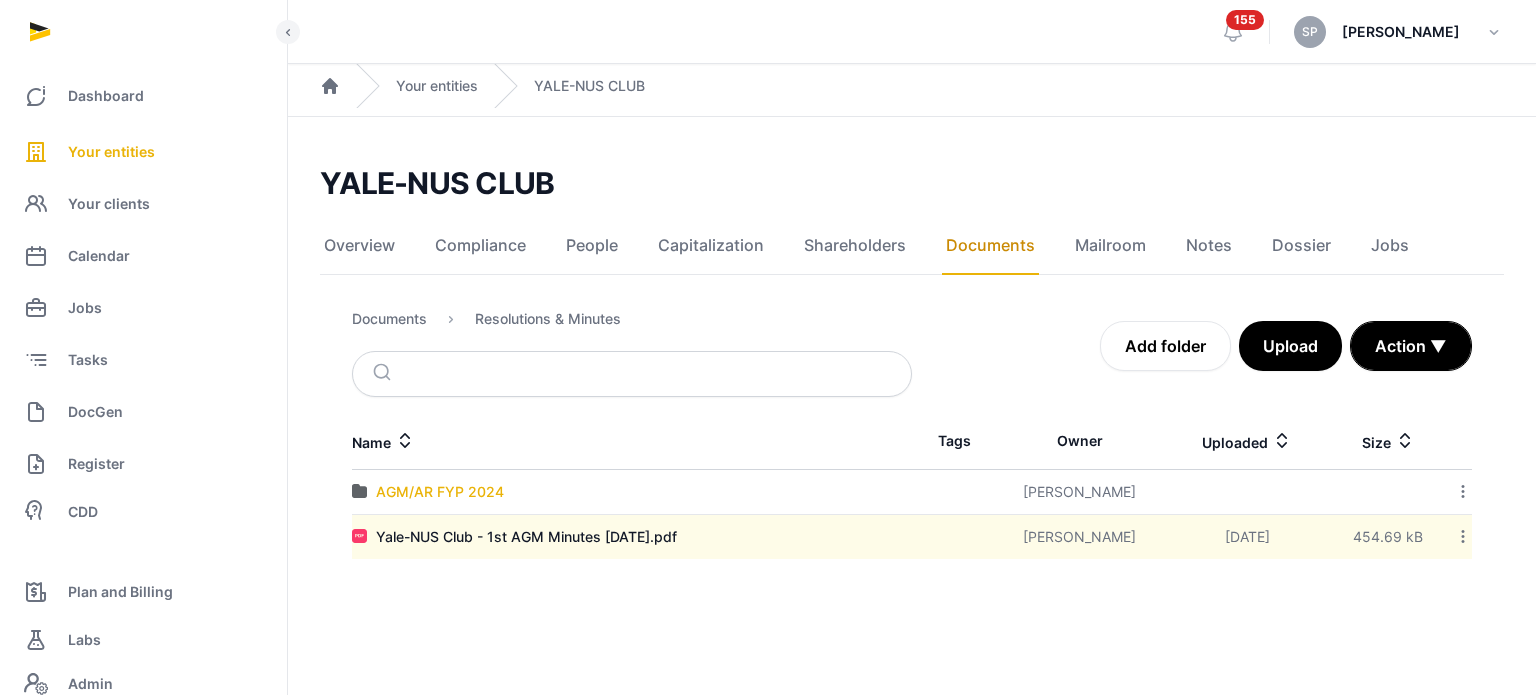 click on "AGM/AR FYP 2024" at bounding box center (440, 492) 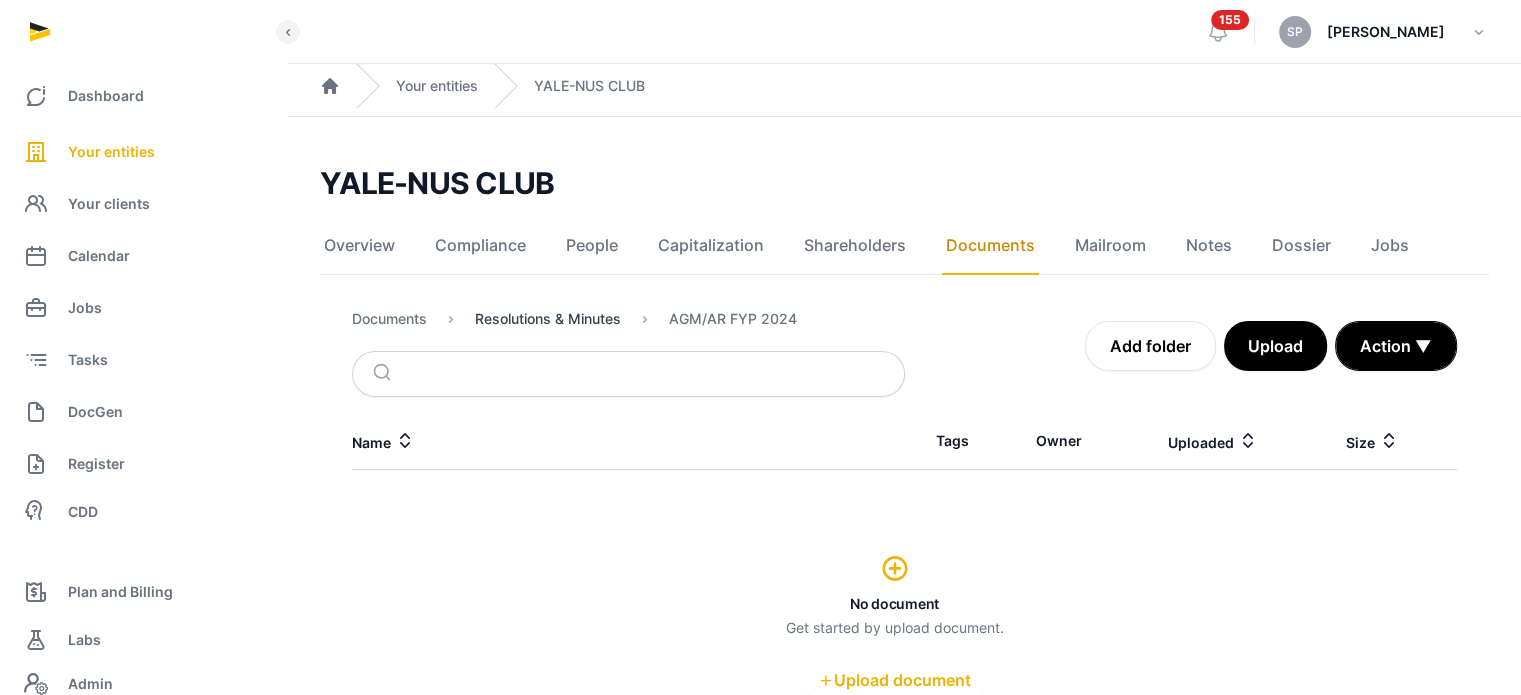 click on "Resolutions & Minutes" at bounding box center (548, 319) 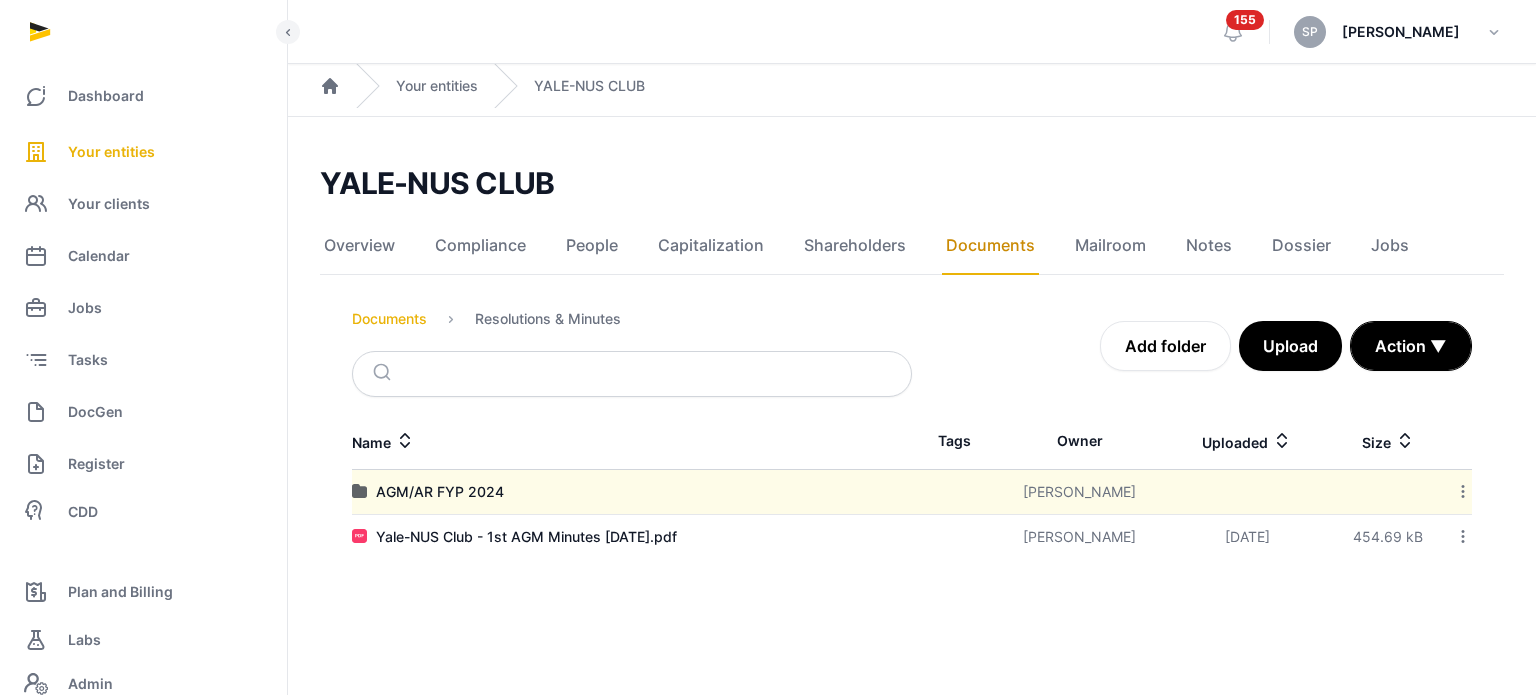 click on "Documents" at bounding box center (389, 319) 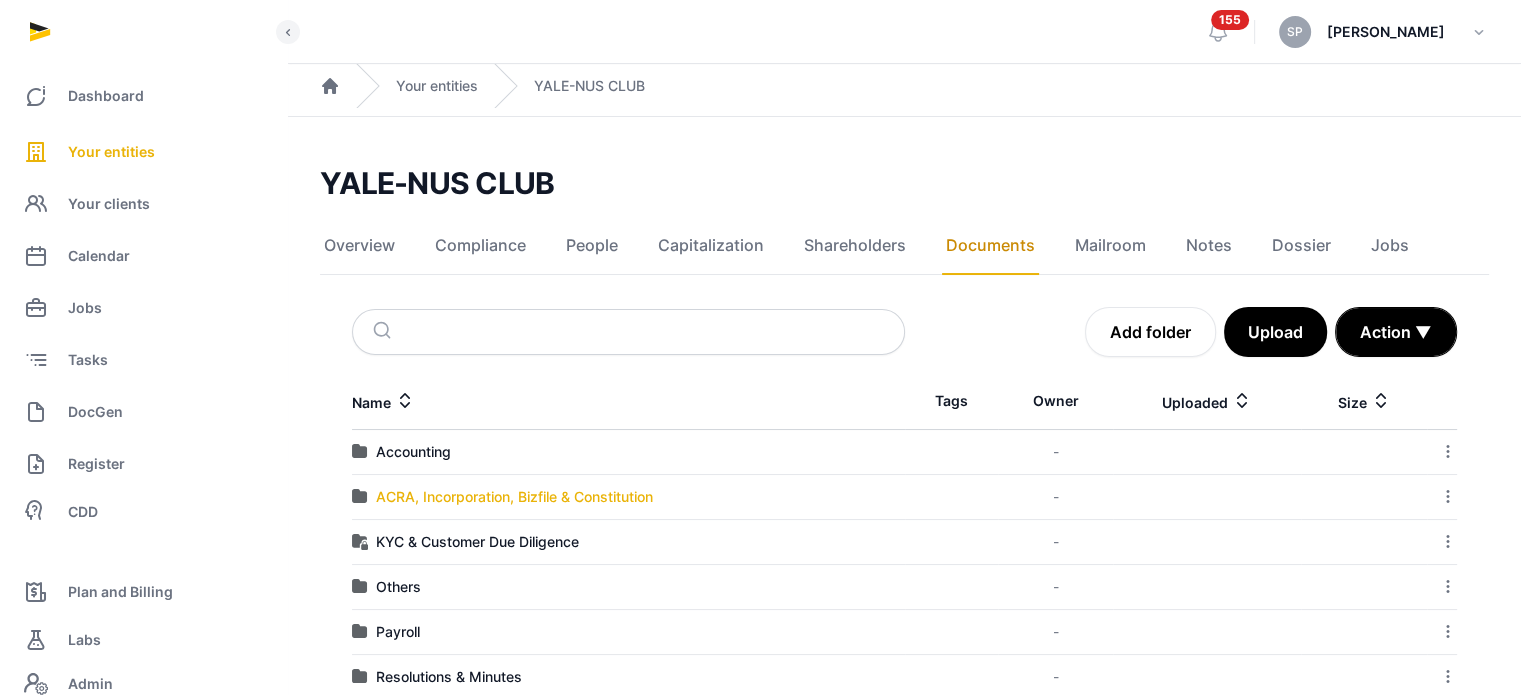 click on "ACRA, Incorporation, Bizfile & Constitution" at bounding box center [514, 497] 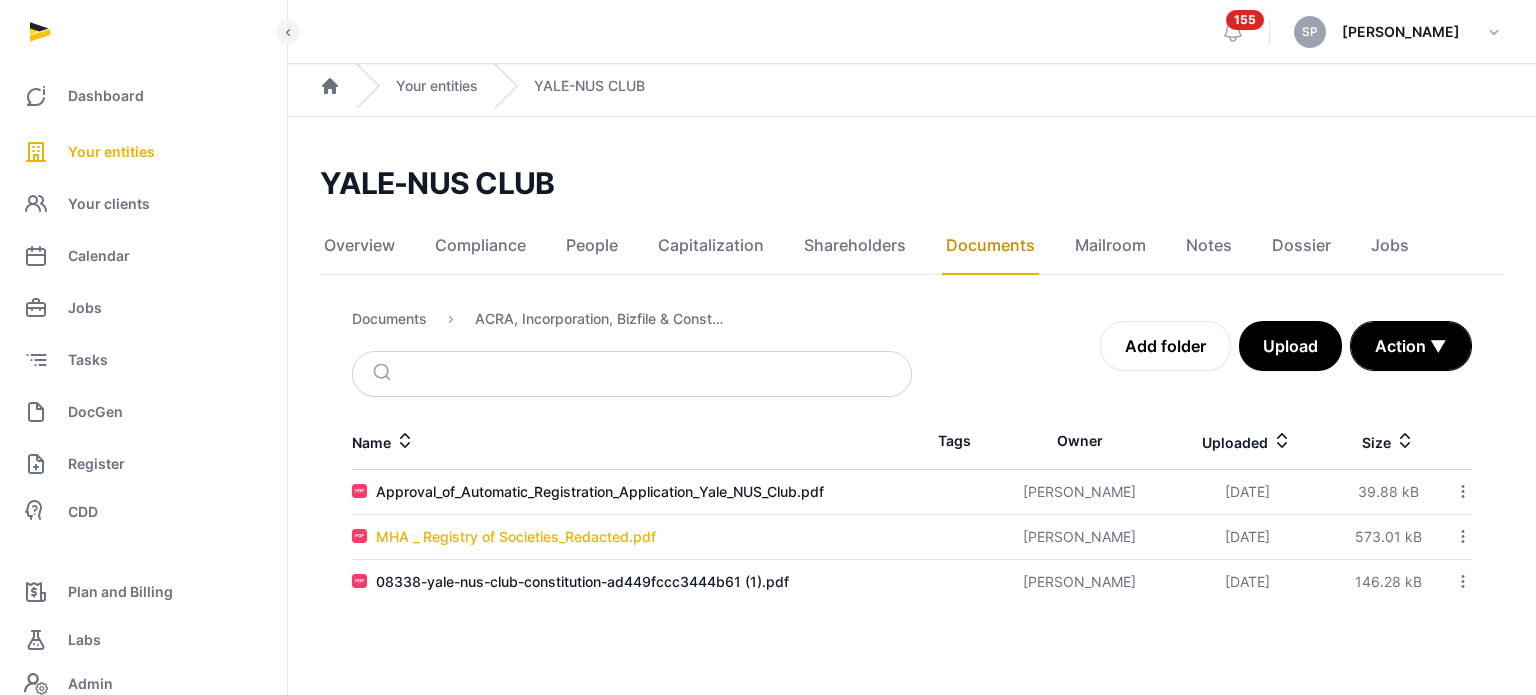 click on "Approval_of_Automatic_Registration_Application_Yale_NUS_Club.pdf" at bounding box center (600, 492) 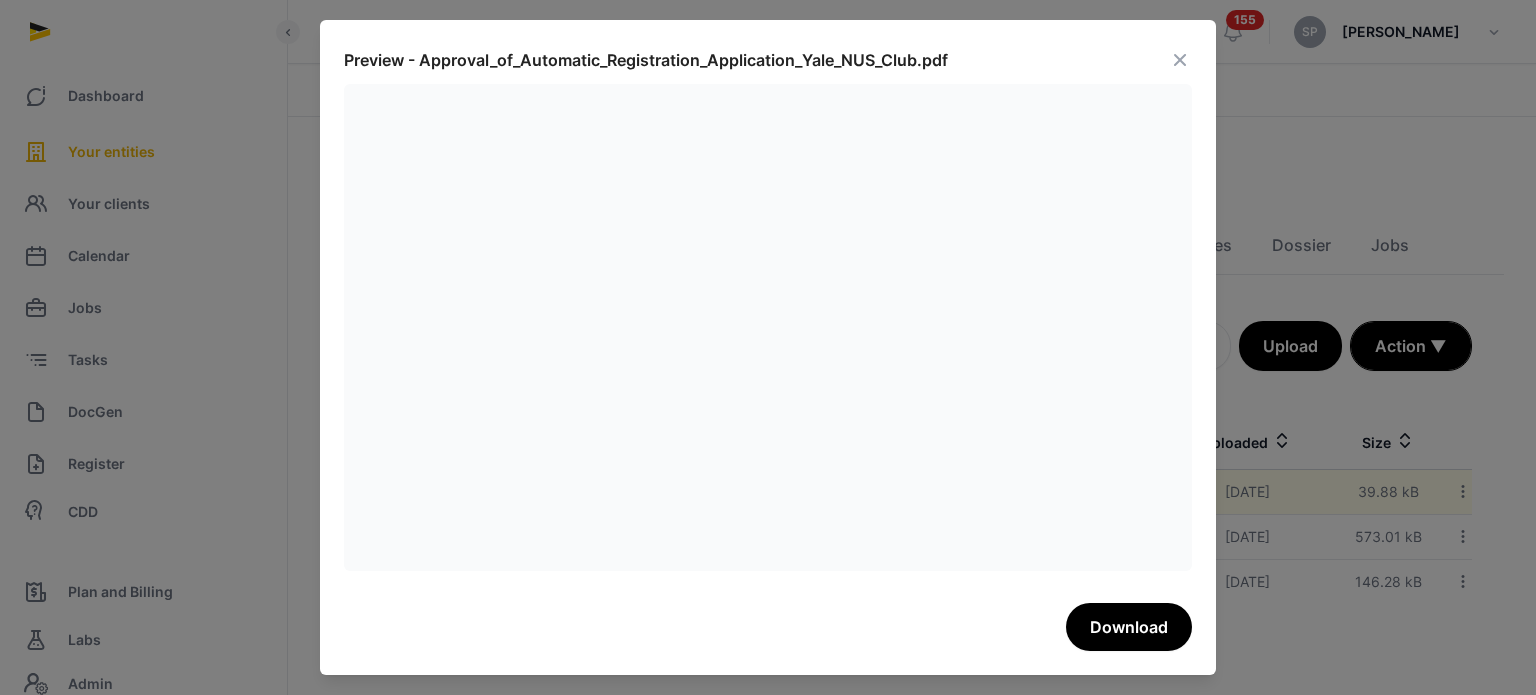 click at bounding box center [1180, 60] 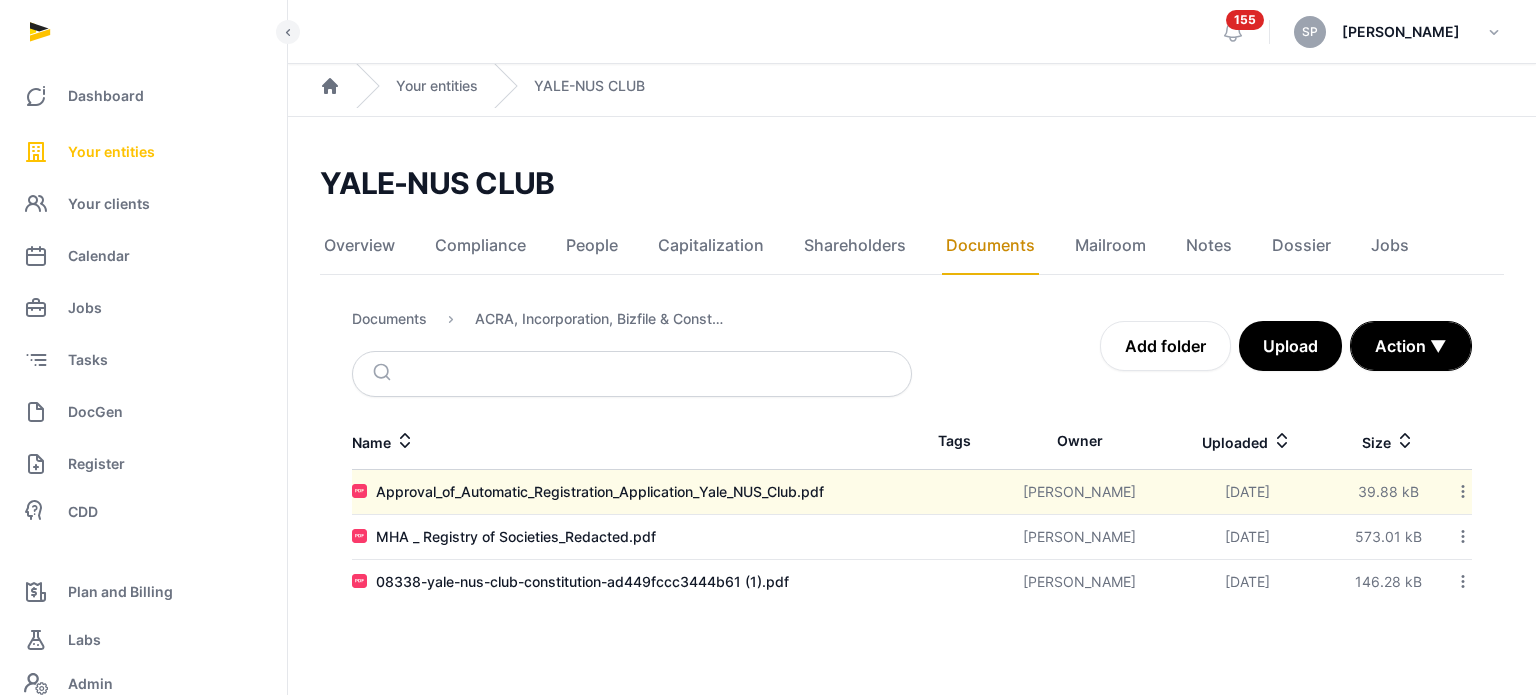 click on "Your entities" at bounding box center [111, 152] 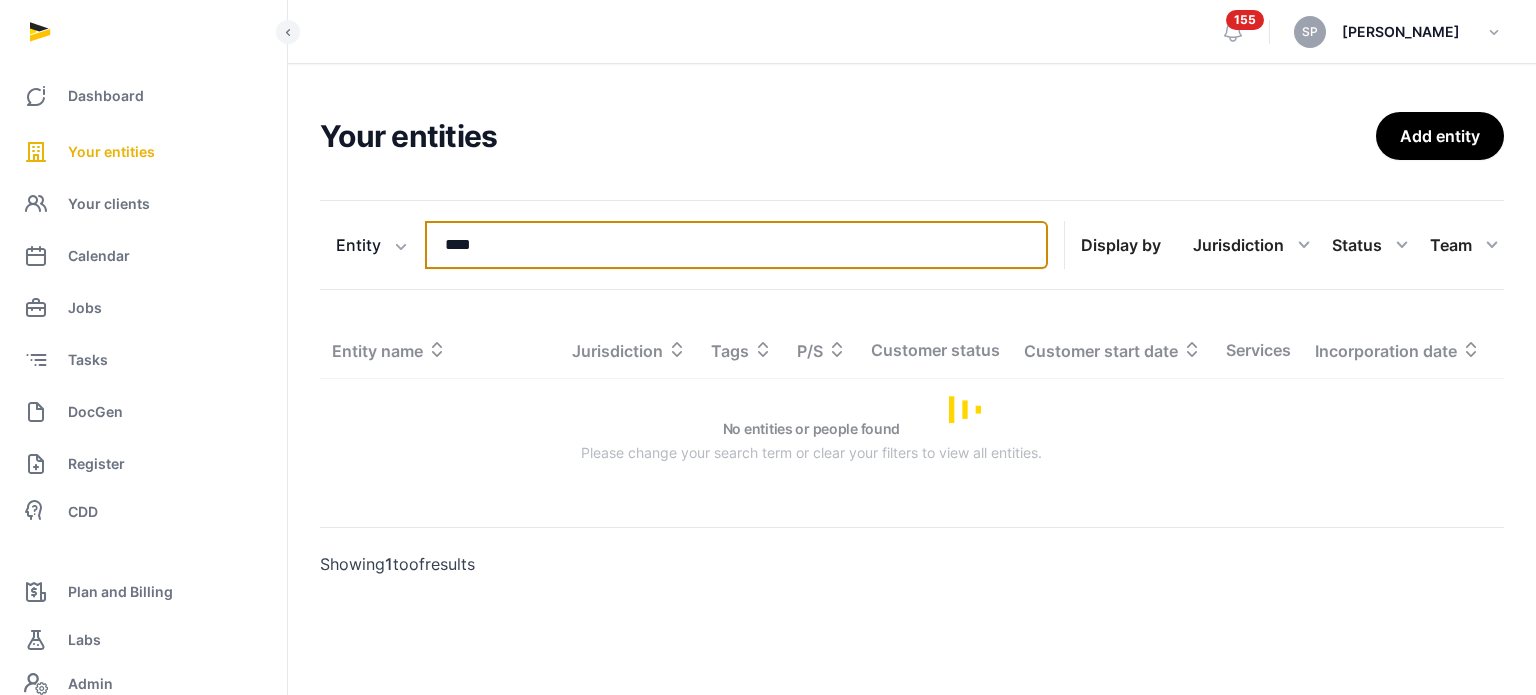 click on "****" at bounding box center [736, 245] 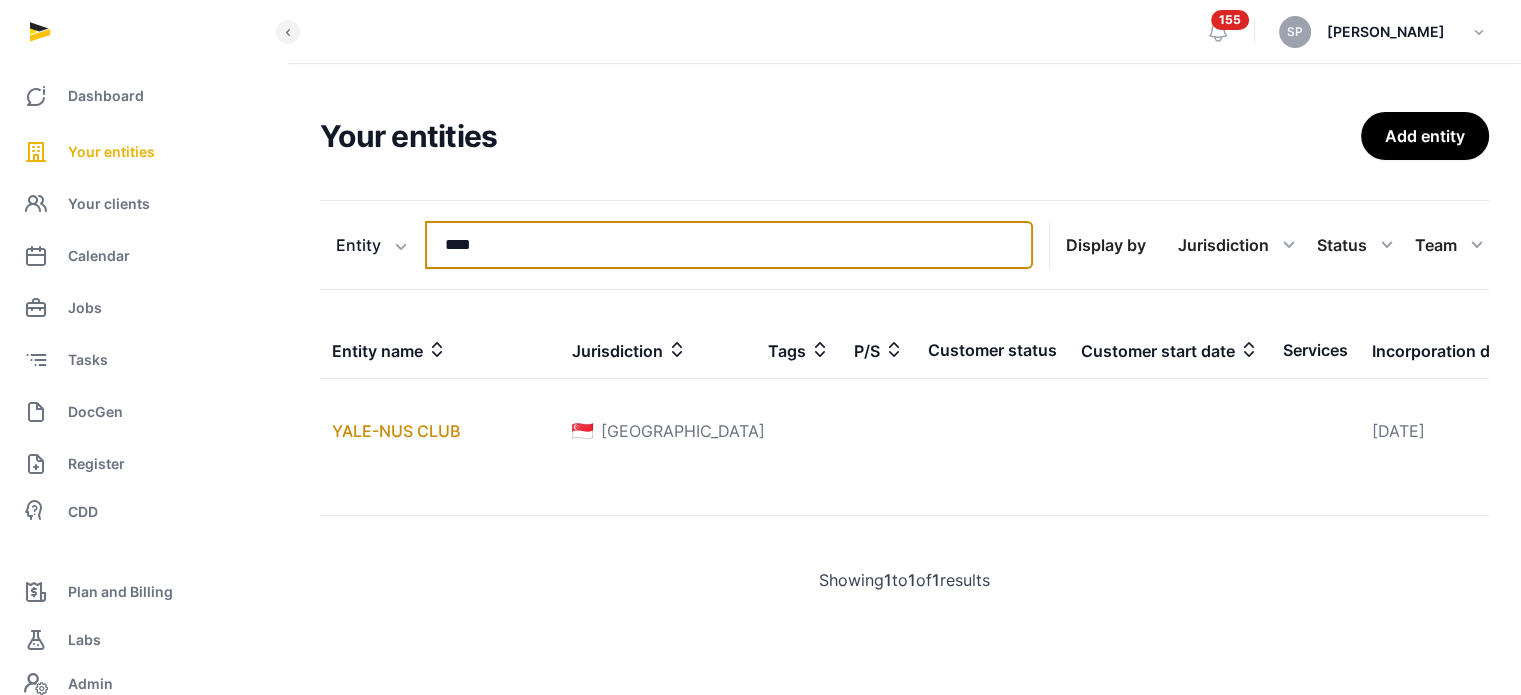 click on "****" at bounding box center [729, 245] 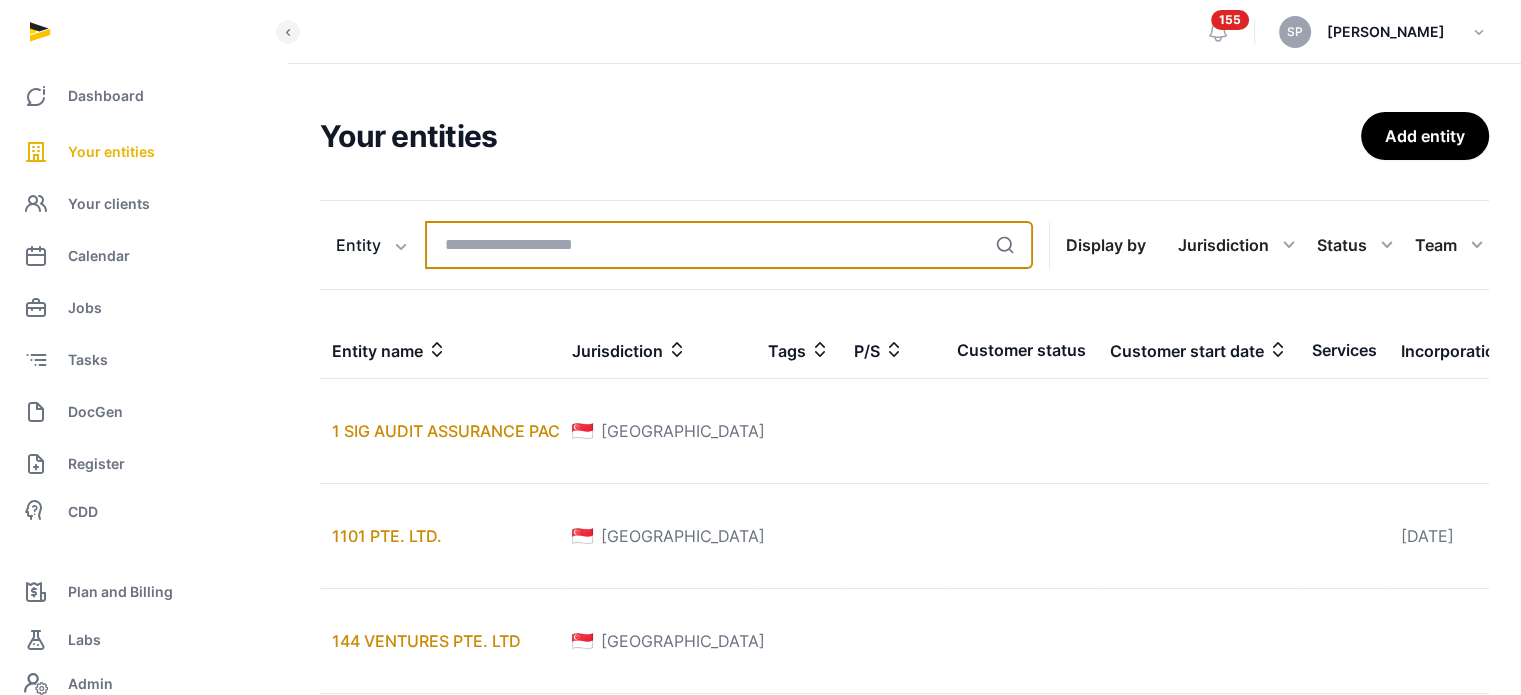 type 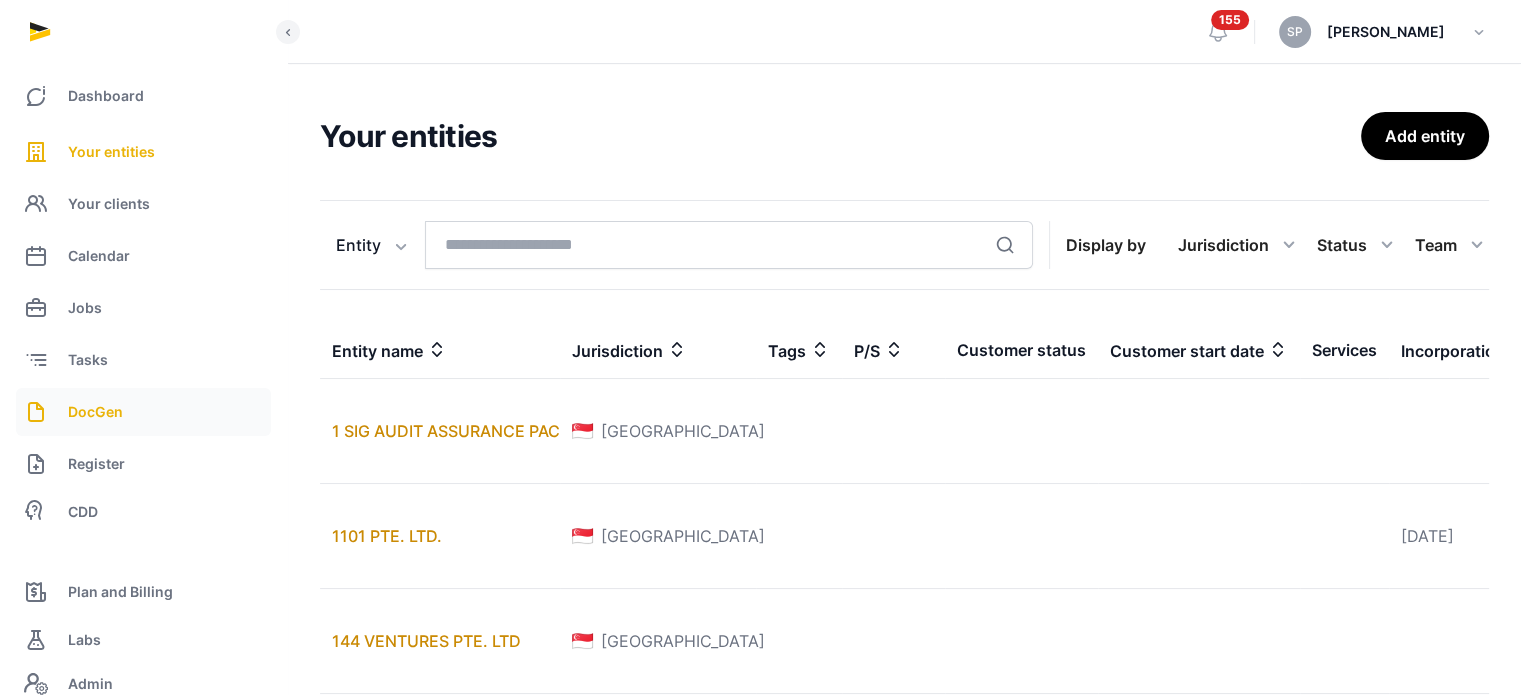 click on "DocGen" at bounding box center (143, 412) 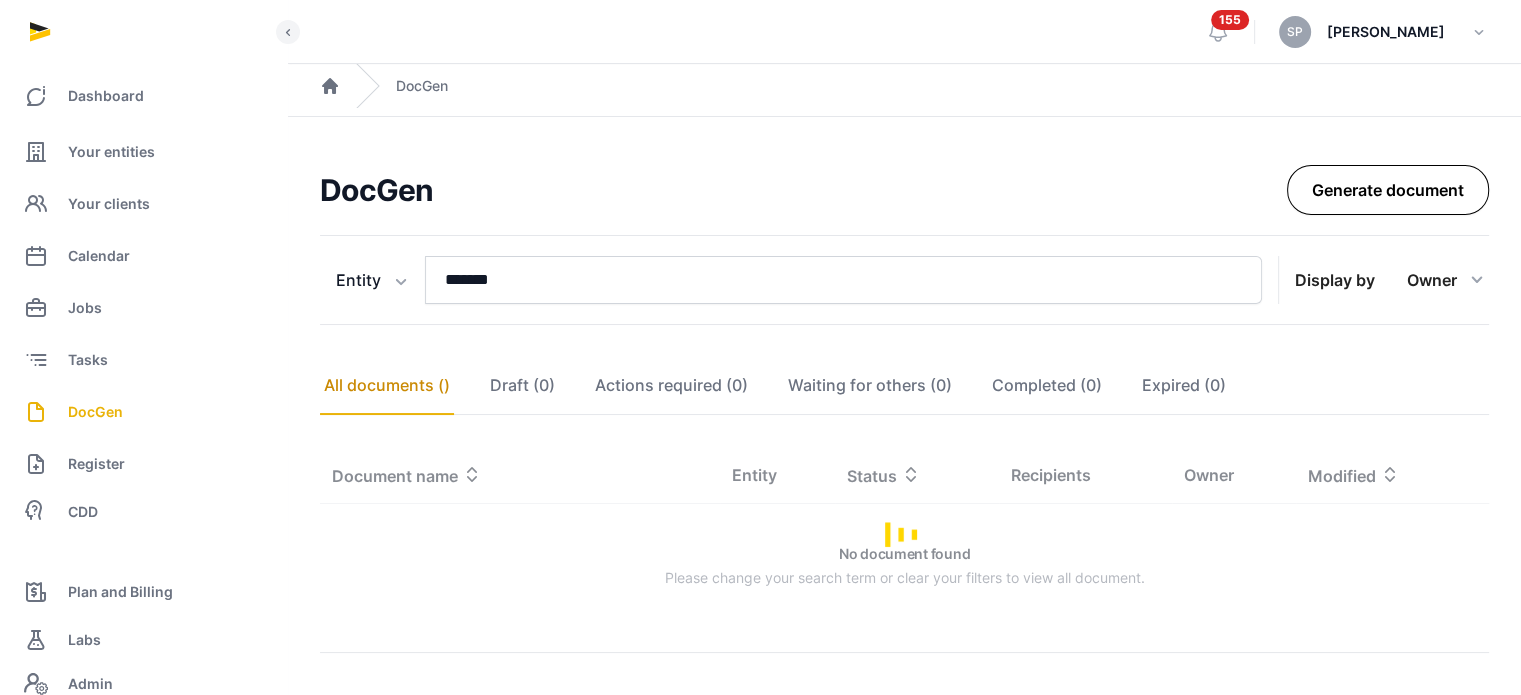 click on "Generate document" at bounding box center (1388, 190) 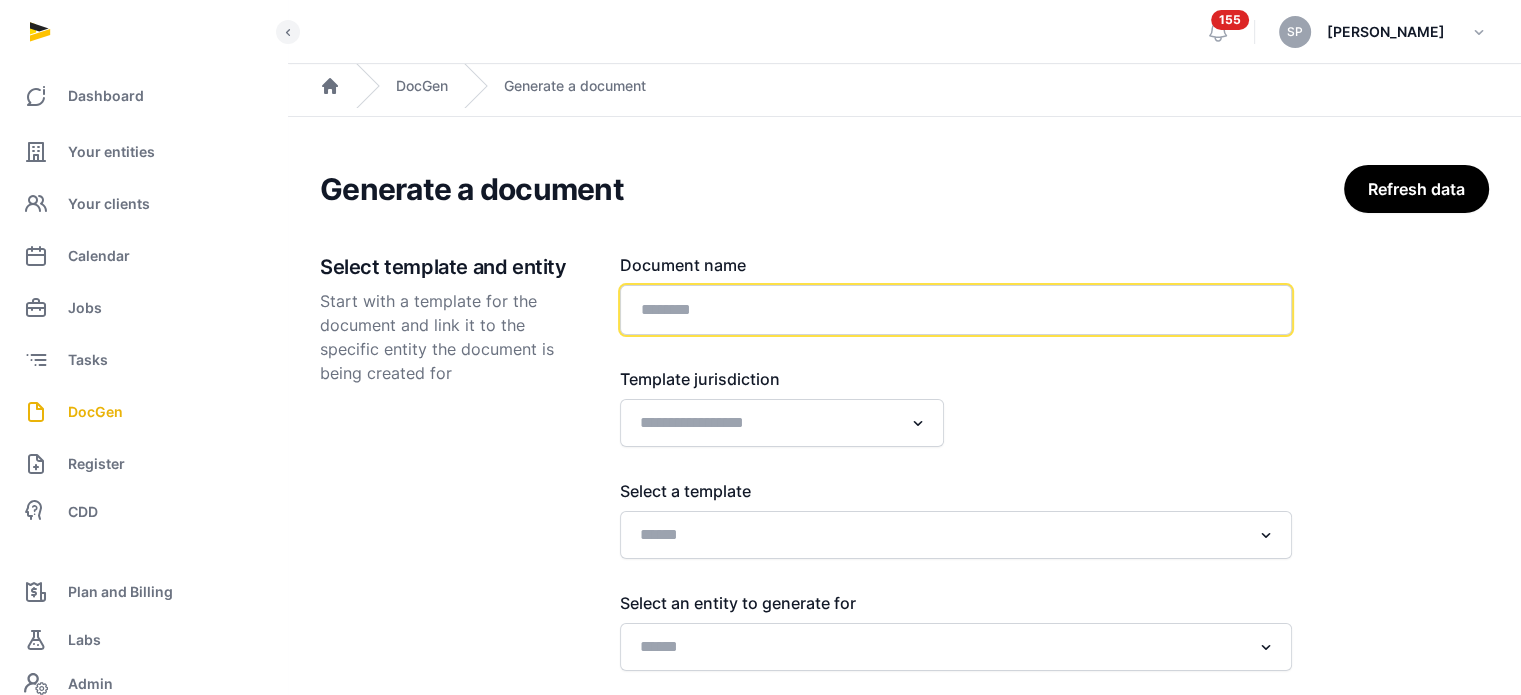 click 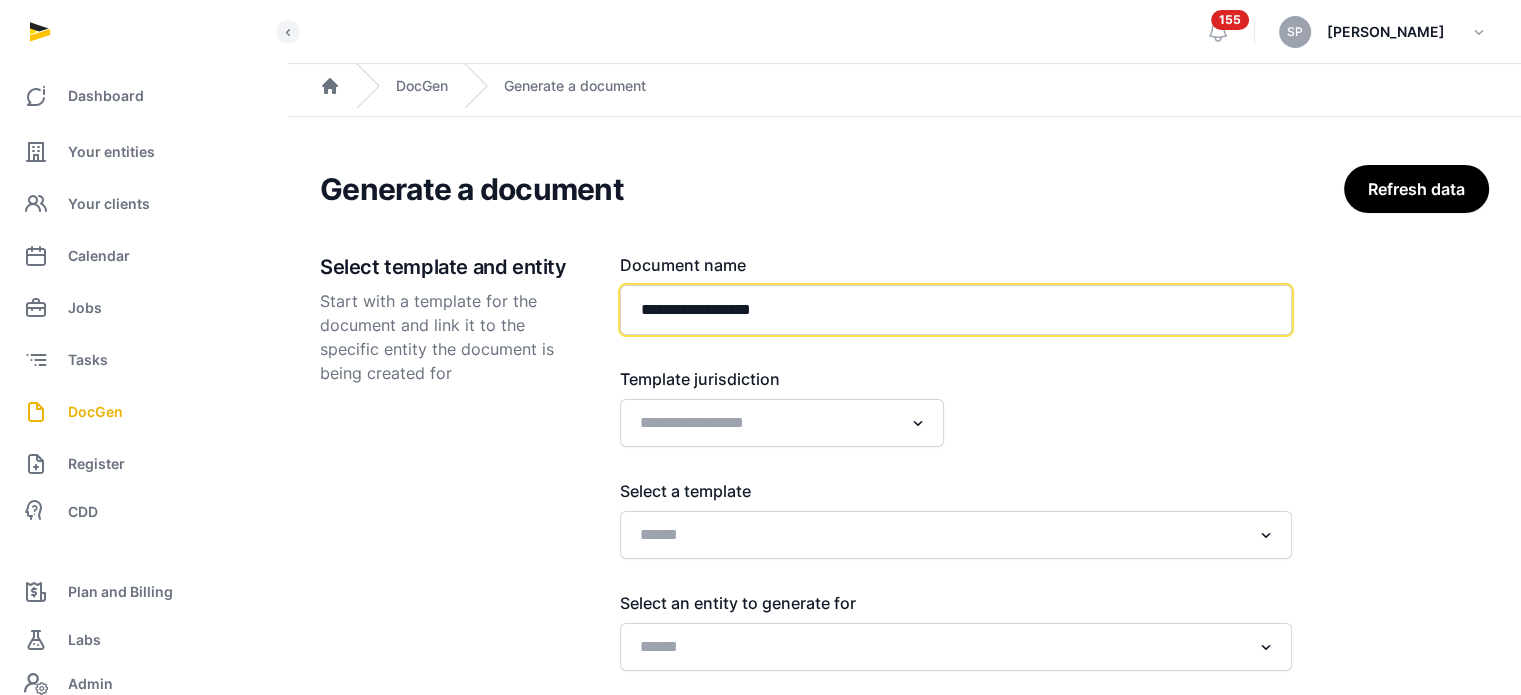 click on "**********" 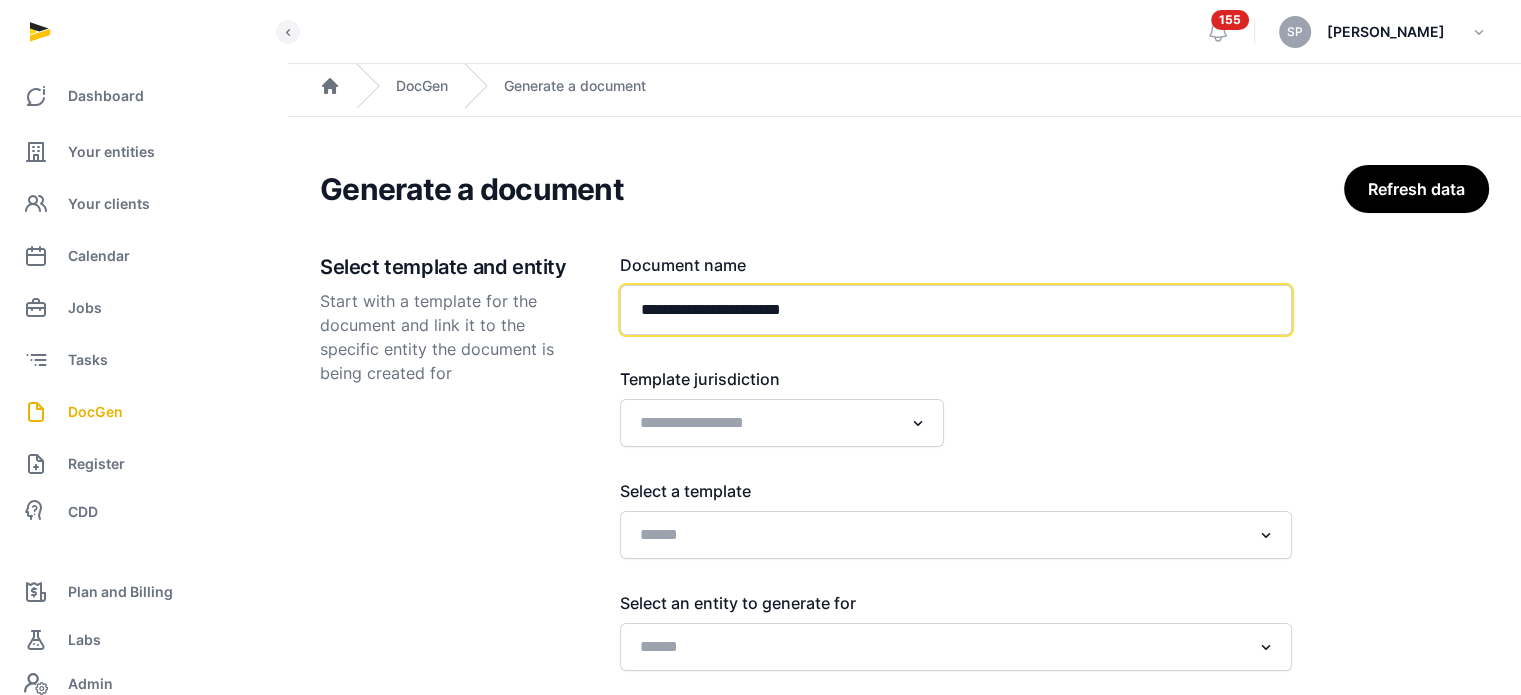 click on "**********" 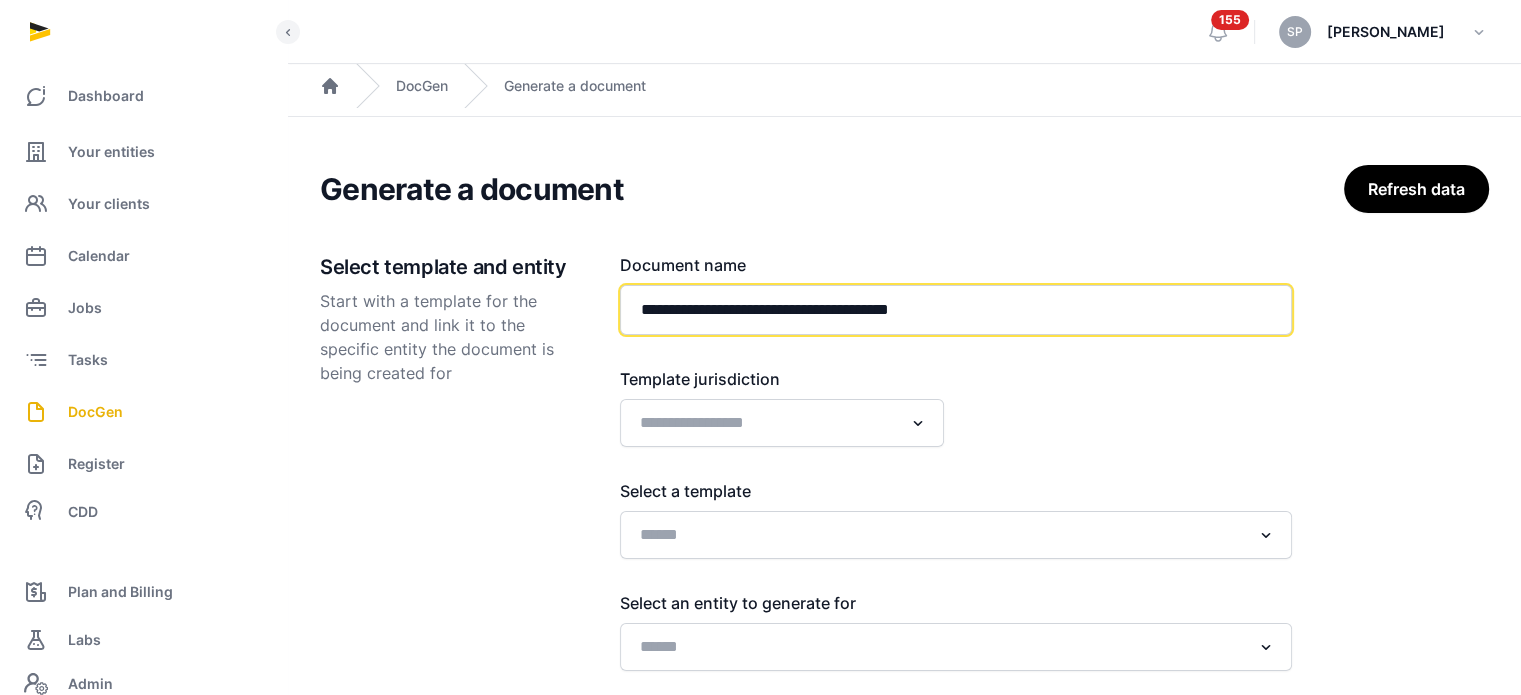 type on "**********" 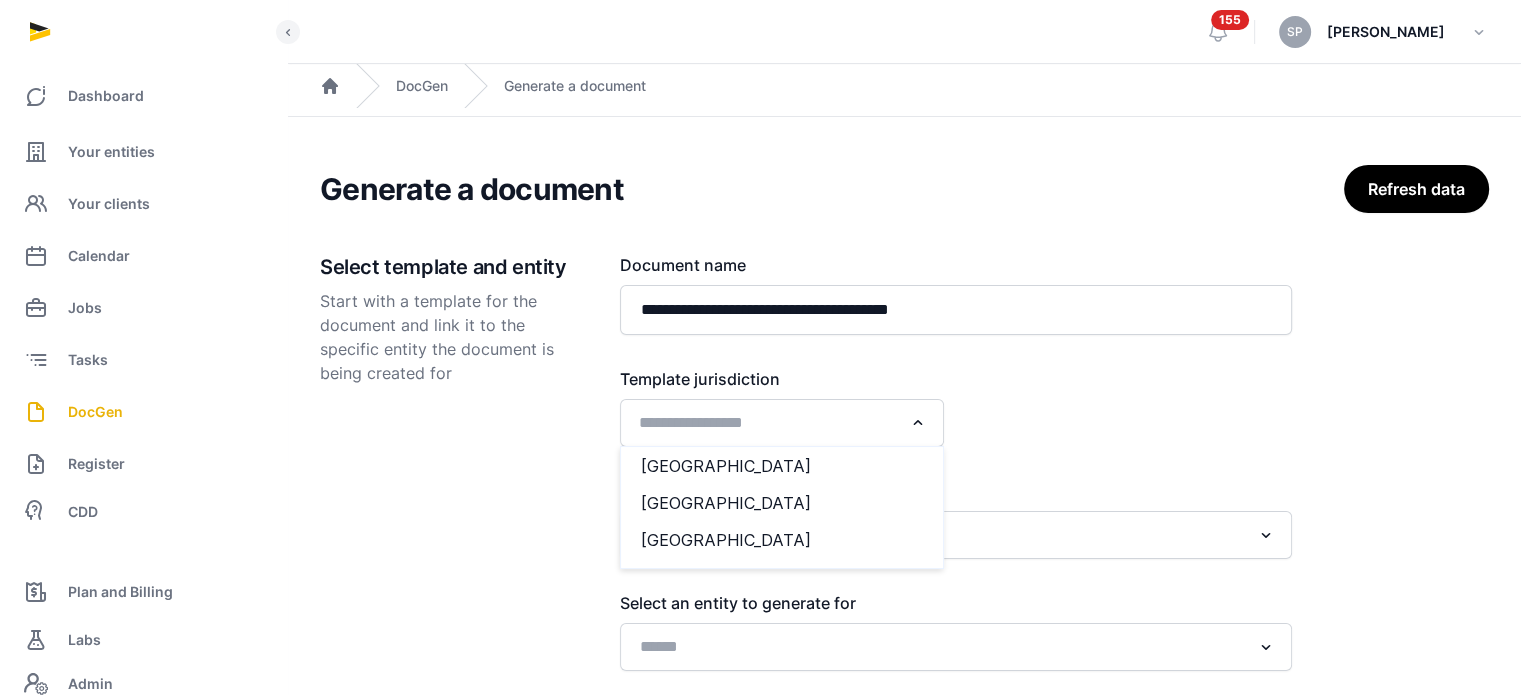 click 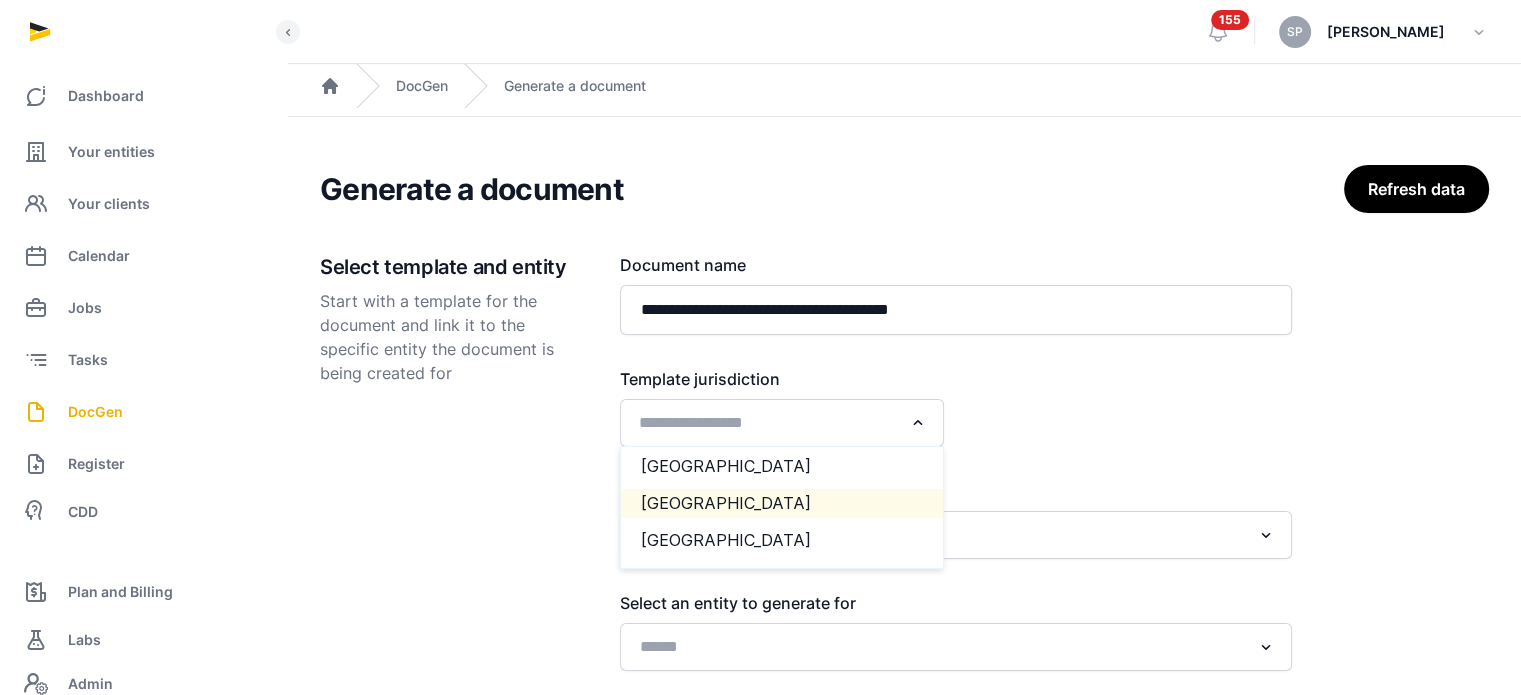 click on "[GEOGRAPHIC_DATA]" 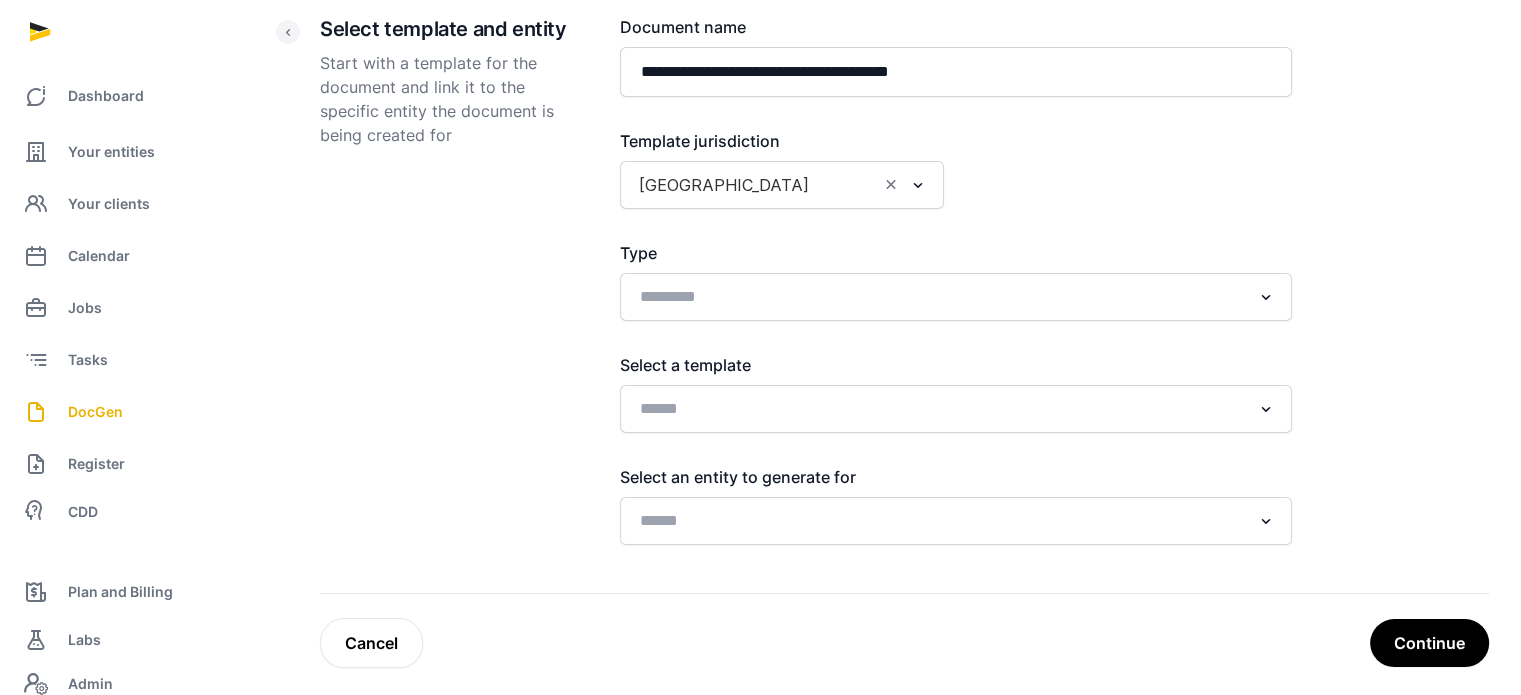 scroll, scrollTop: 249, scrollLeft: 0, axis: vertical 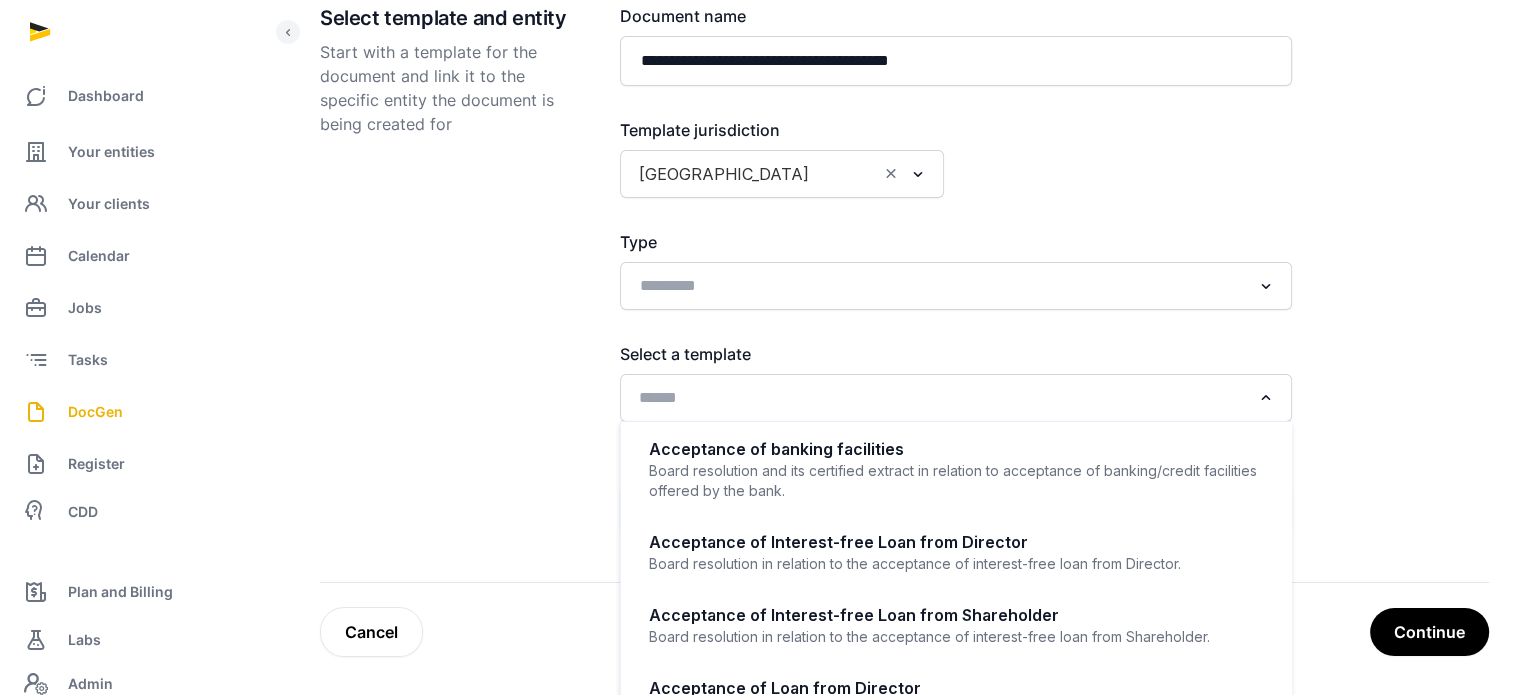 click on "Loading..." 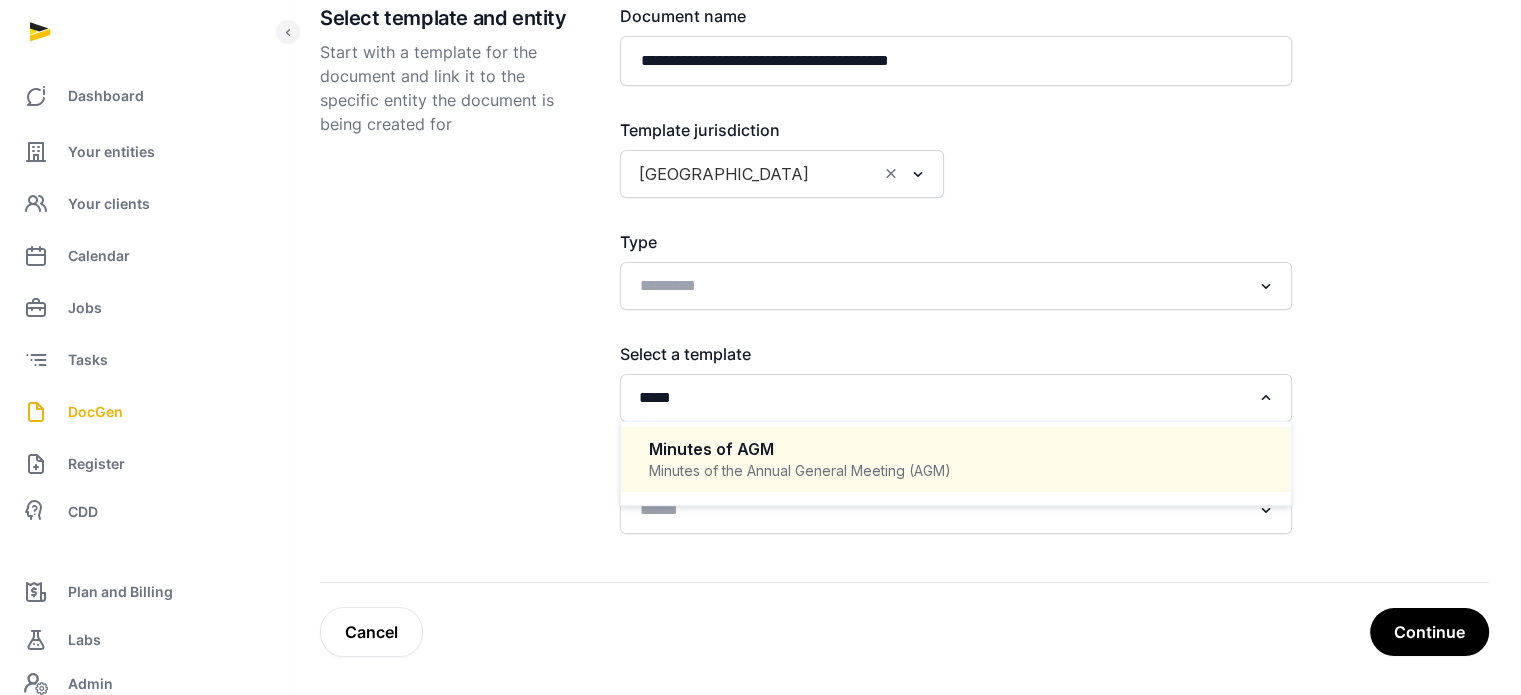 click on "Minutes of AGM" at bounding box center (956, 449) 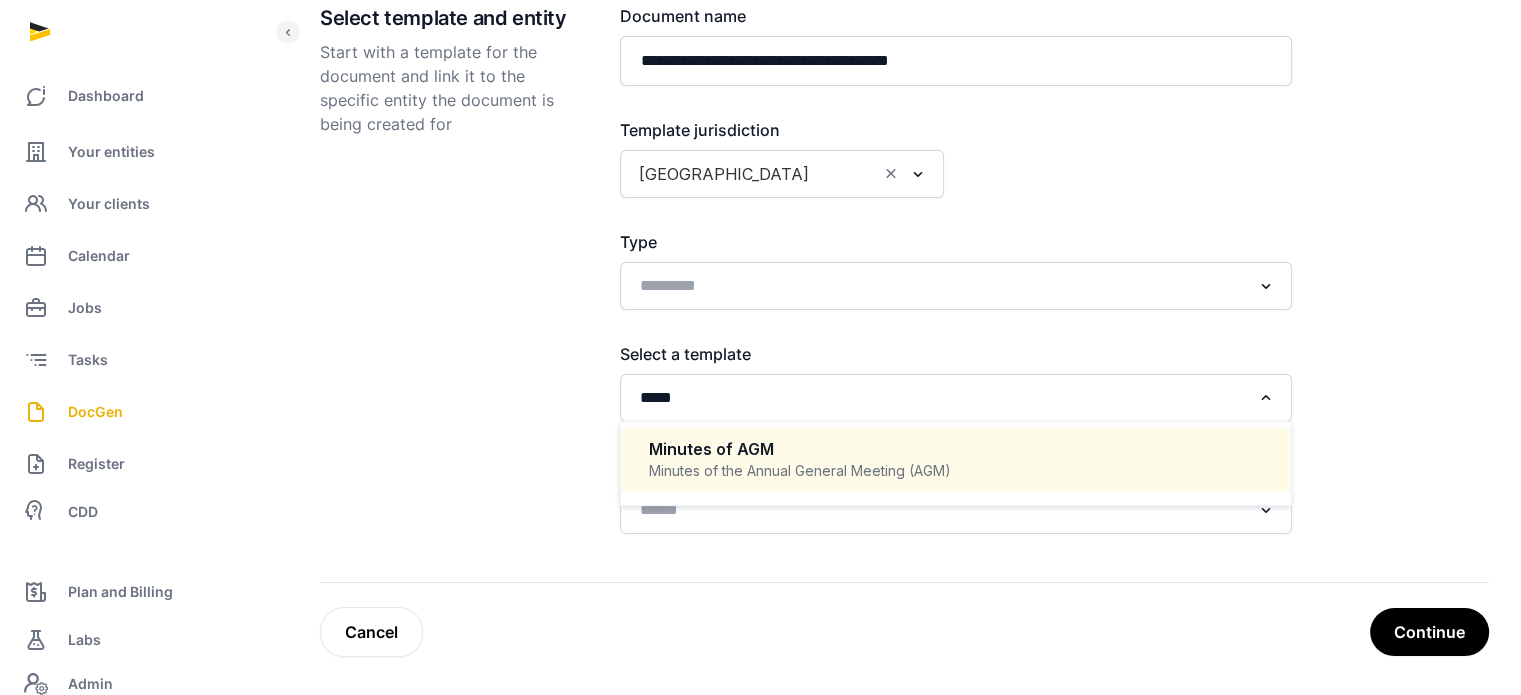 type 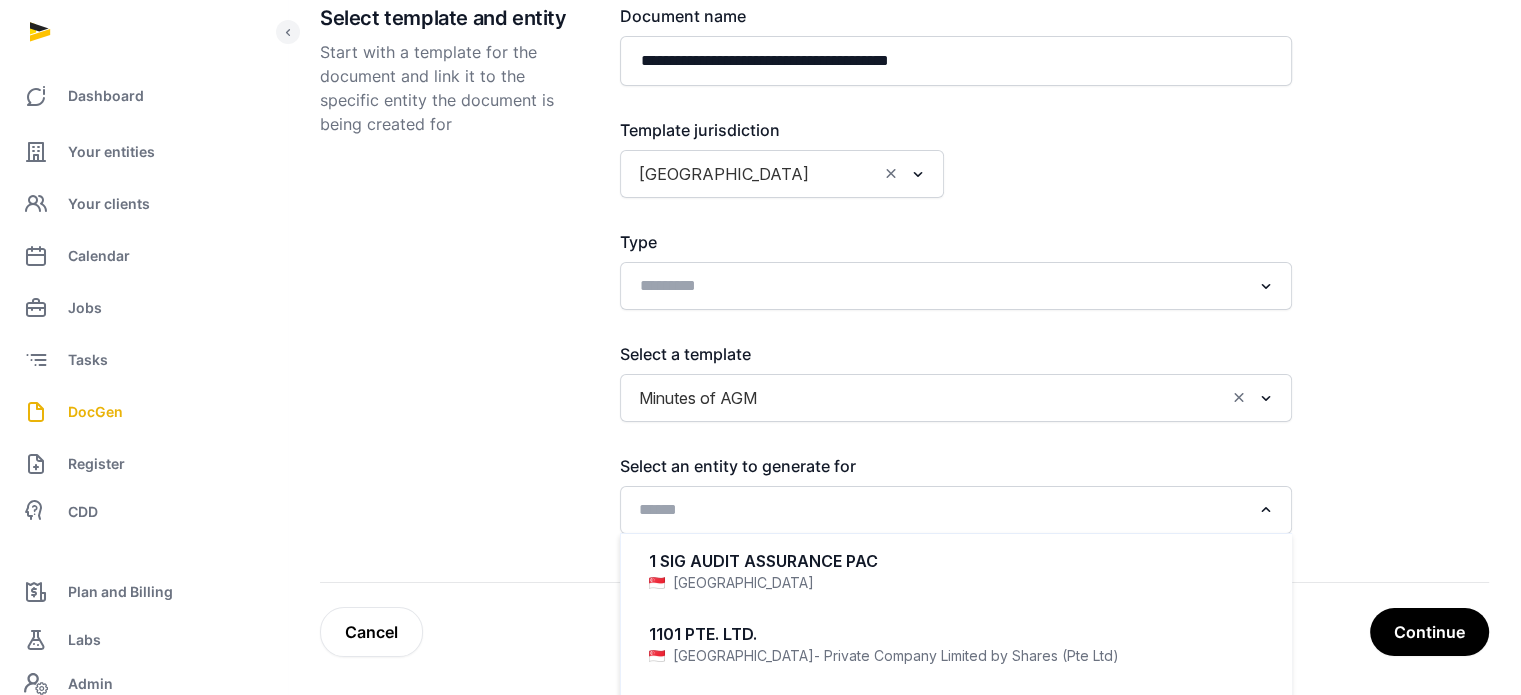 click 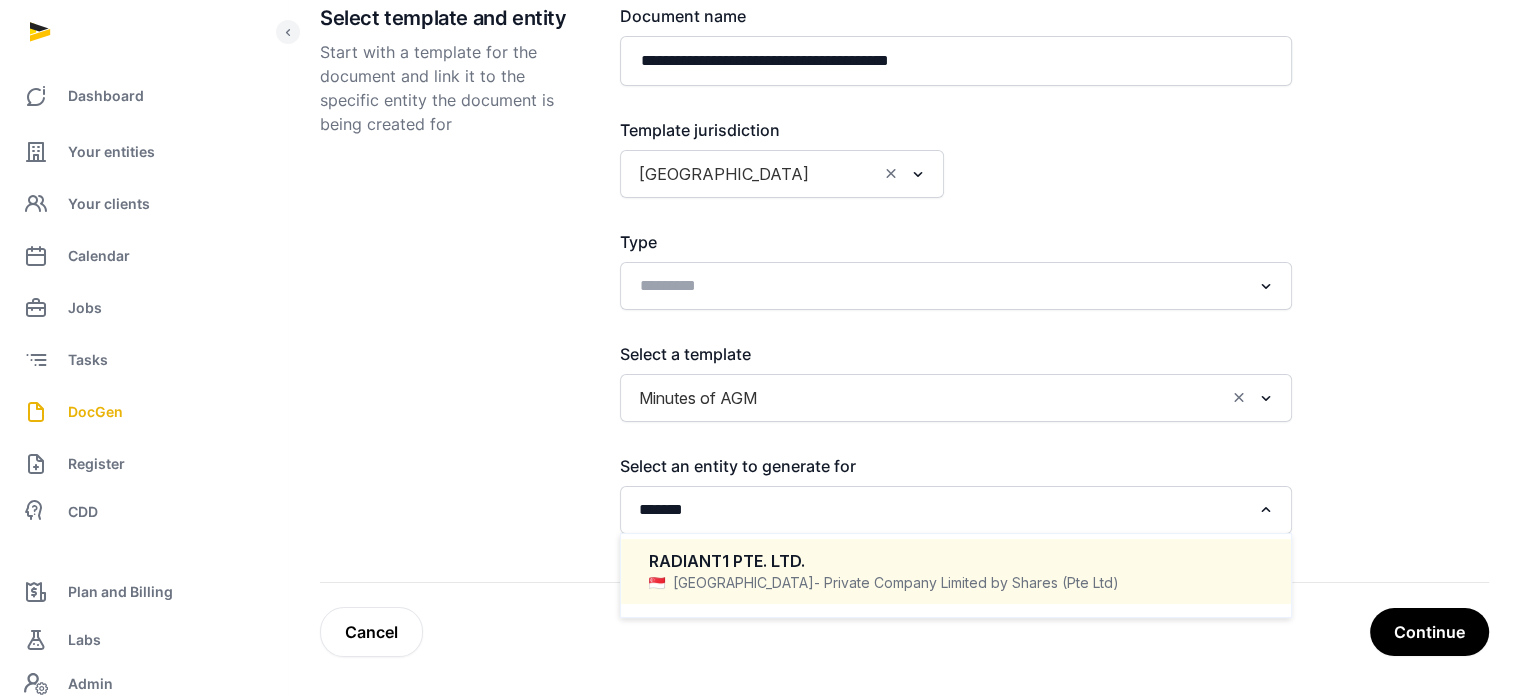 click on "RADIANT1 PTE. LTD.  Singapore   - Private Company Limited by Shares (Pte Ltd)" 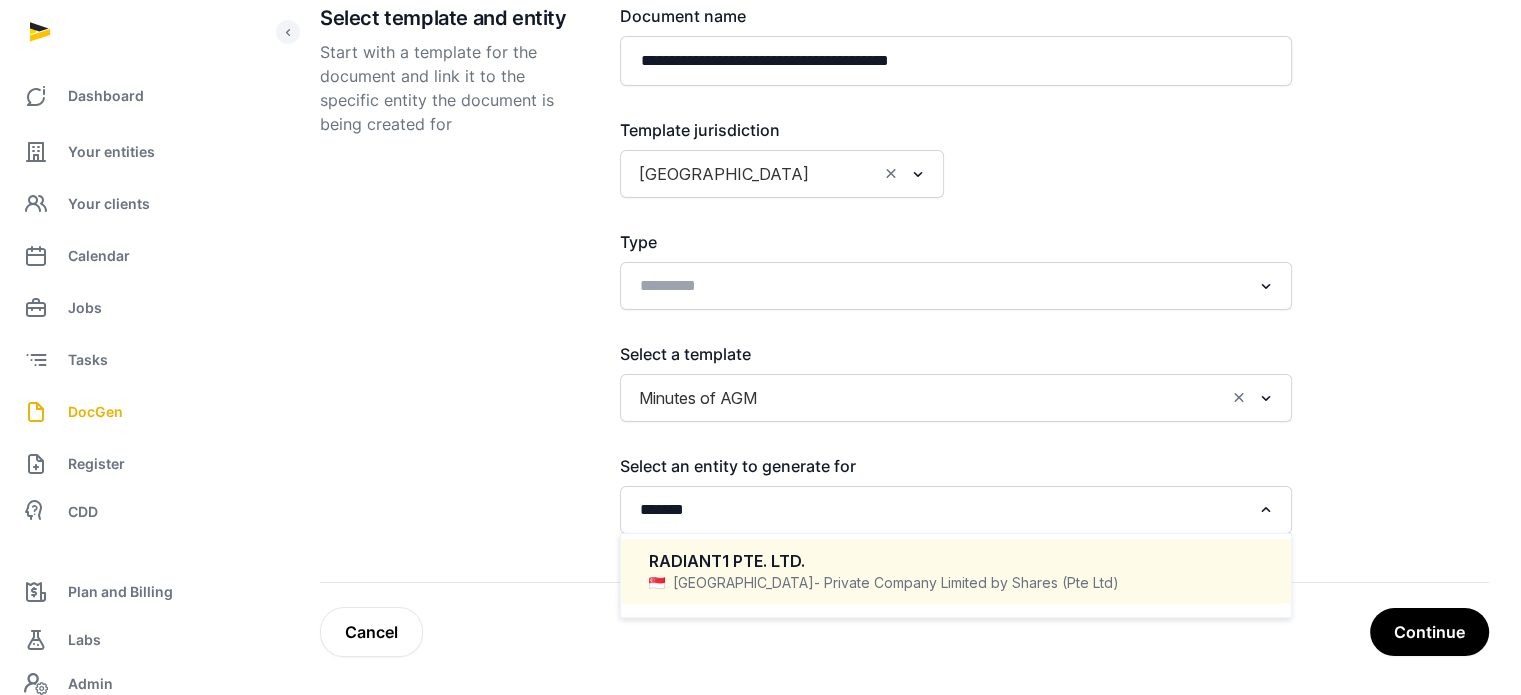 type 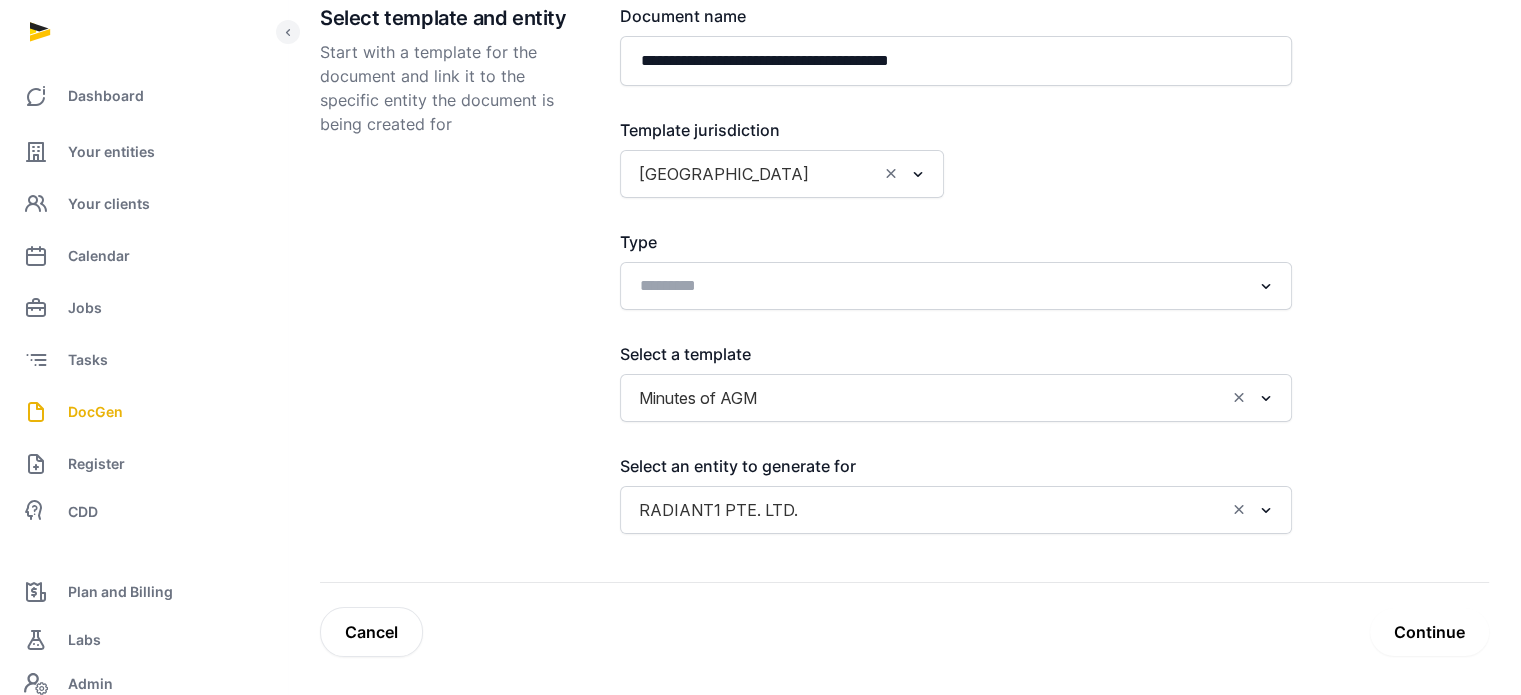 click on "Continue" at bounding box center [1429, 632] 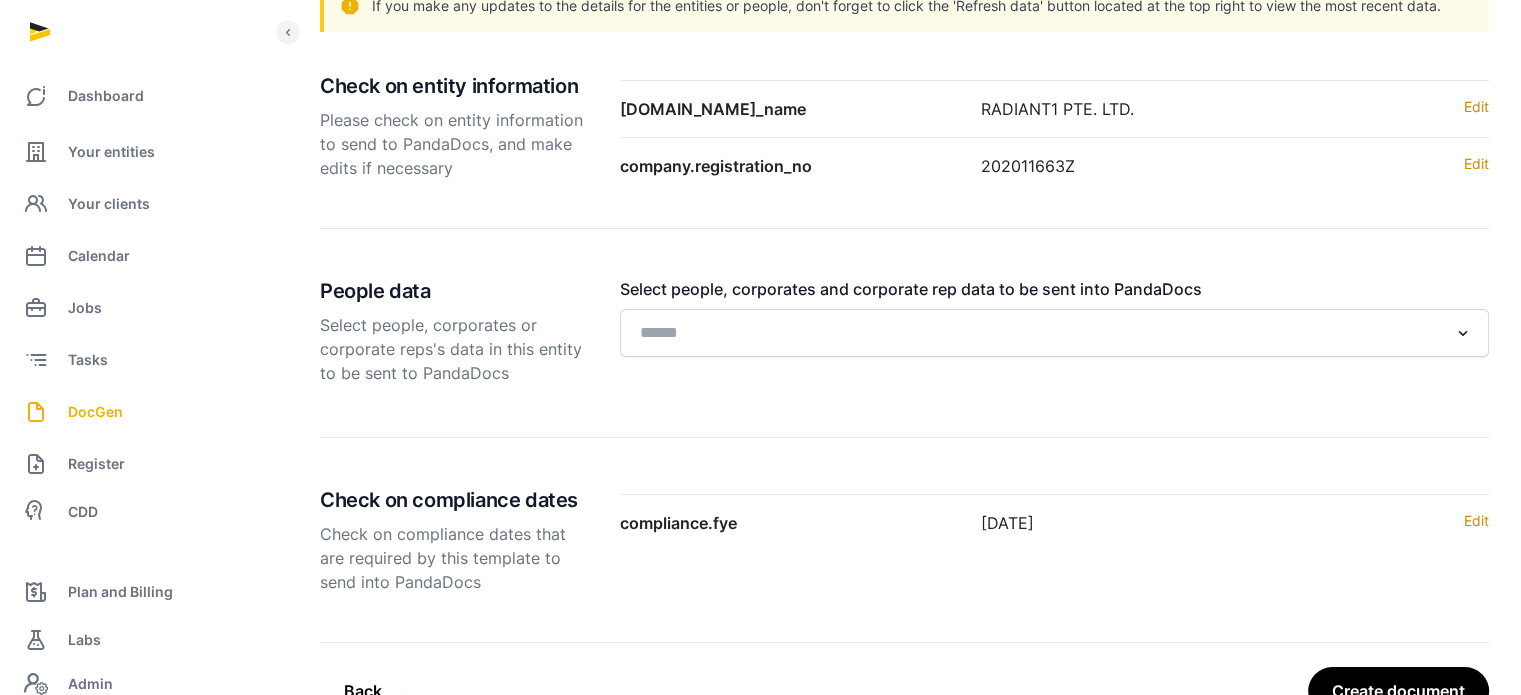 scroll, scrollTop: 308, scrollLeft: 0, axis: vertical 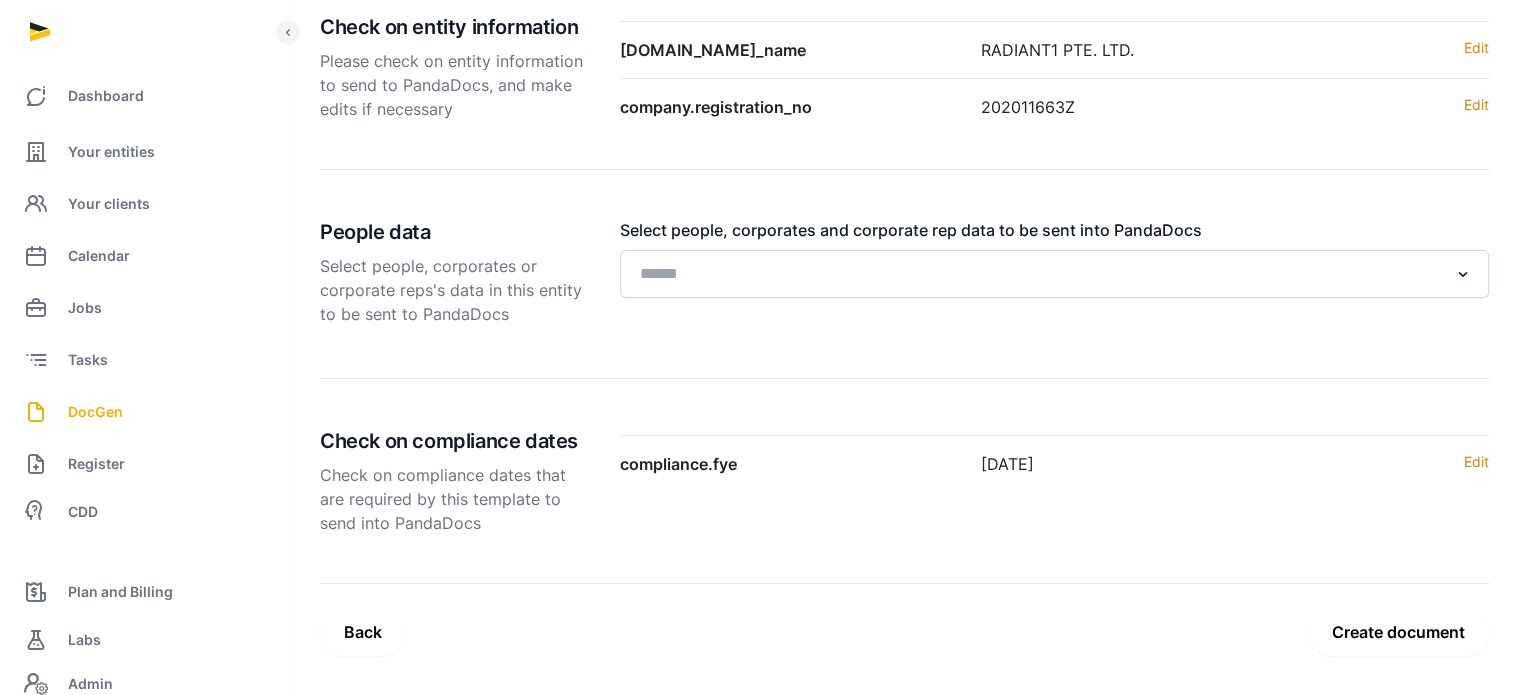 click on "Create document" at bounding box center [1398, 632] 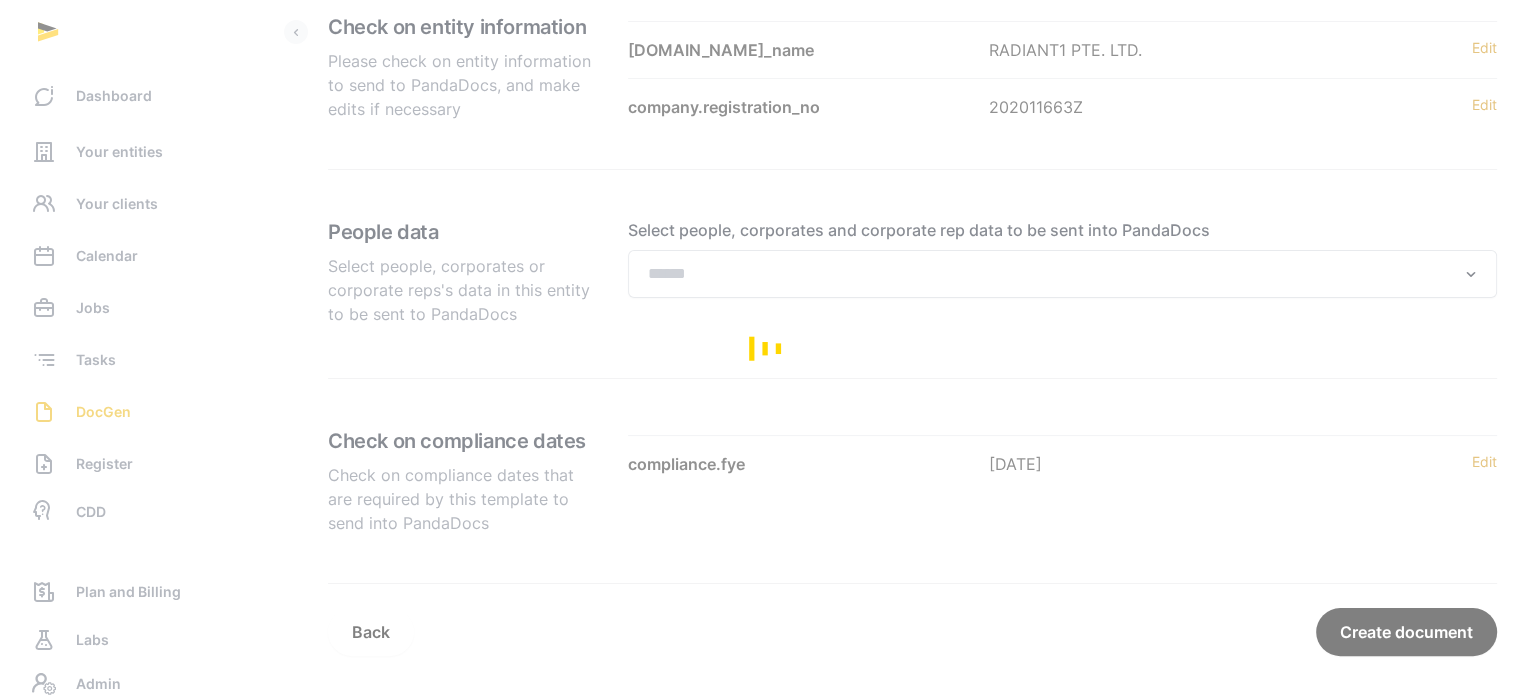 scroll, scrollTop: 0, scrollLeft: 0, axis: both 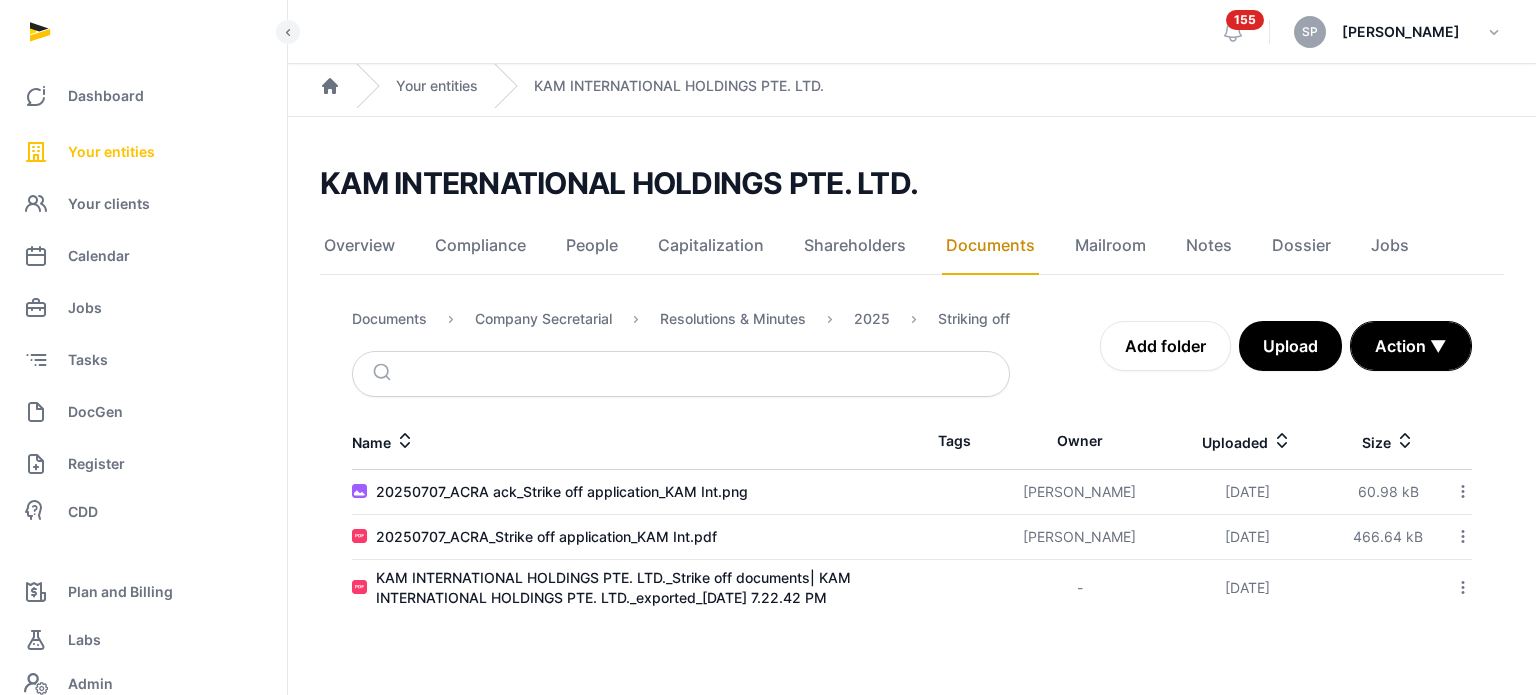 click on "Your entities" at bounding box center (111, 152) 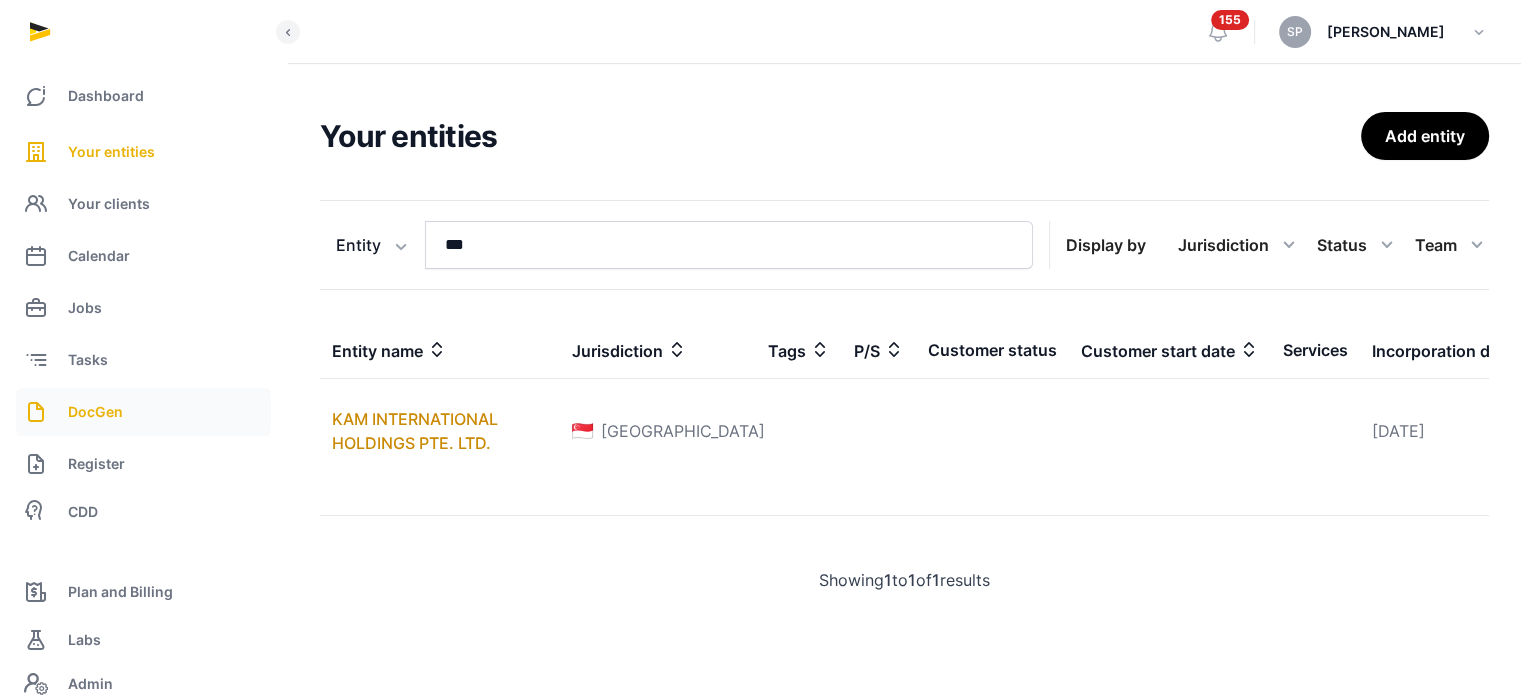 click on "DocGen" at bounding box center (143, 412) 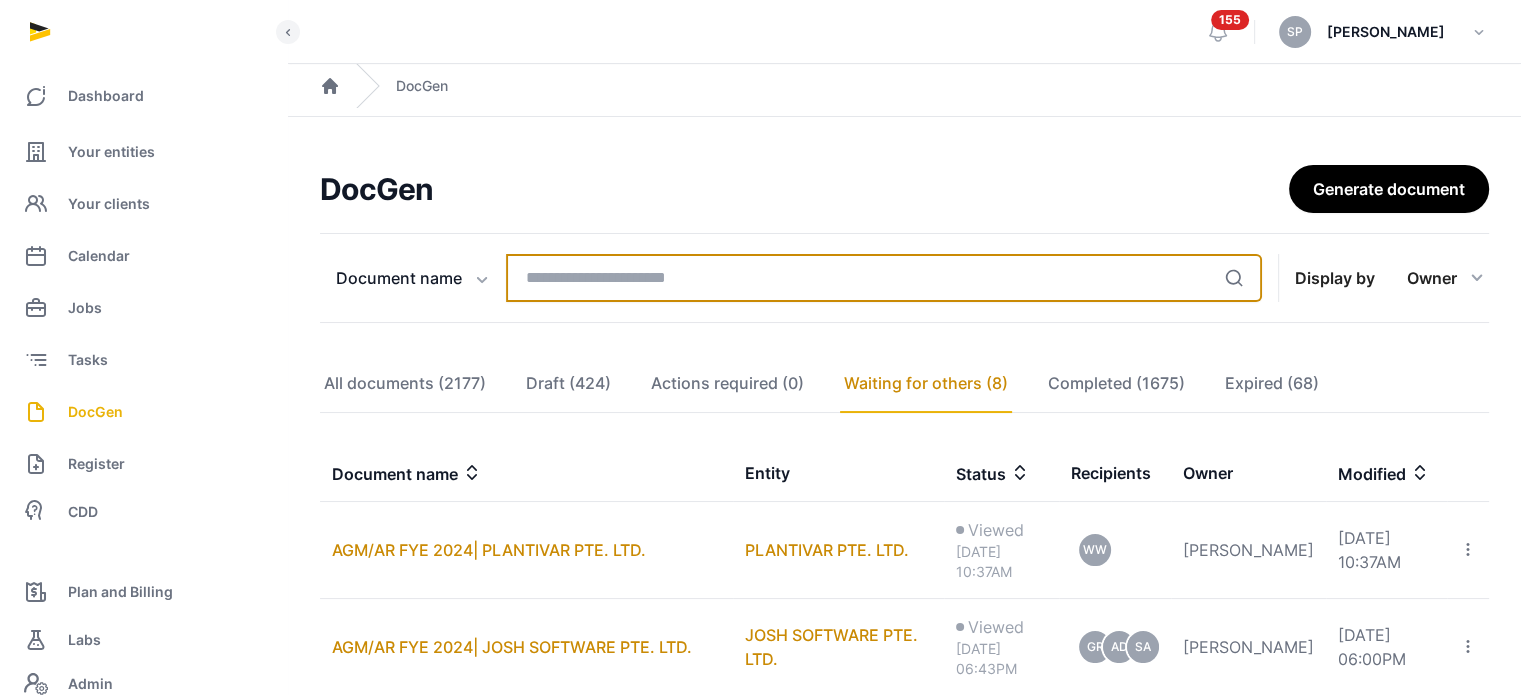 click at bounding box center (884, 278) 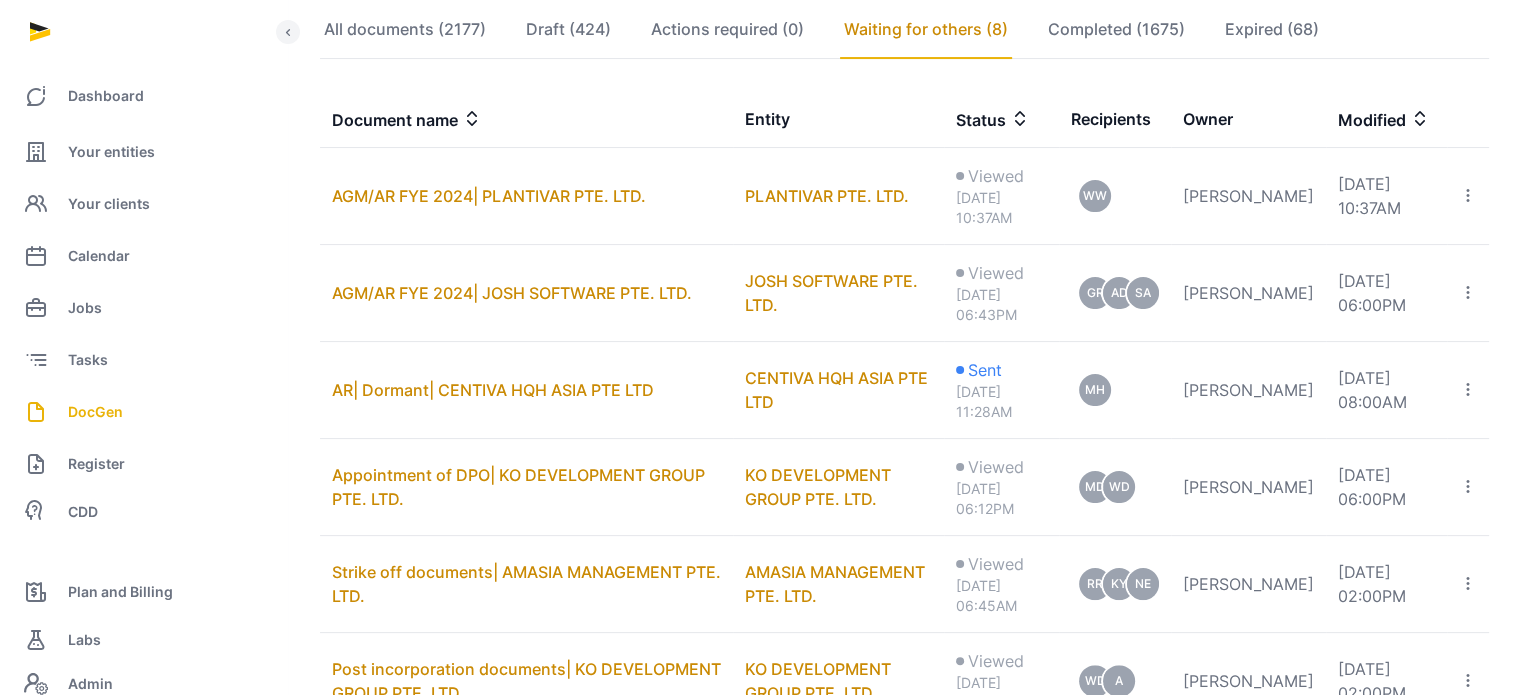 scroll, scrollTop: 356, scrollLeft: 0, axis: vertical 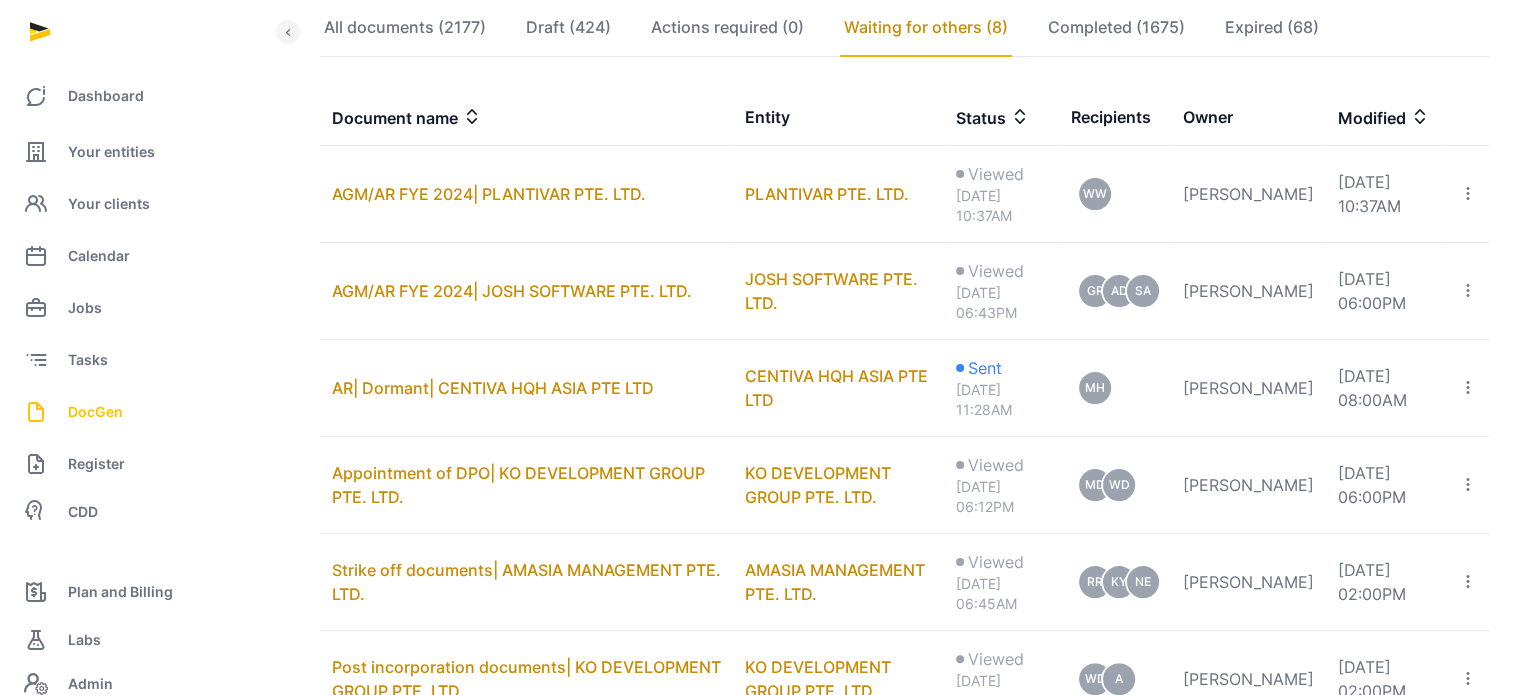 click on "DocGen" at bounding box center [95, 412] 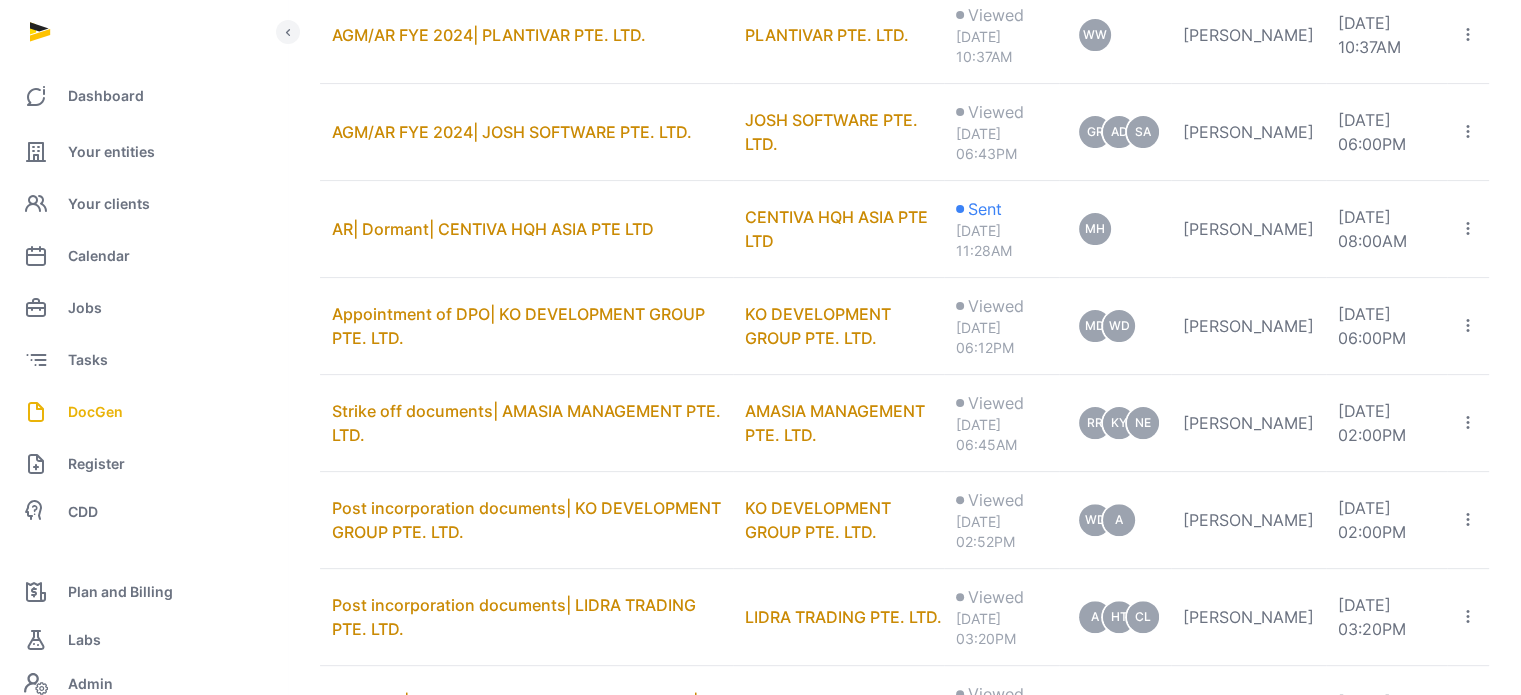 scroll, scrollTop: 575, scrollLeft: 0, axis: vertical 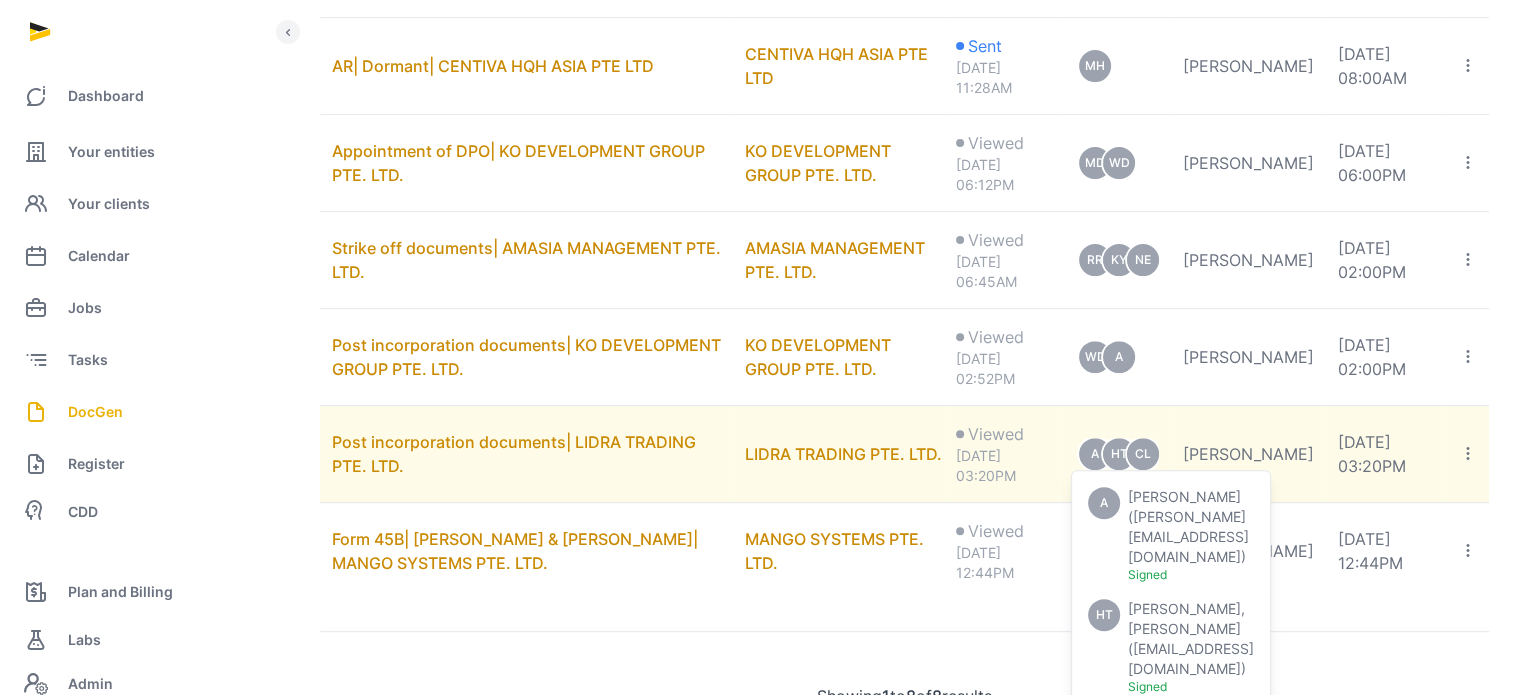 click on "Signed" at bounding box center (1191, 687) 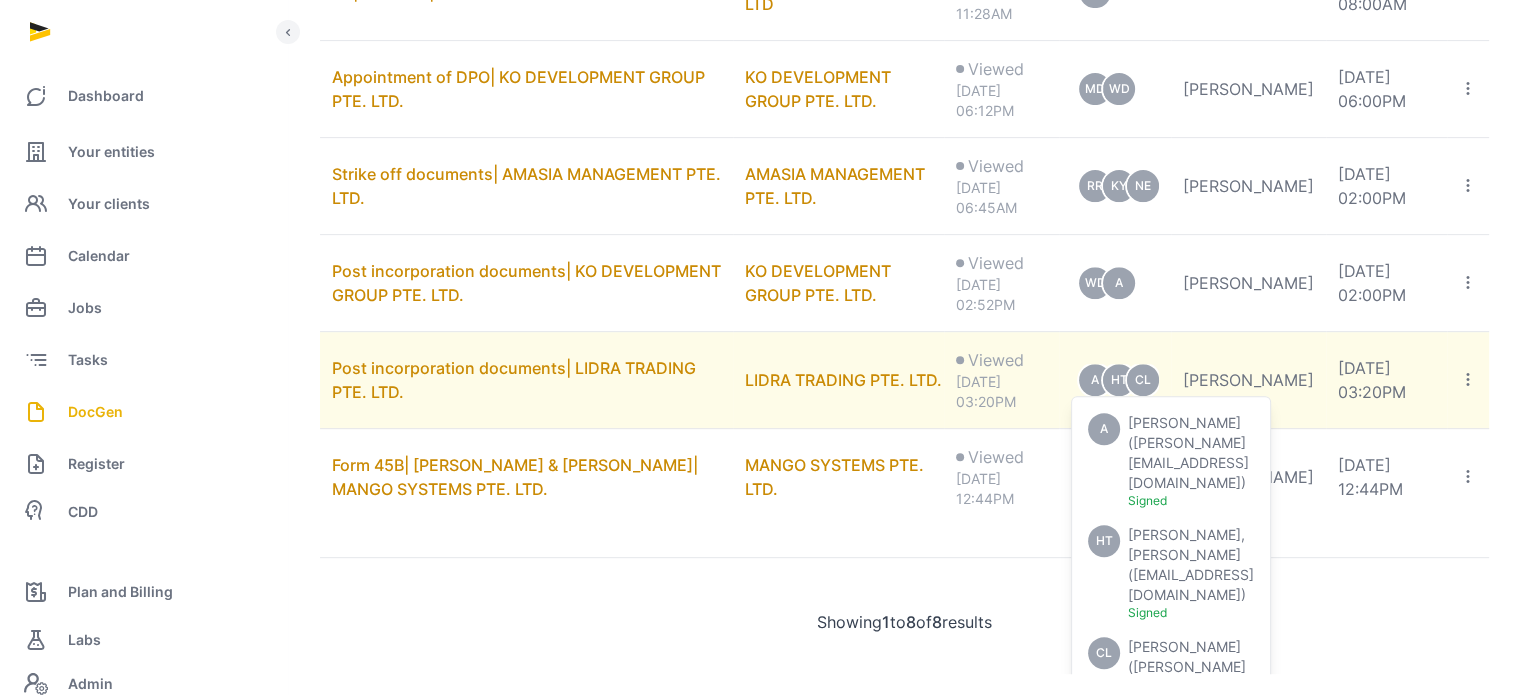 scroll, scrollTop: 756, scrollLeft: 0, axis: vertical 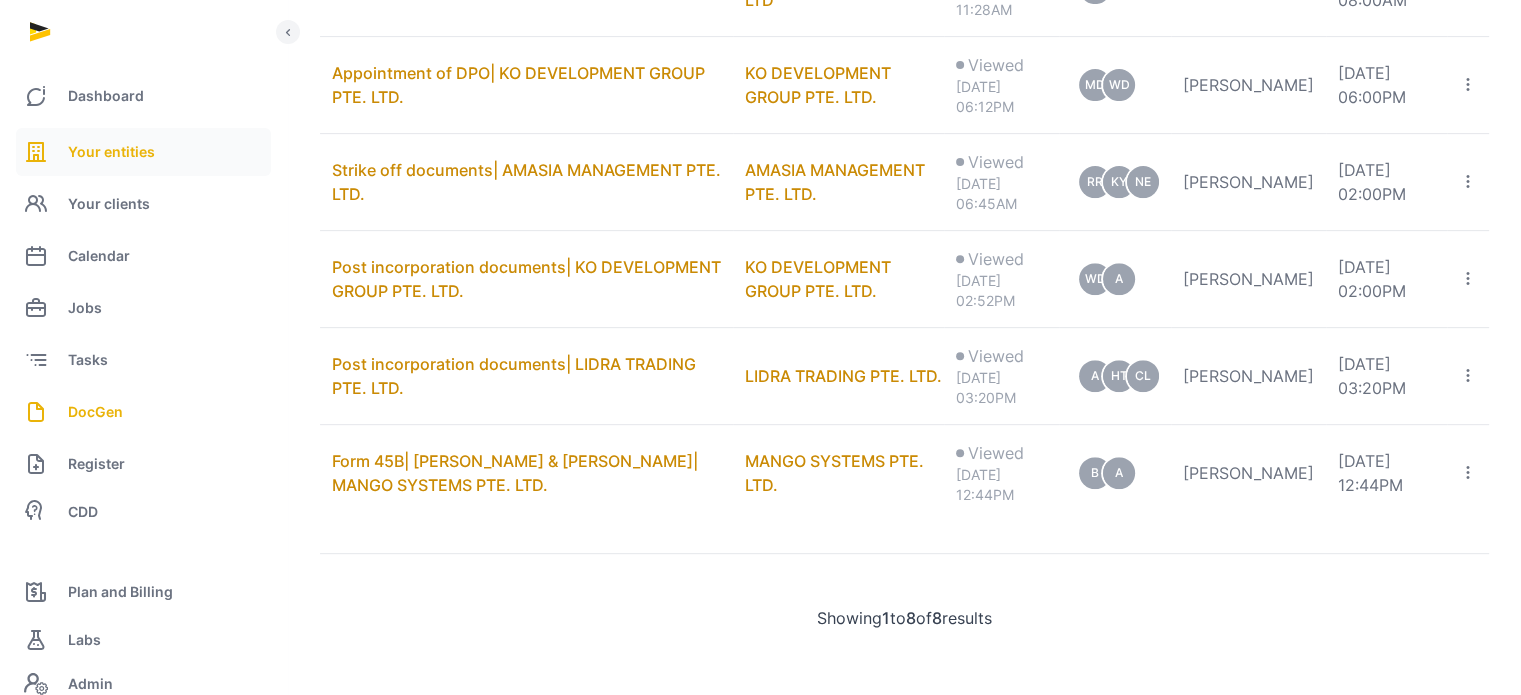click on "Your entities" at bounding box center (111, 152) 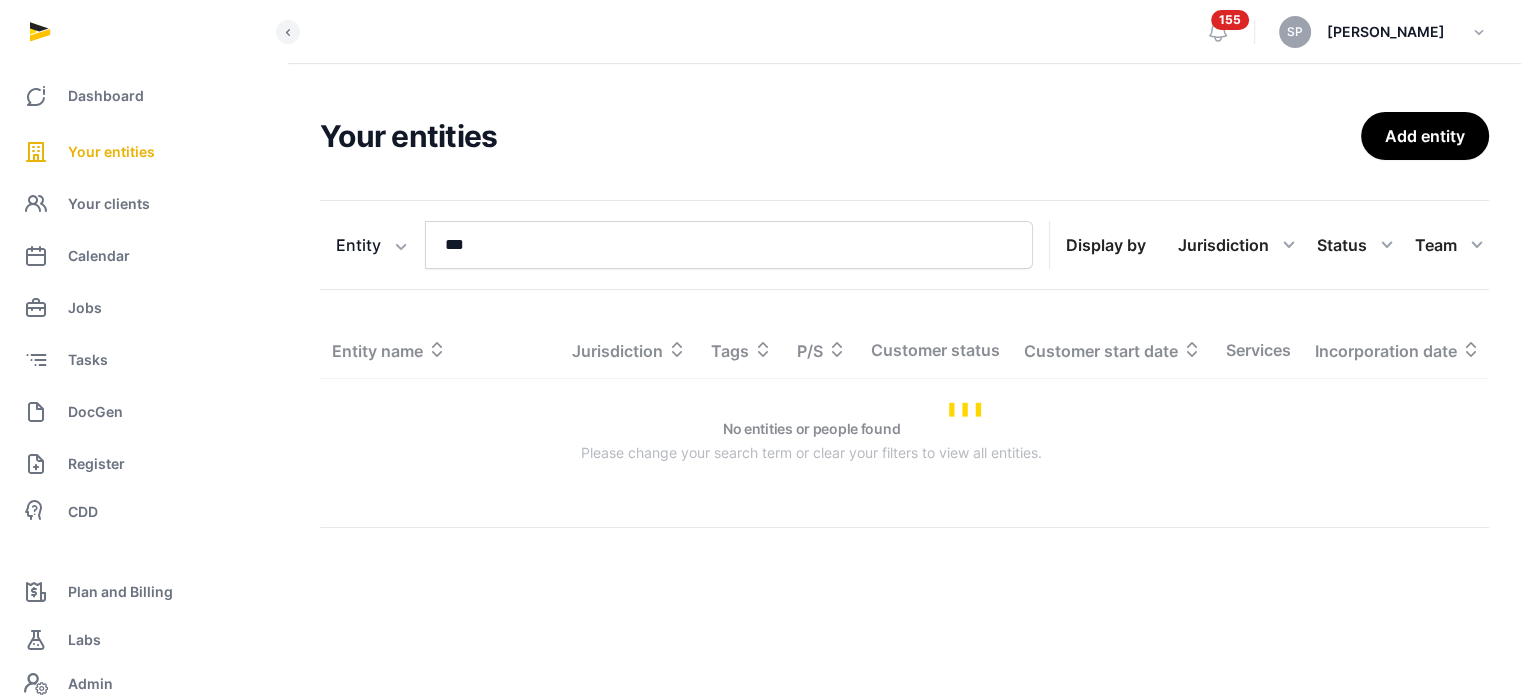 scroll, scrollTop: 0, scrollLeft: 0, axis: both 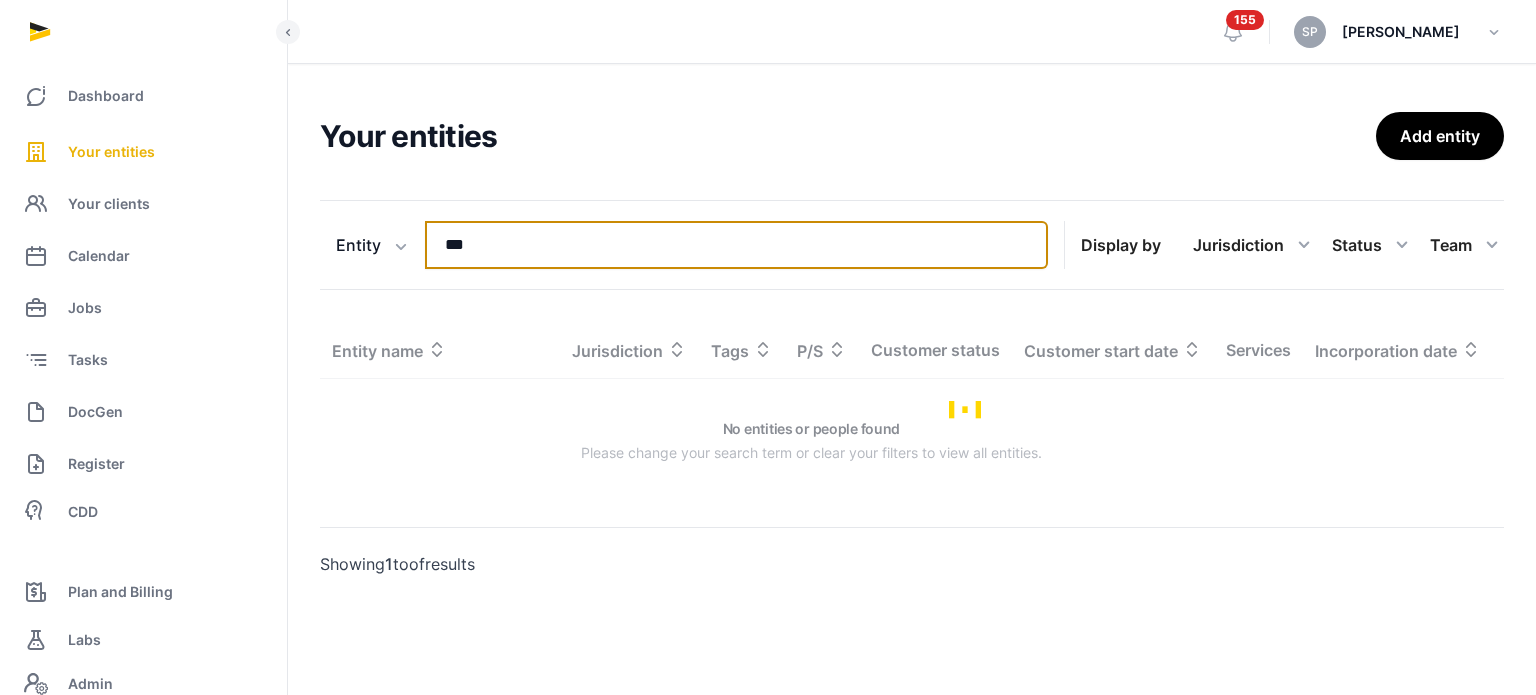 click on "***" at bounding box center (736, 245) 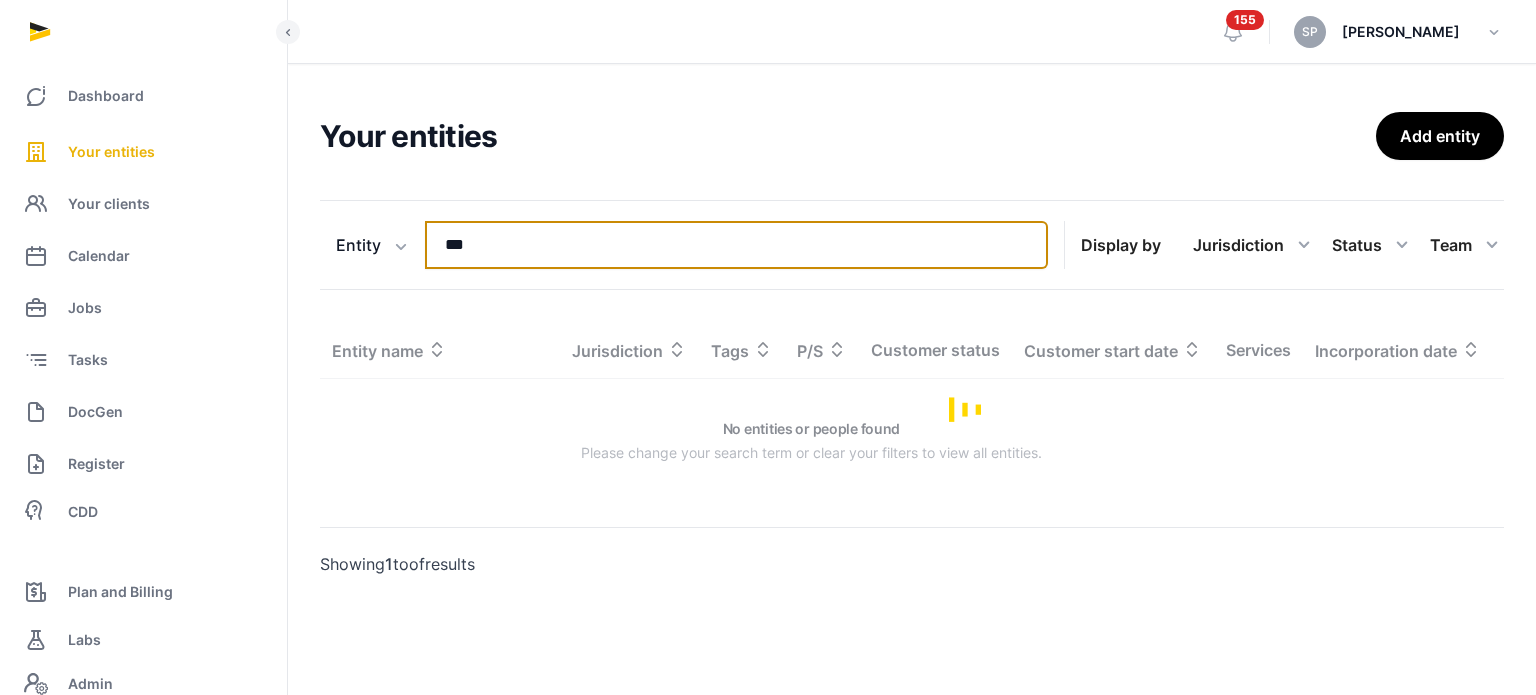 click on "***" at bounding box center [736, 245] 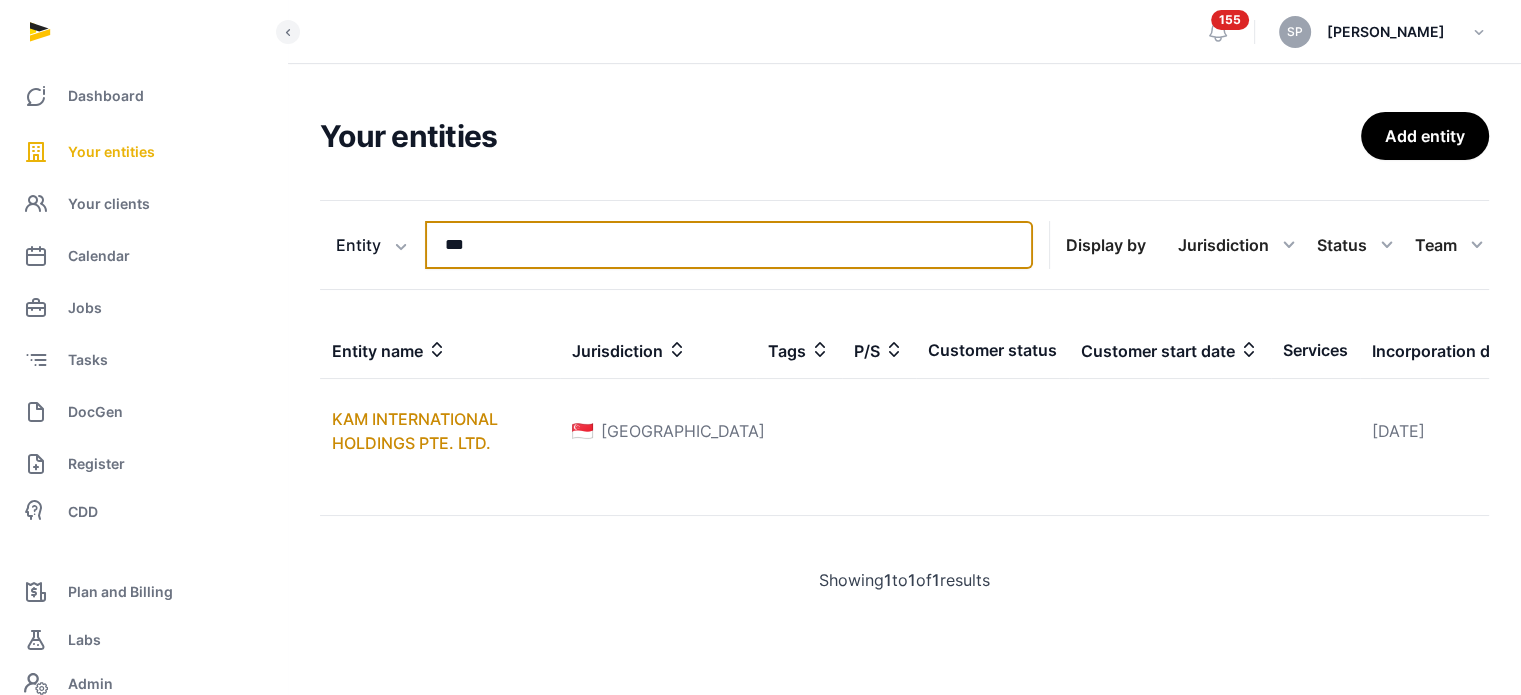 click on "***" at bounding box center [729, 245] 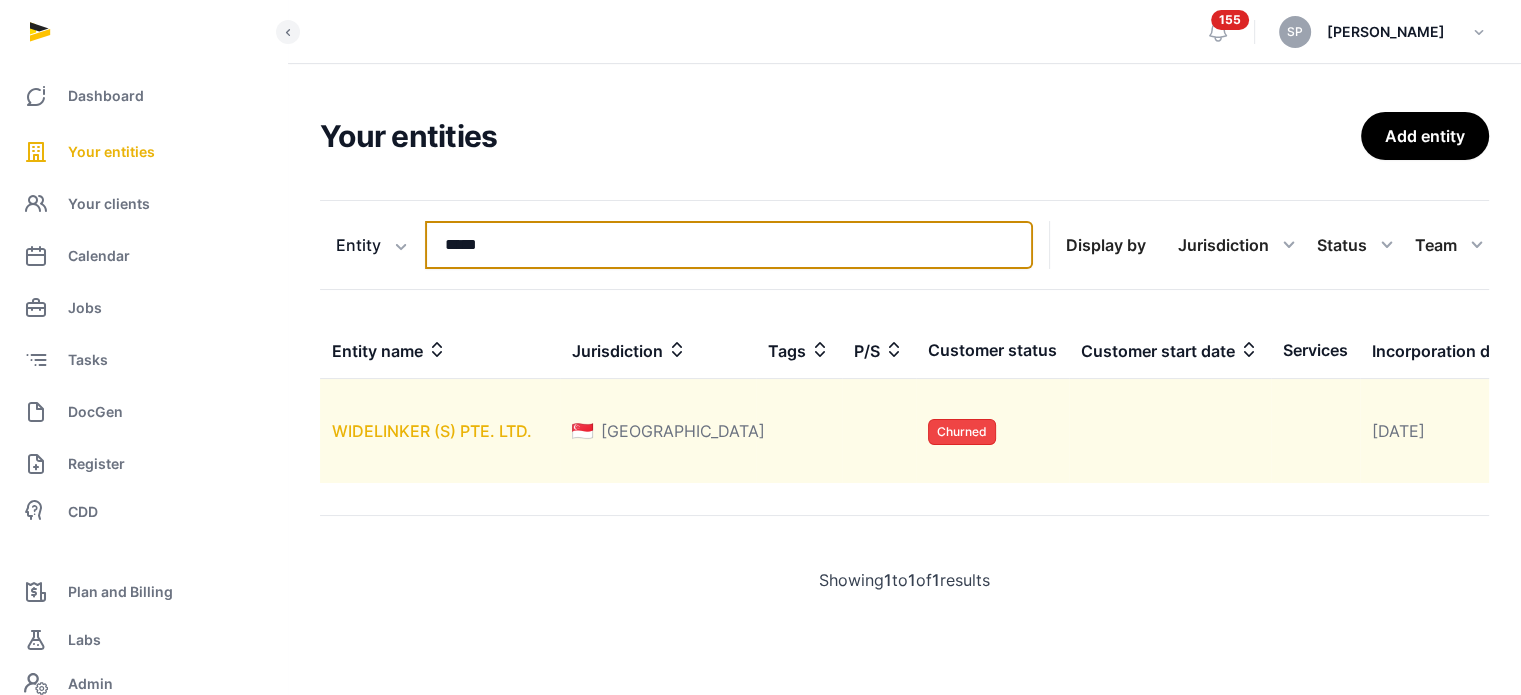 type on "*****" 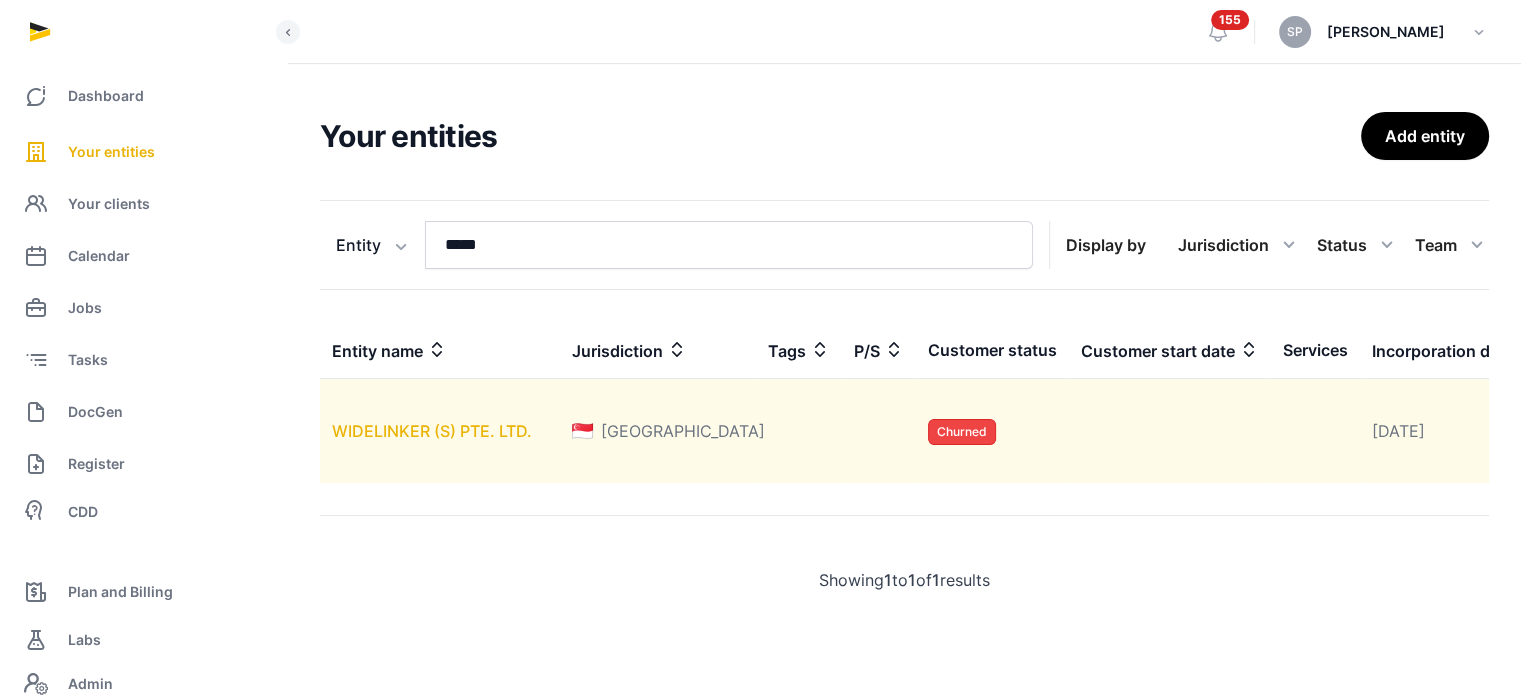 click on "WIDELINKER (S) PTE. LTD." at bounding box center [432, 431] 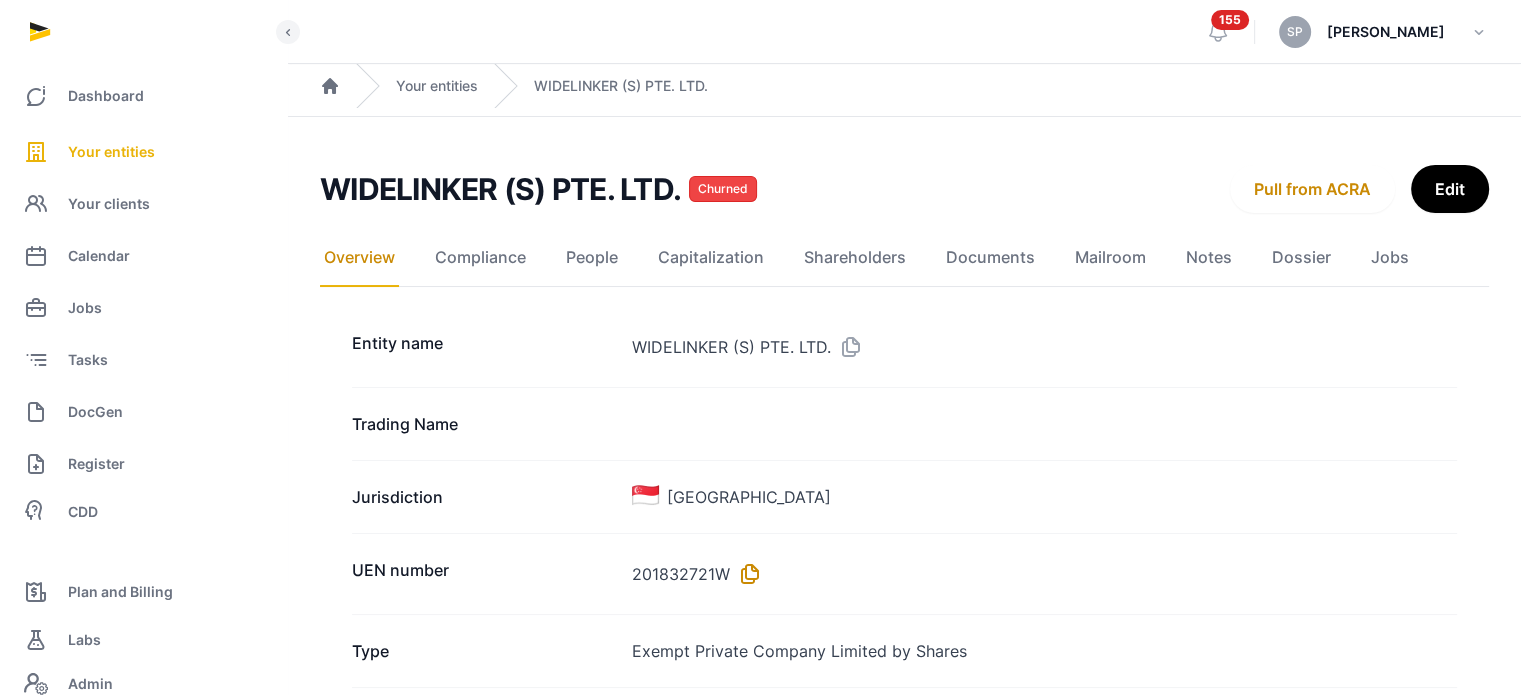 click at bounding box center [746, 574] 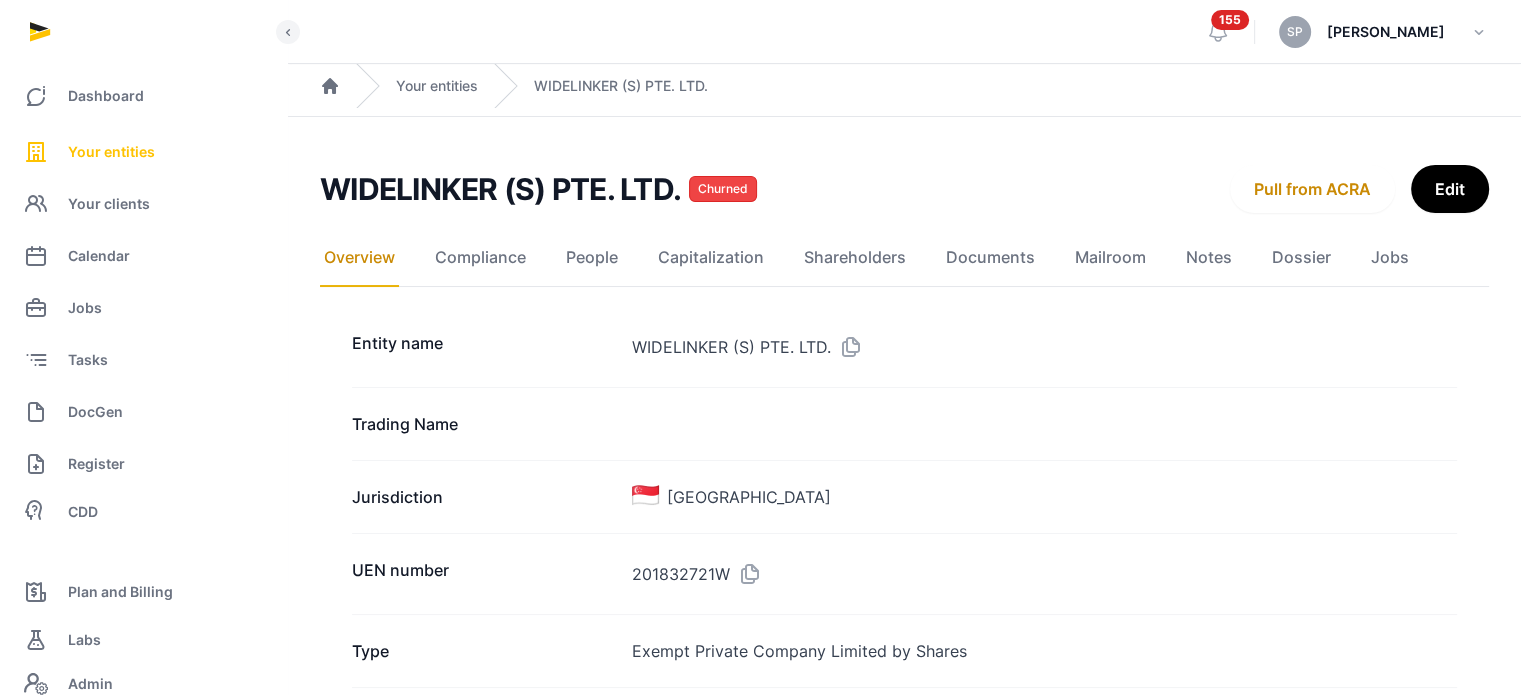 click on "Your entities" at bounding box center [111, 152] 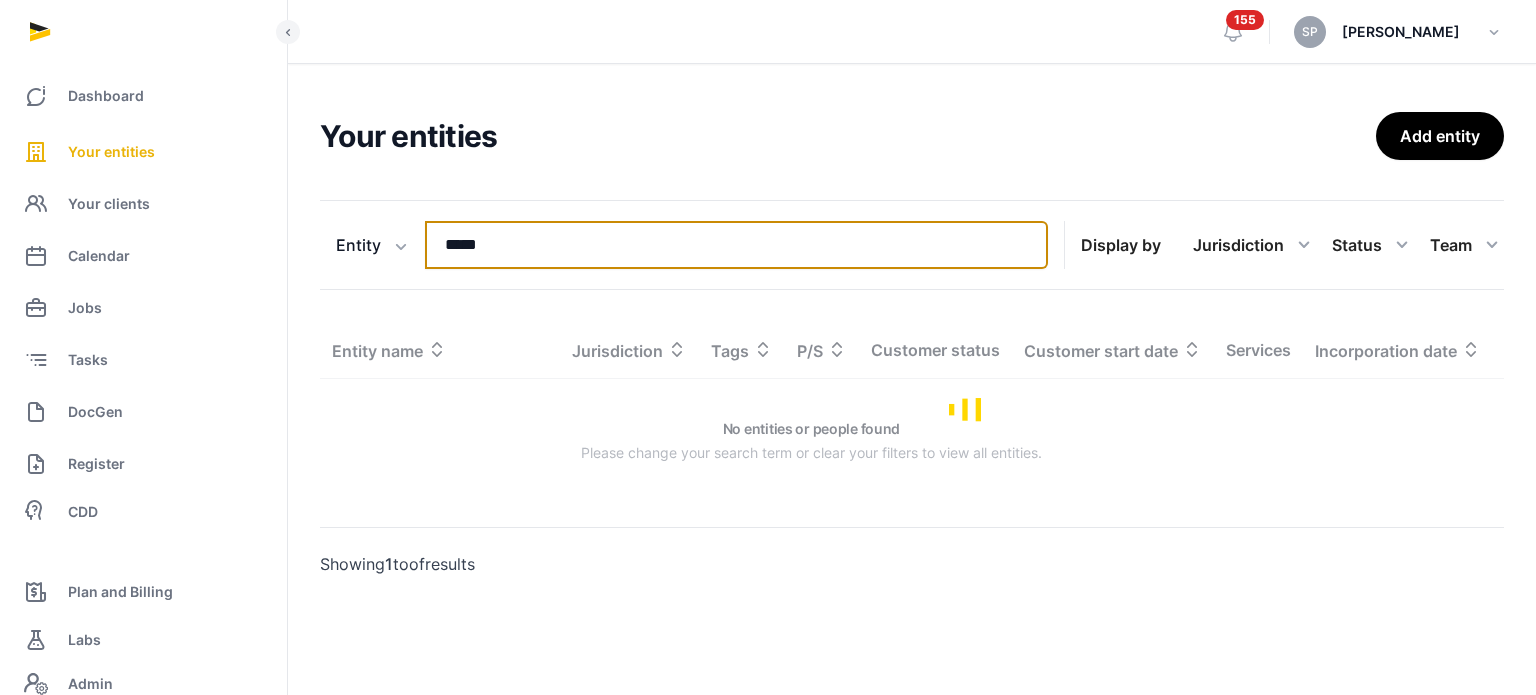 click on "*****" at bounding box center (736, 245) 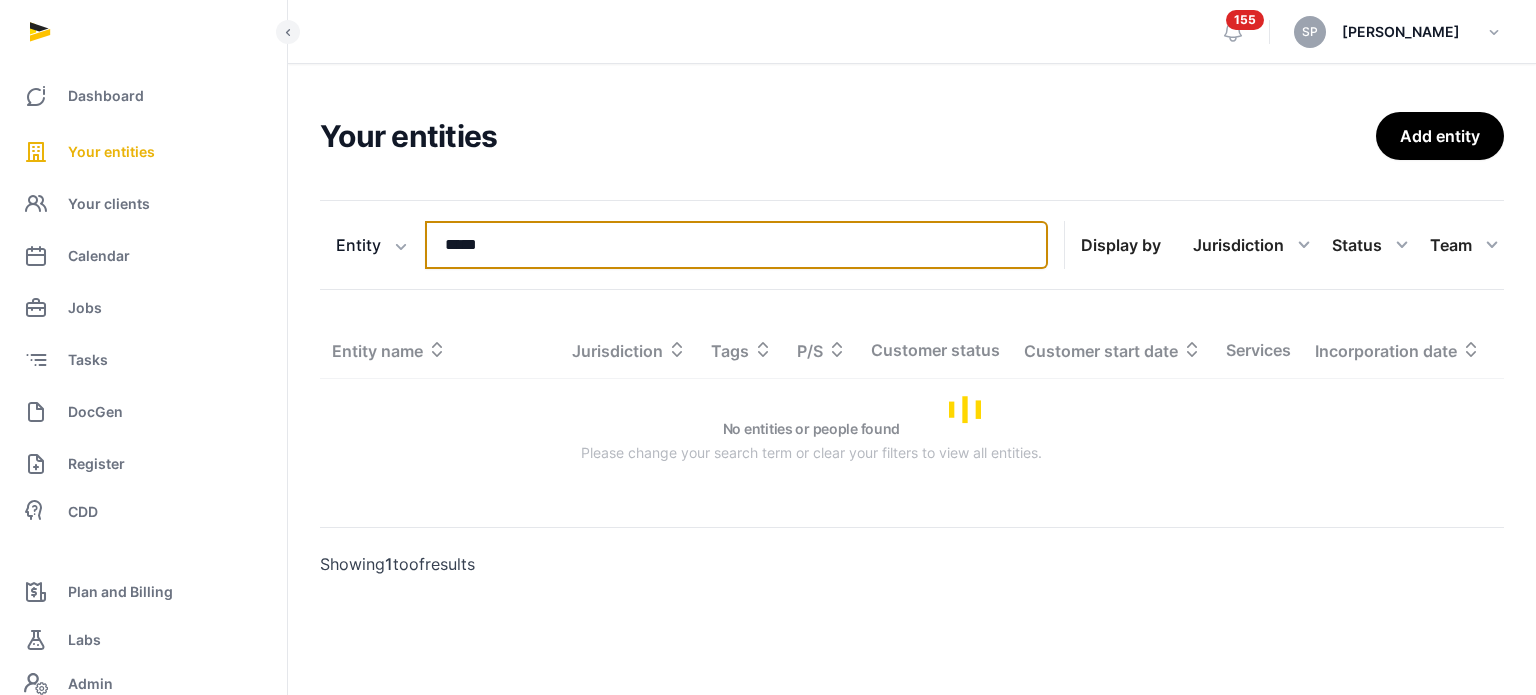 click on "*****" at bounding box center (736, 245) 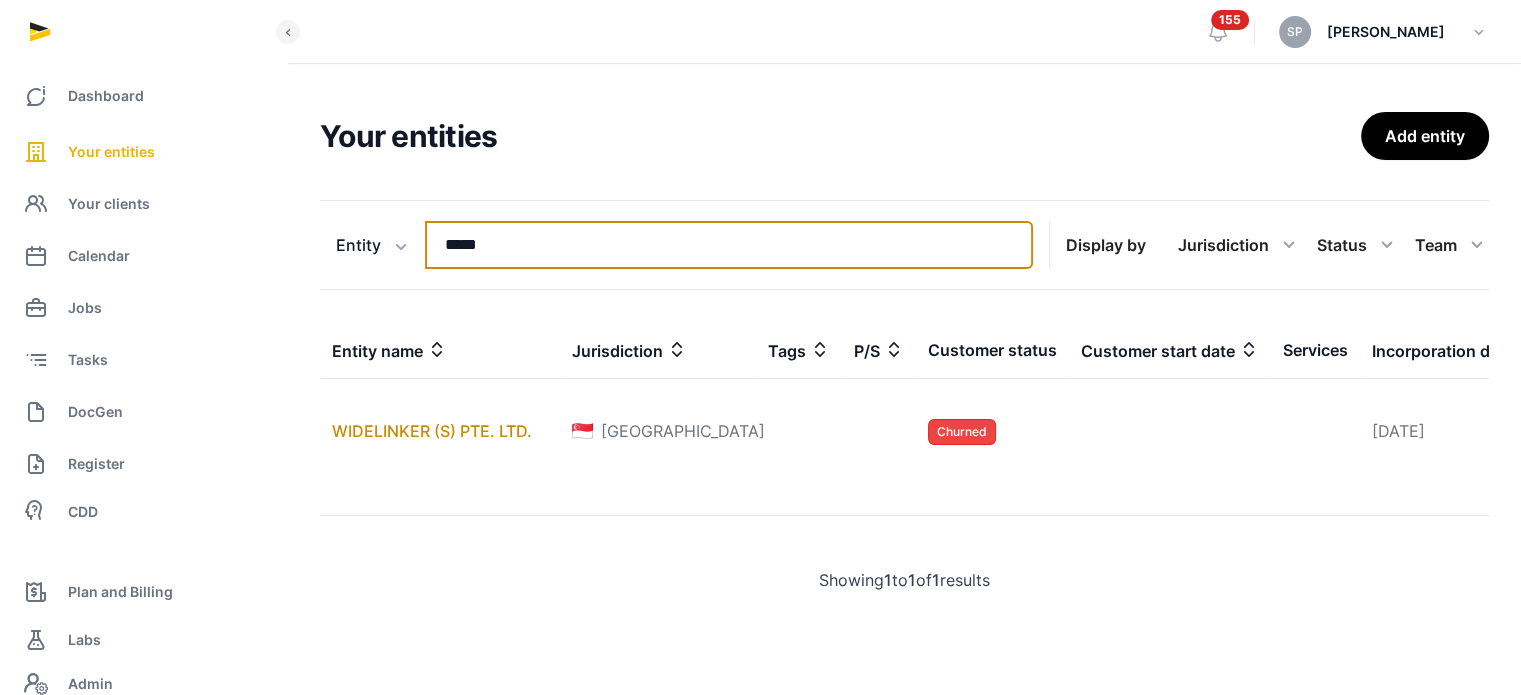 click on "*****" at bounding box center [729, 245] 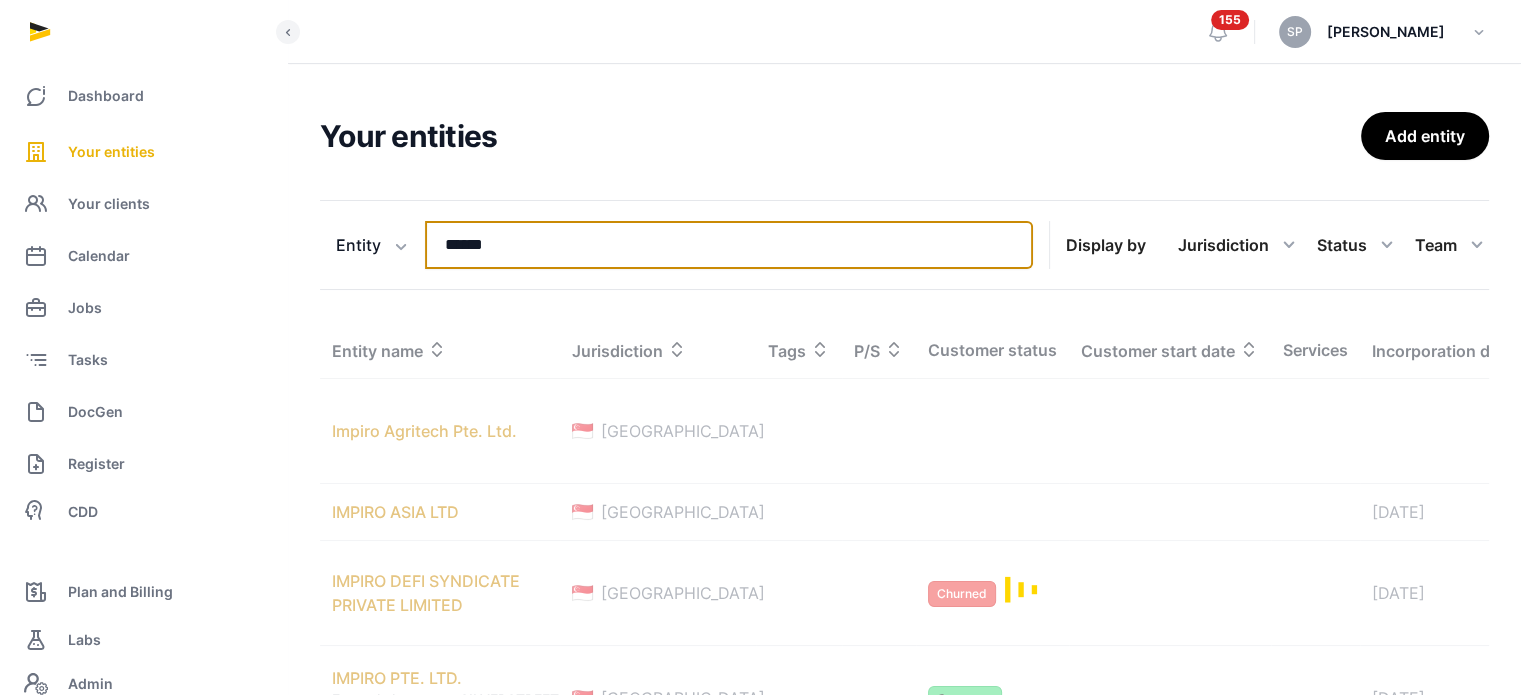 type on "******" 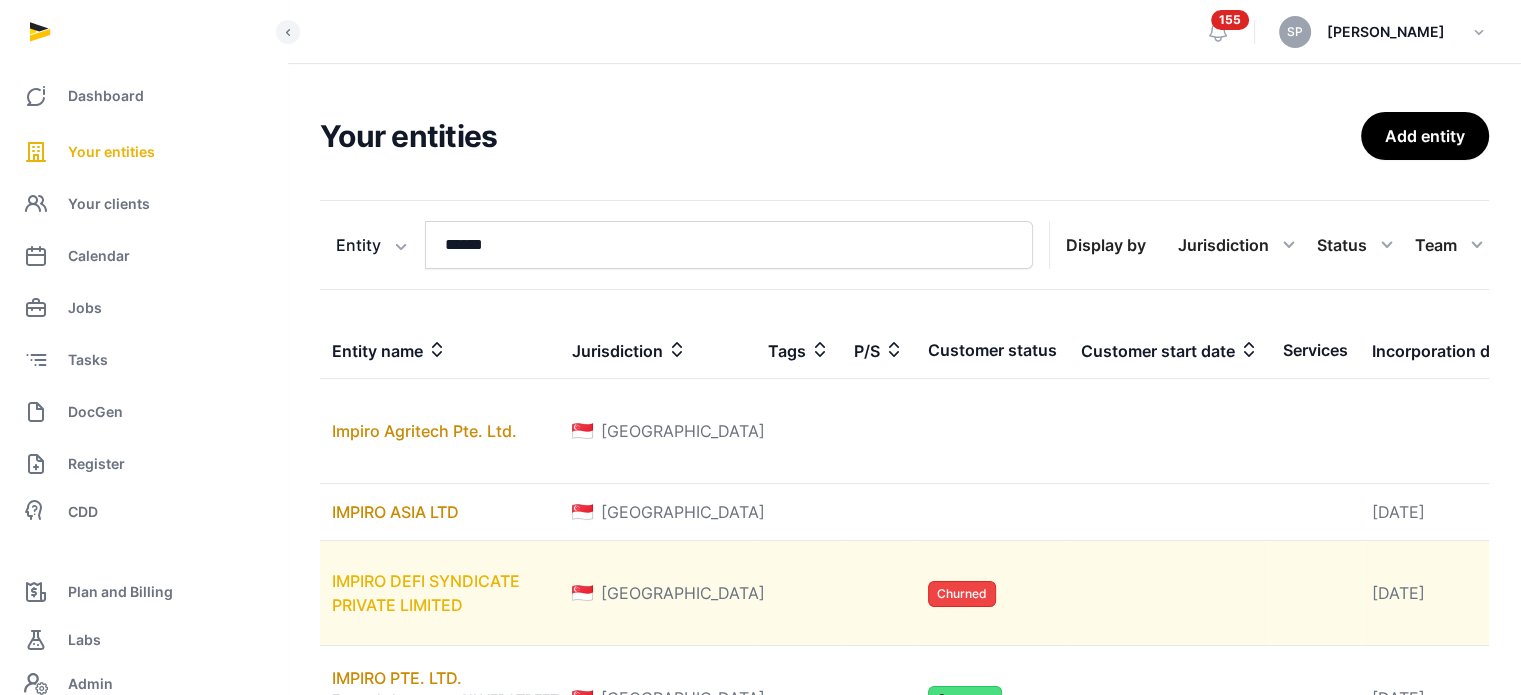 click on "IMPIRO DEFI SYNDICATE PRIVATE LIMITED" at bounding box center [426, 593] 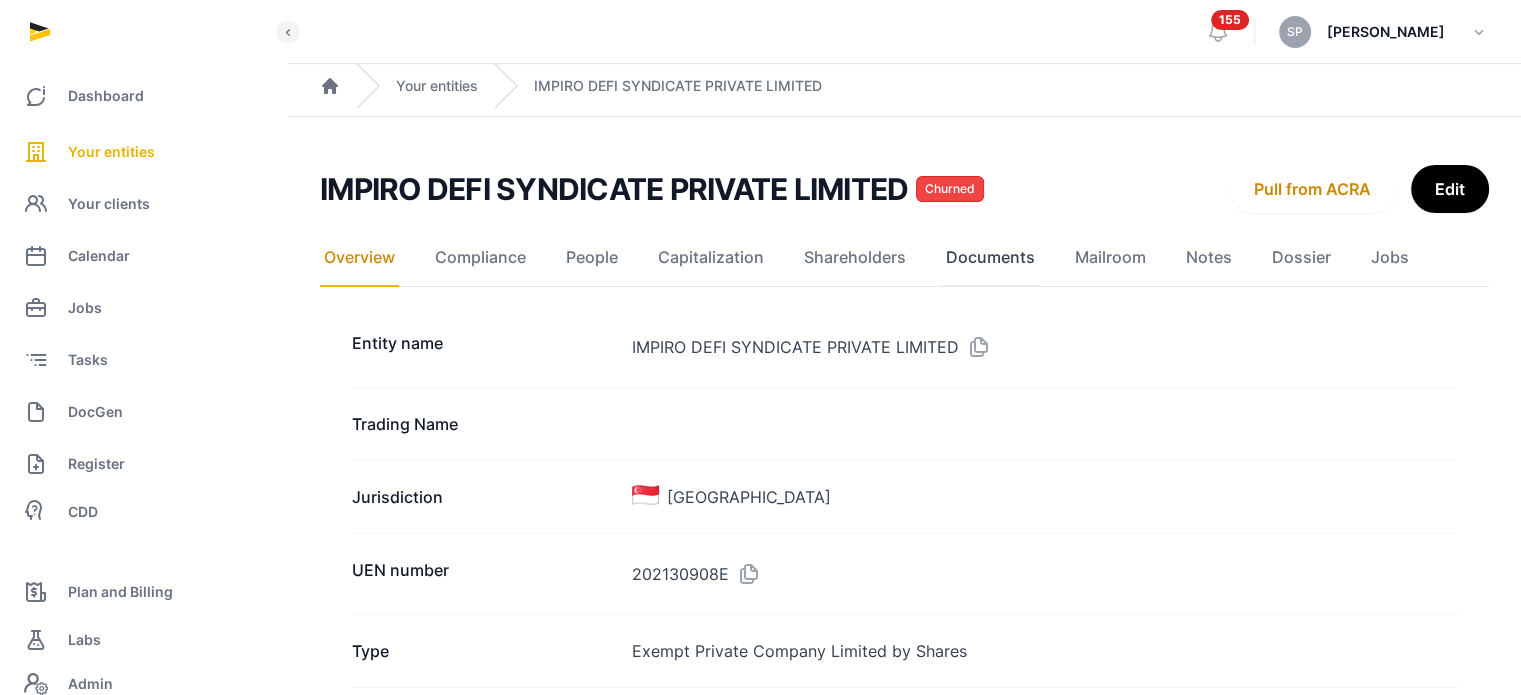 click on "Documents" 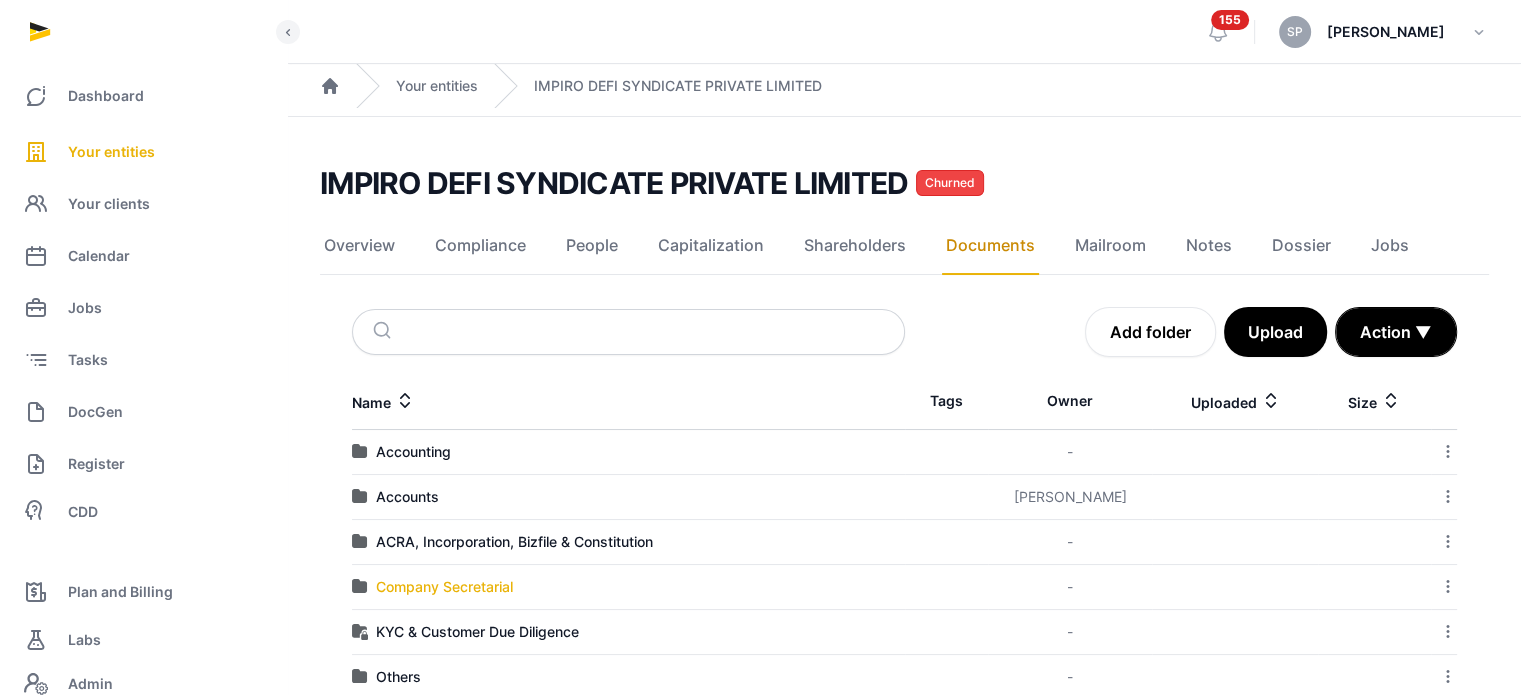 click on "Company Secretarial" at bounding box center [444, 587] 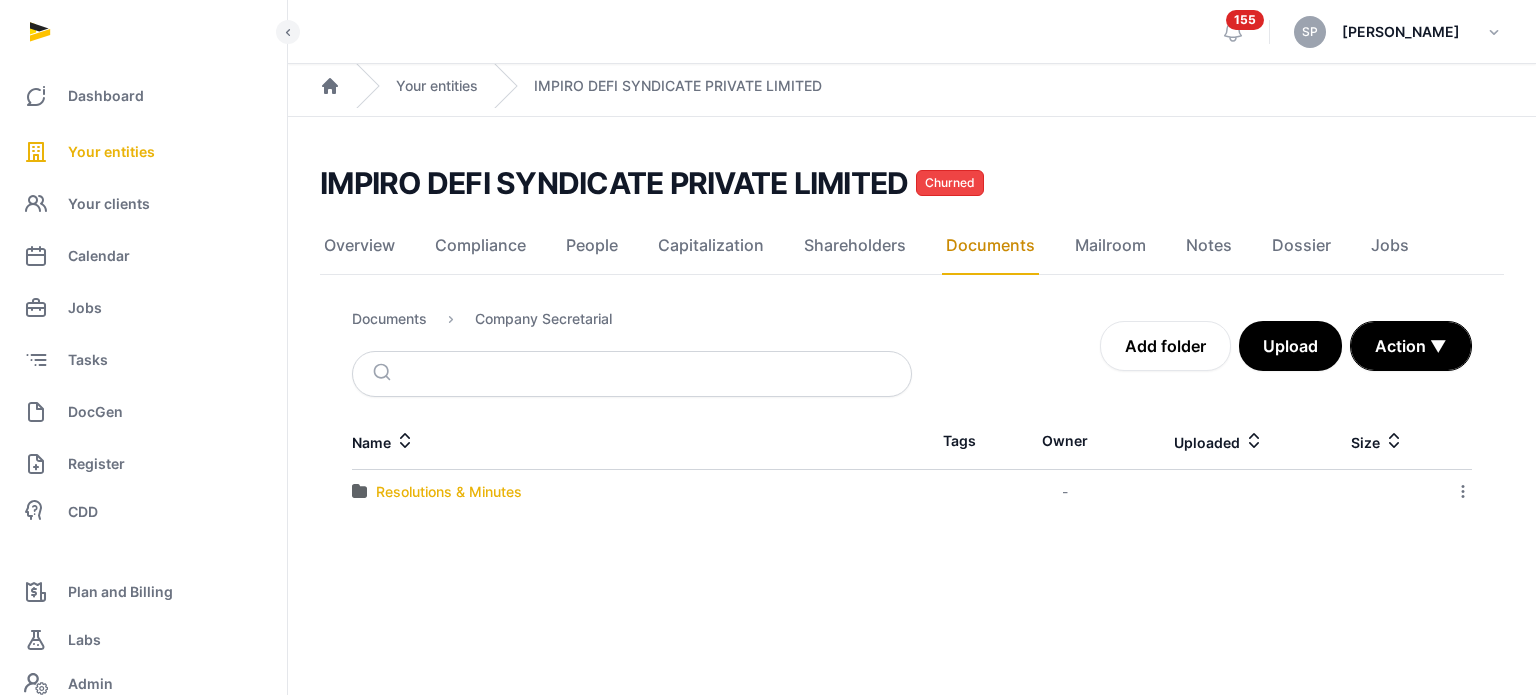 click on "Resolutions & Minutes" at bounding box center (449, 492) 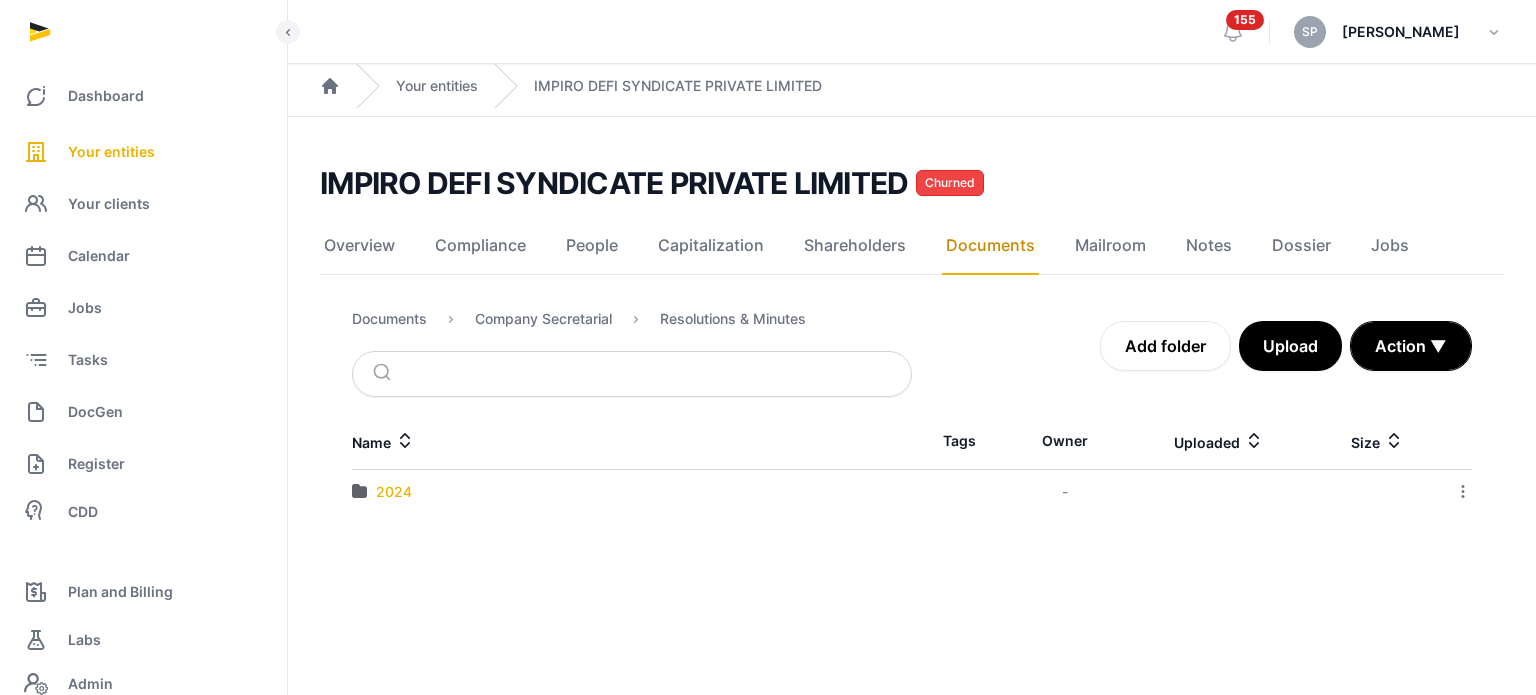 click on "2024" at bounding box center [394, 492] 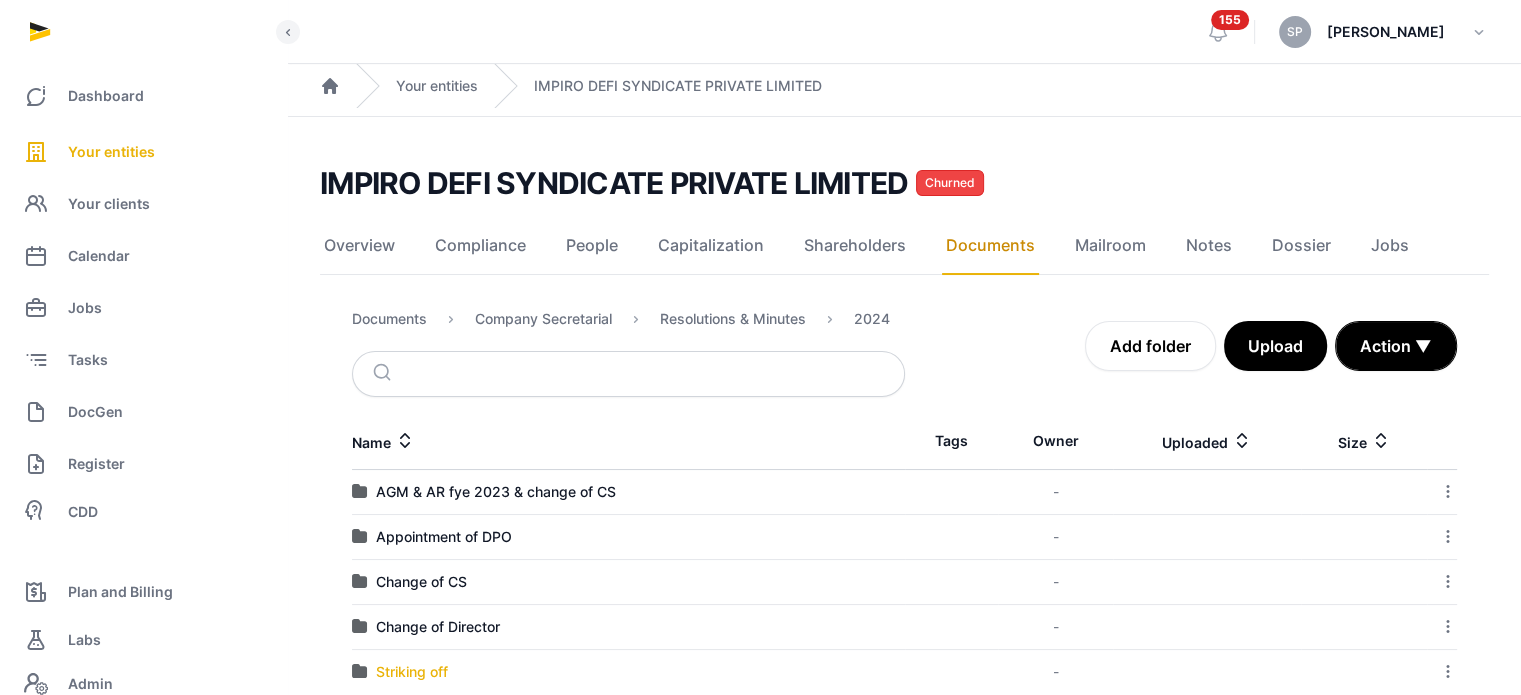 click on "Striking off" at bounding box center (412, 672) 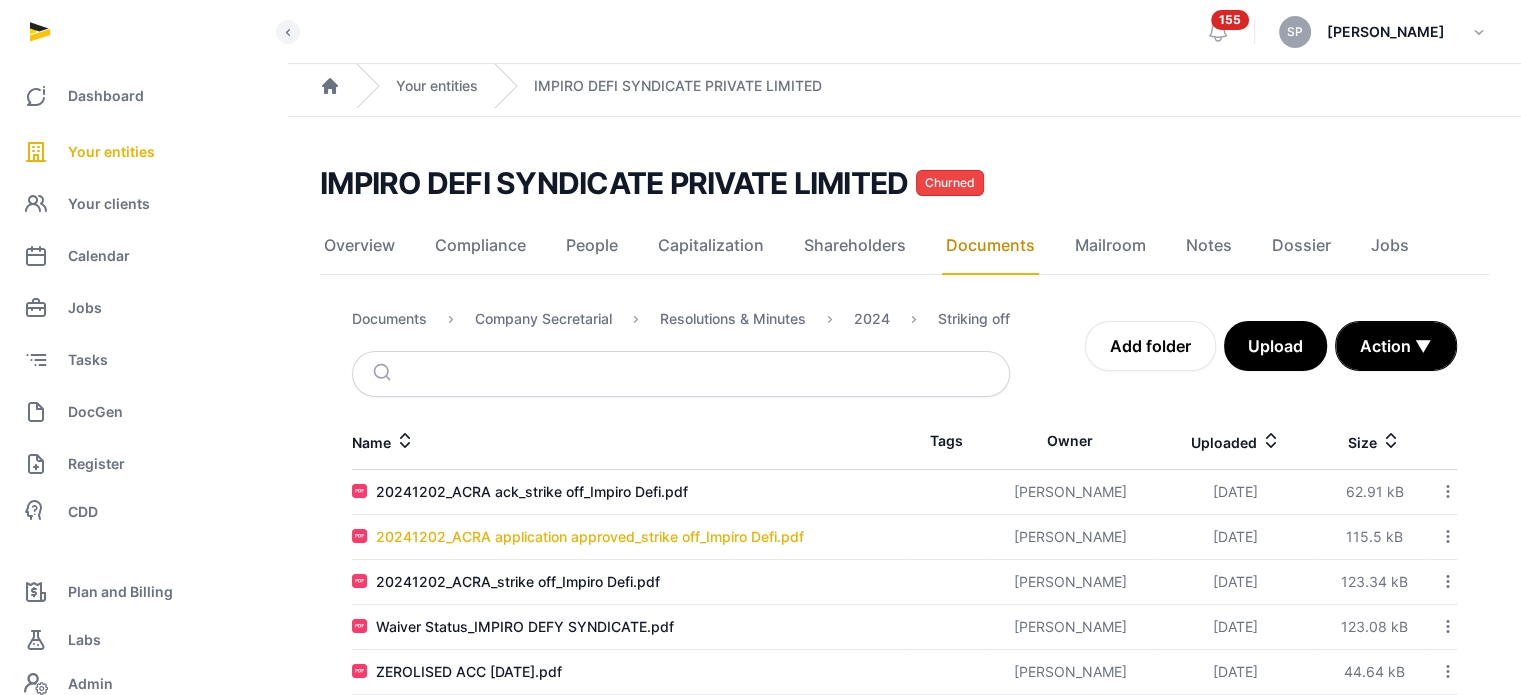 click on "20241202_ACRA application approved_strike off_Impiro Defi.pdf" at bounding box center [590, 537] 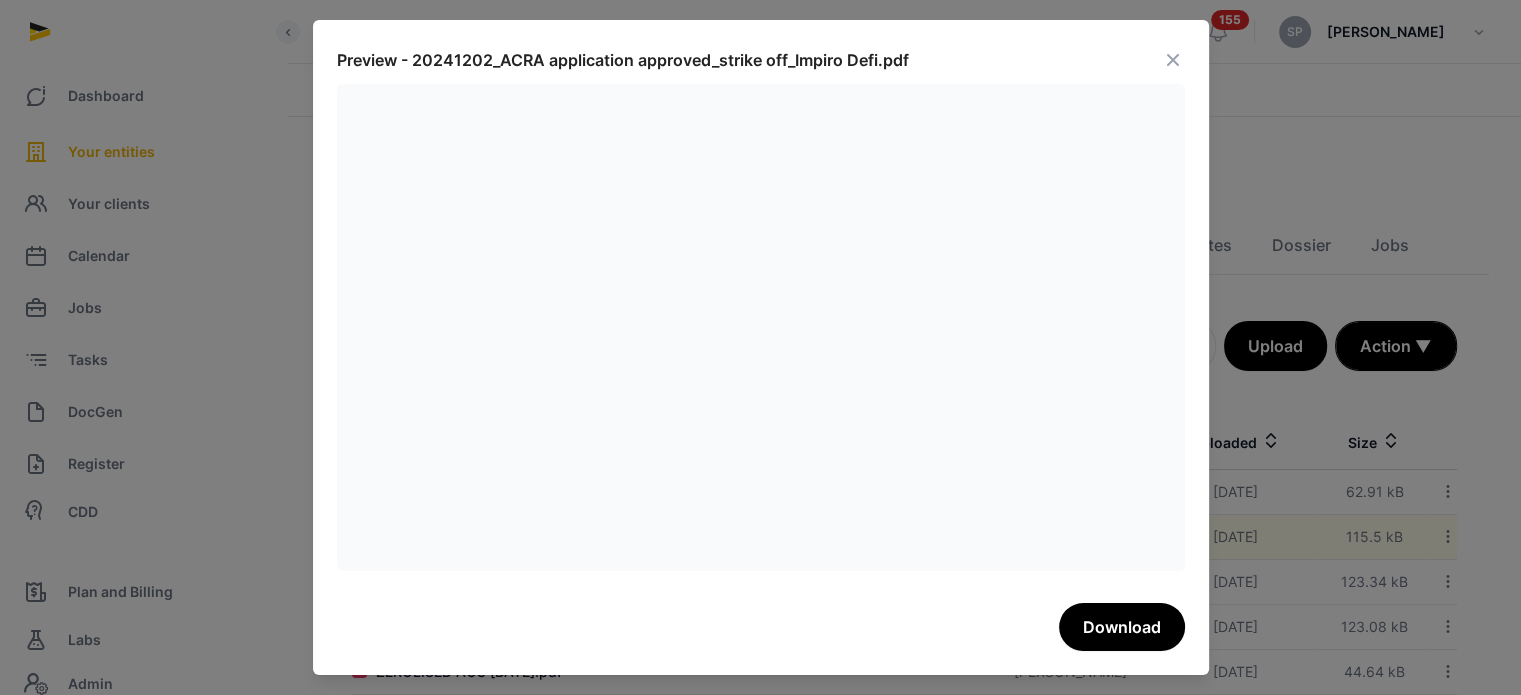 click at bounding box center (1173, 60) 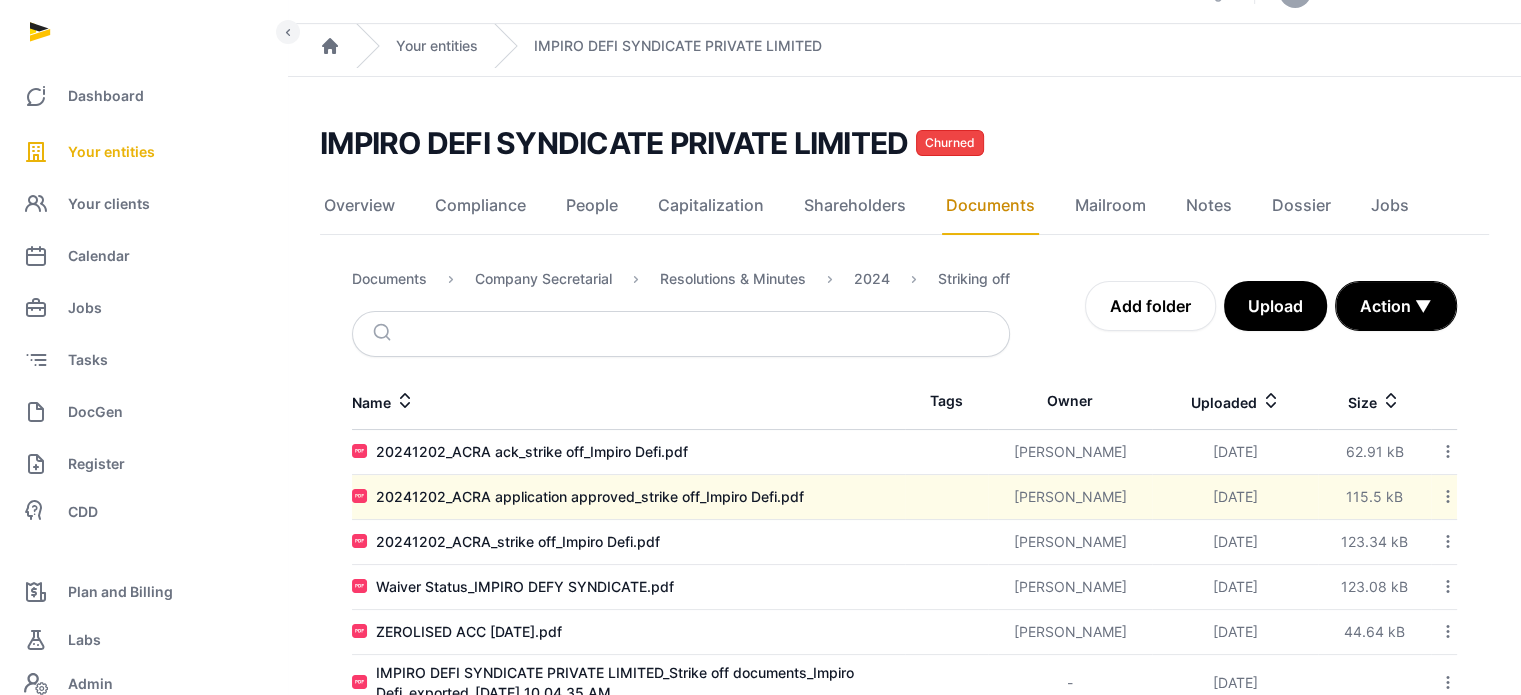 scroll, scrollTop: 80, scrollLeft: 0, axis: vertical 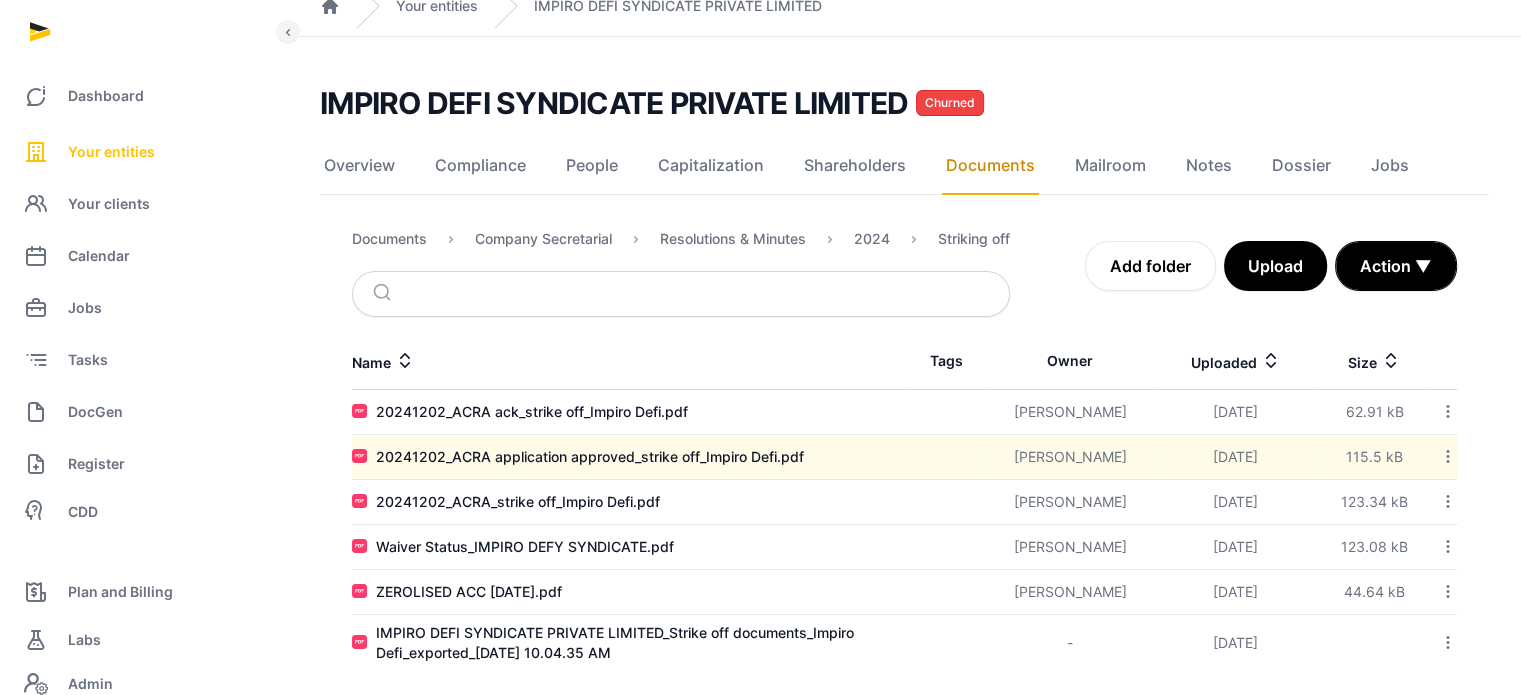 click on "Your entities" at bounding box center [143, 152] 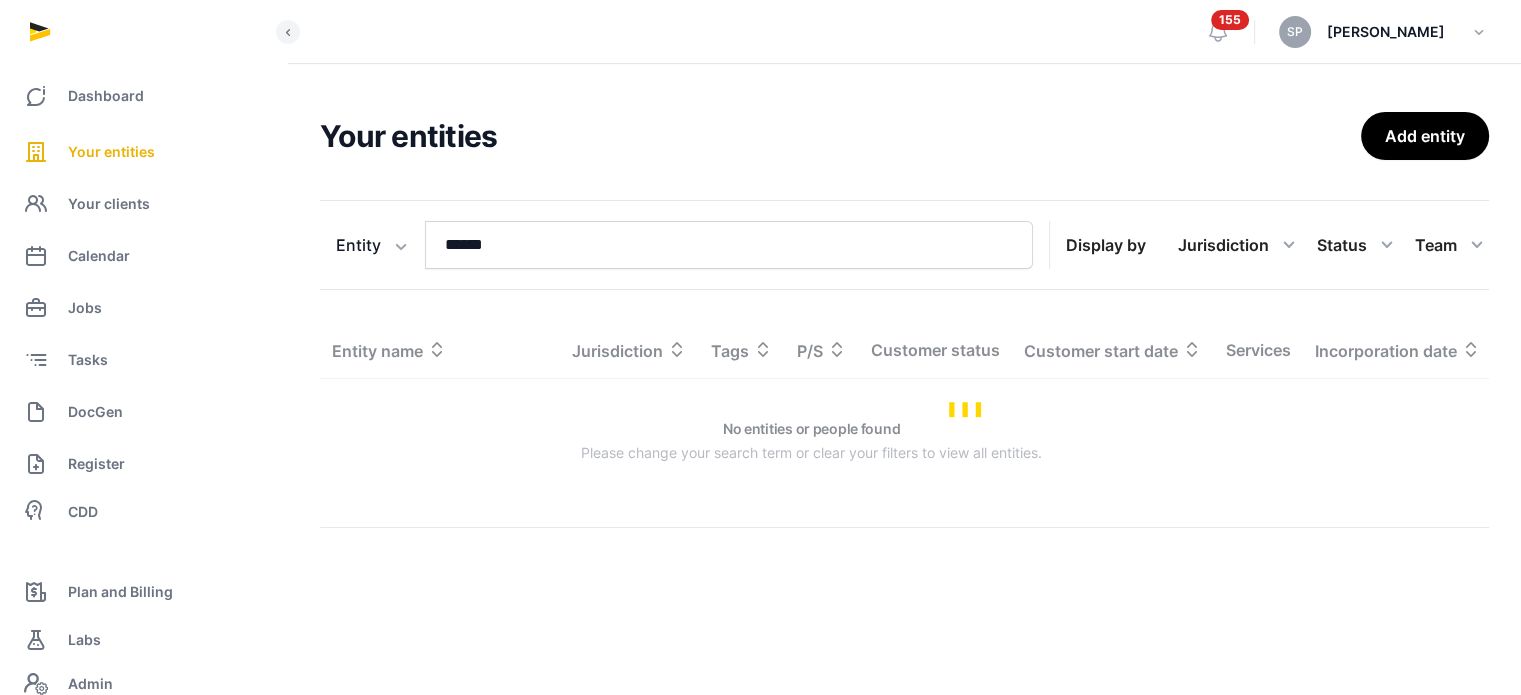 scroll, scrollTop: 0, scrollLeft: 0, axis: both 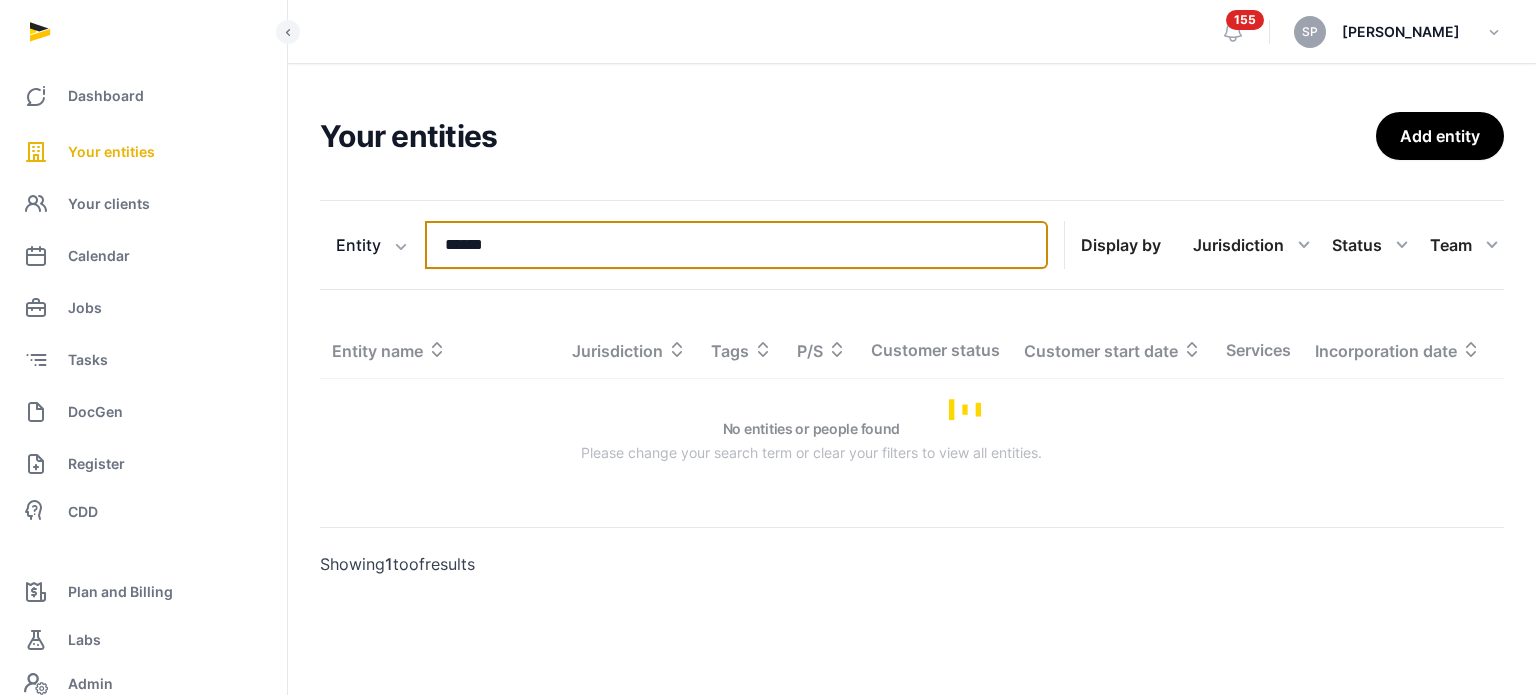 click on "******" at bounding box center (736, 245) 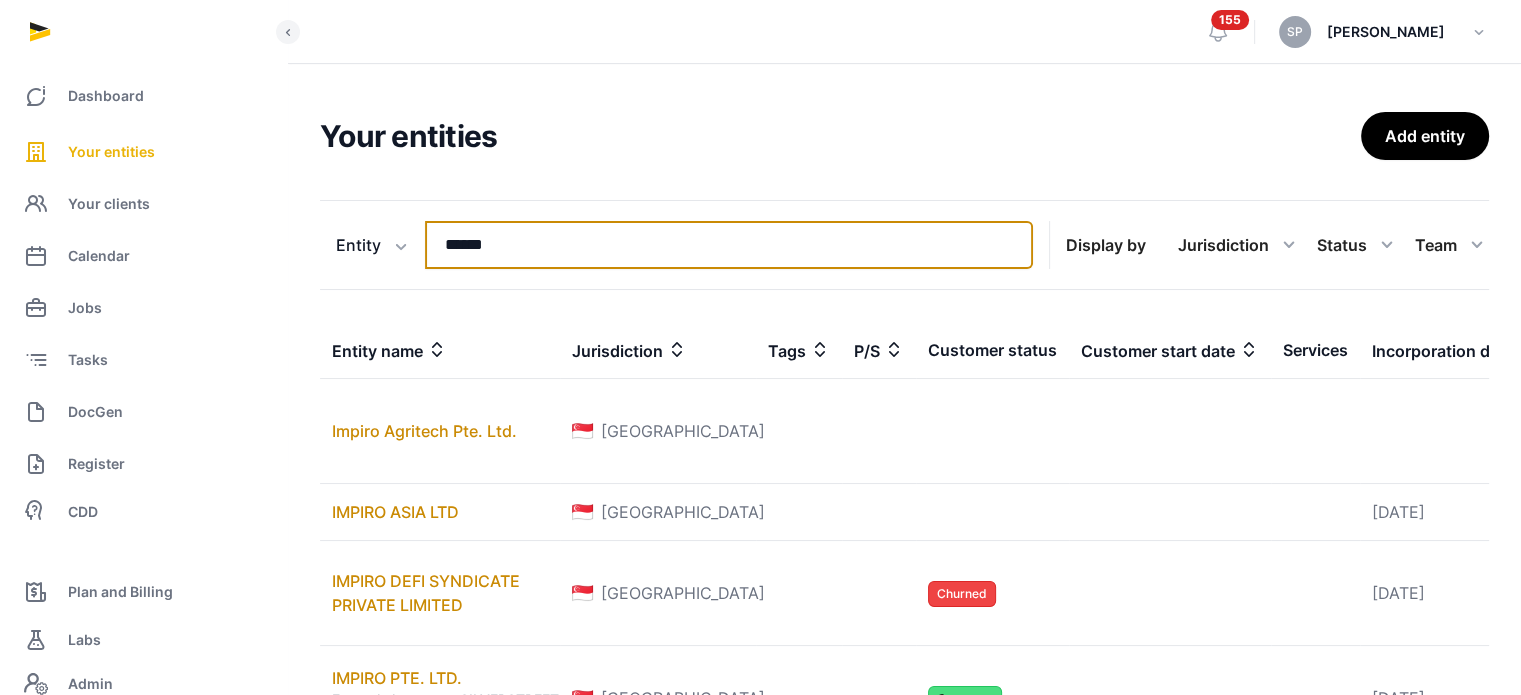 click on "******" at bounding box center (729, 245) 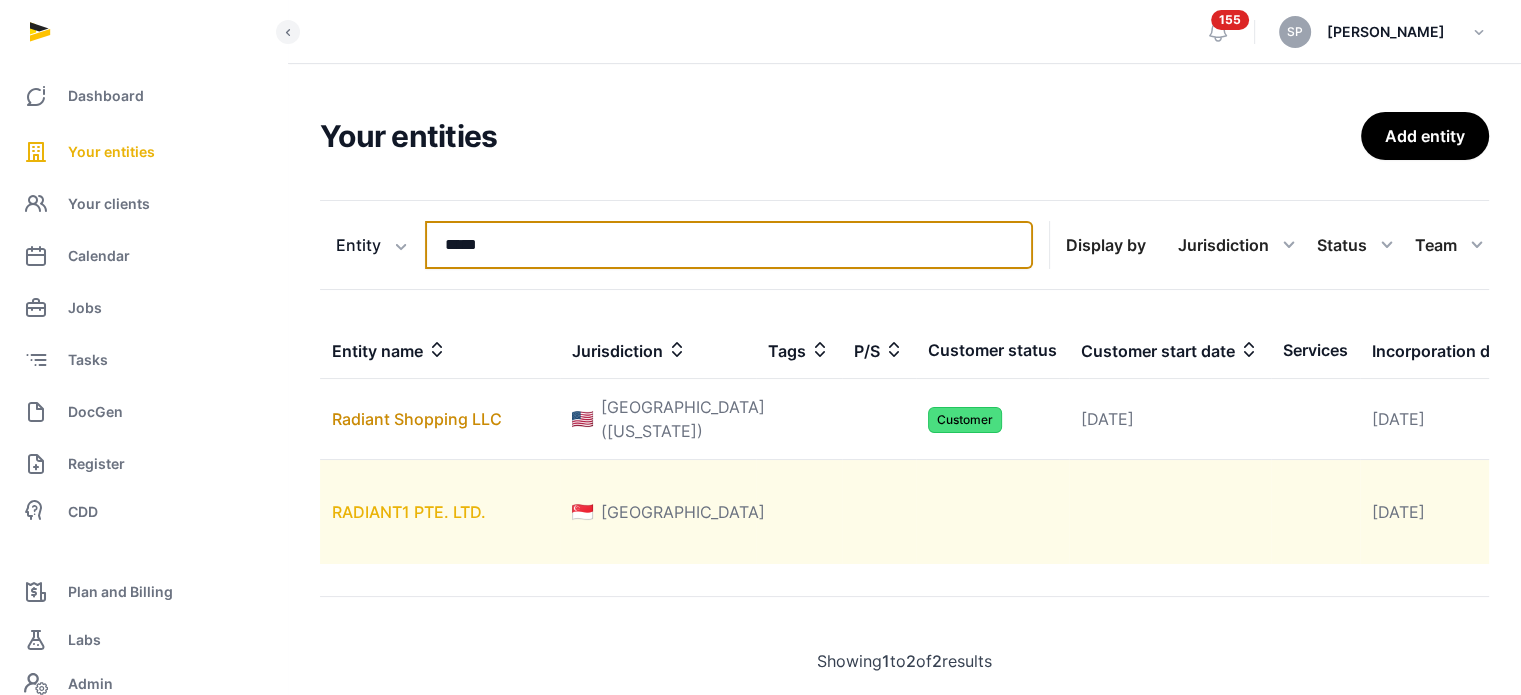type on "*****" 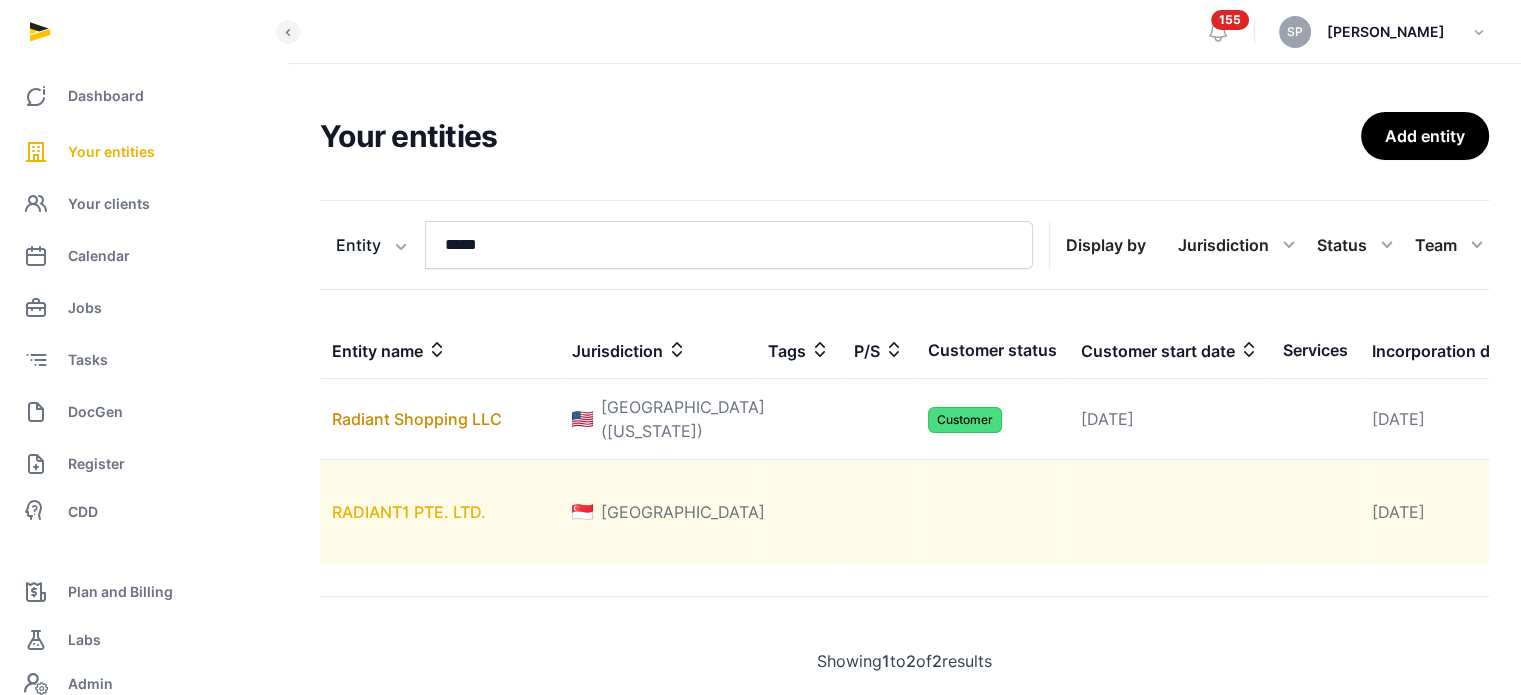 click on "RADIANT1 PTE. LTD." at bounding box center [409, 512] 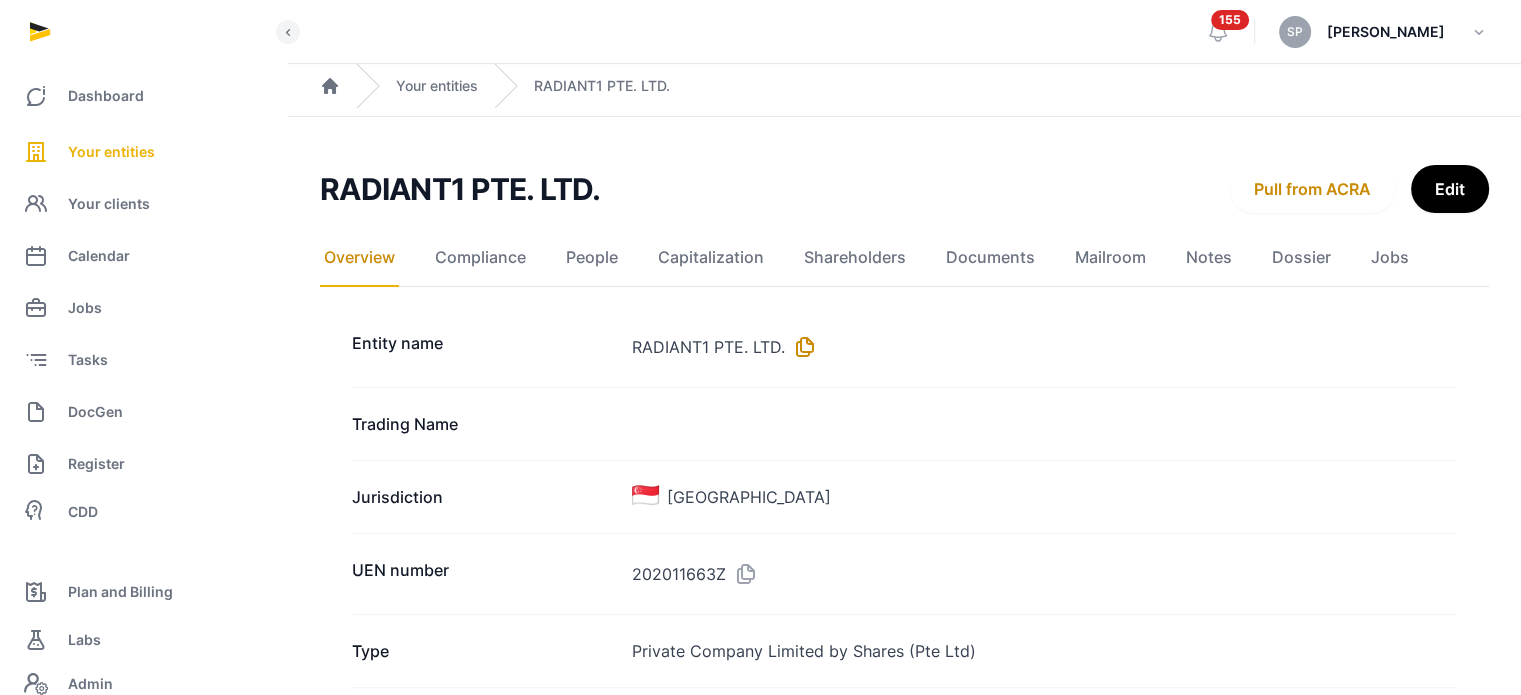 click at bounding box center (801, 347) 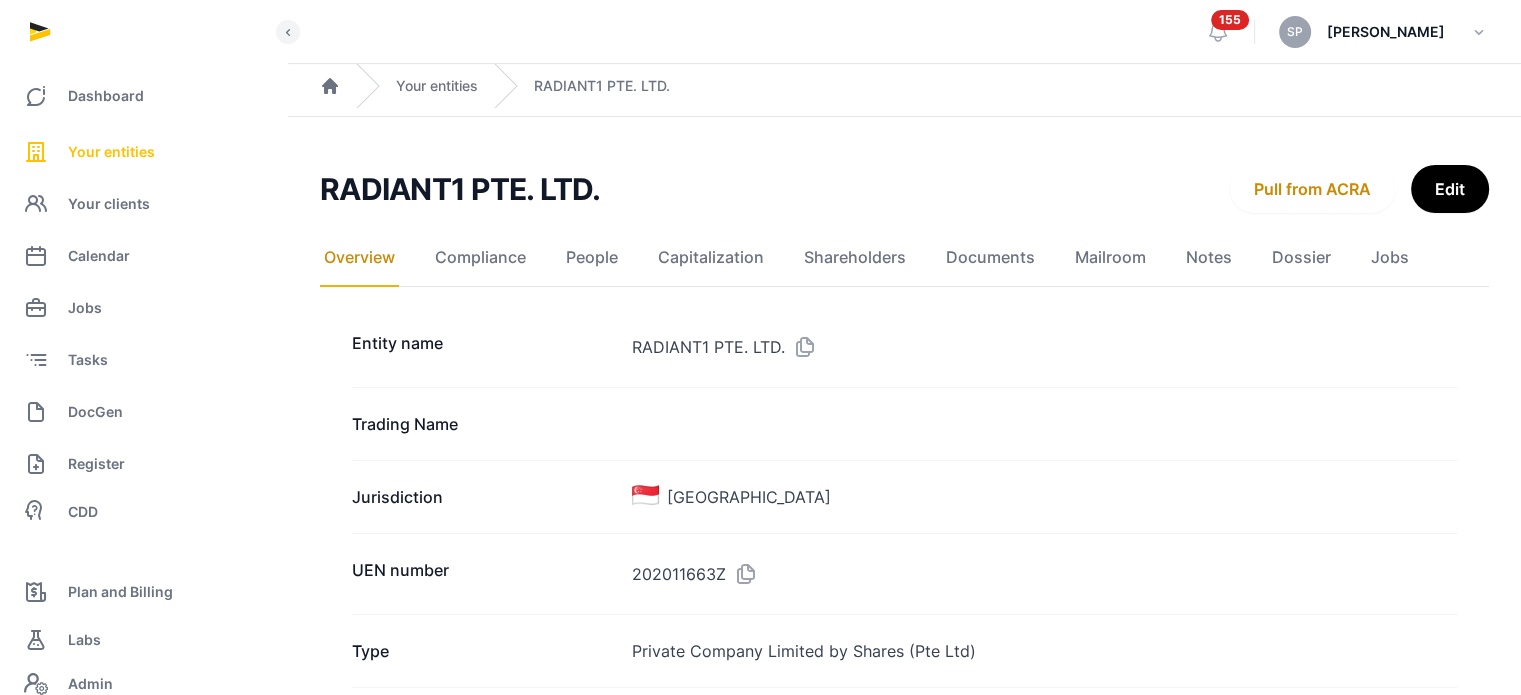 click on "Your entities" at bounding box center (143, 152) 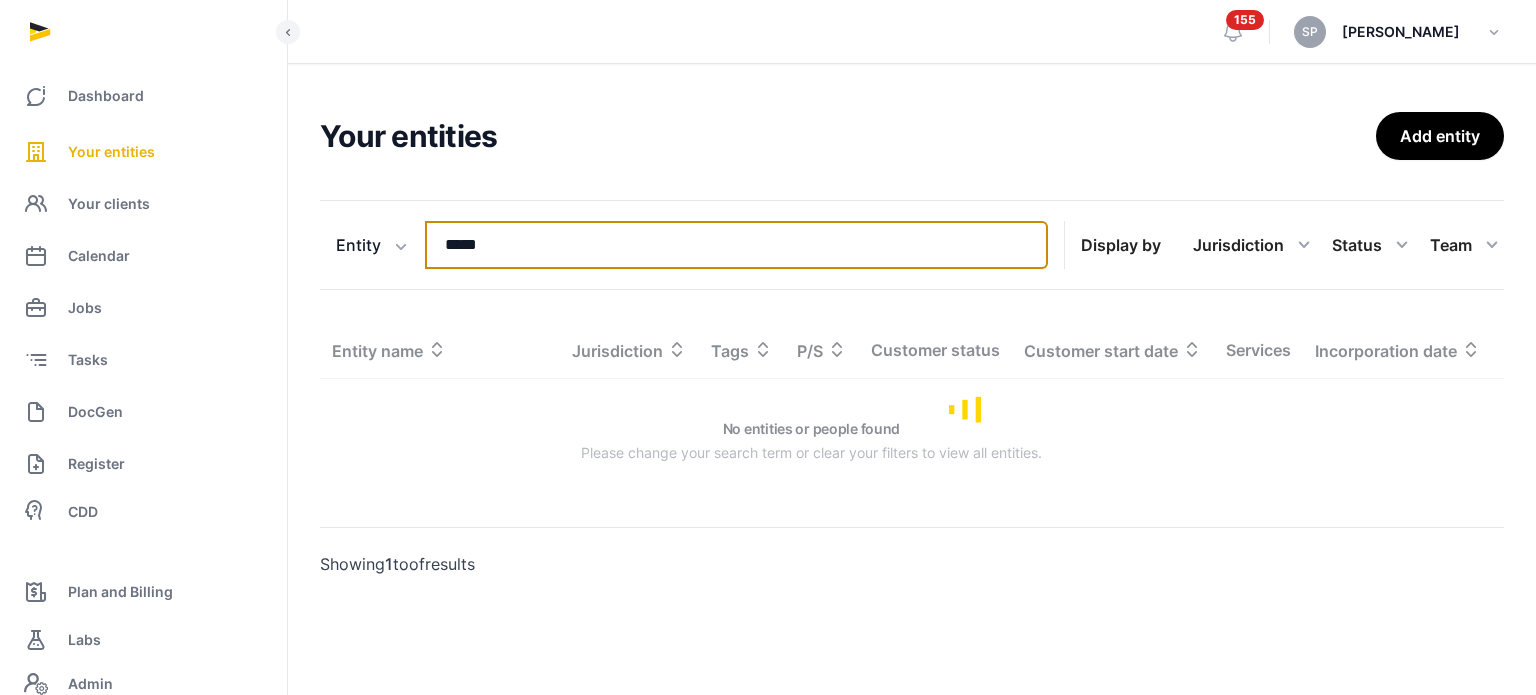 drag, startPoint x: 170, startPoint y: 149, endPoint x: 526, endPoint y: 255, distance: 371.44583 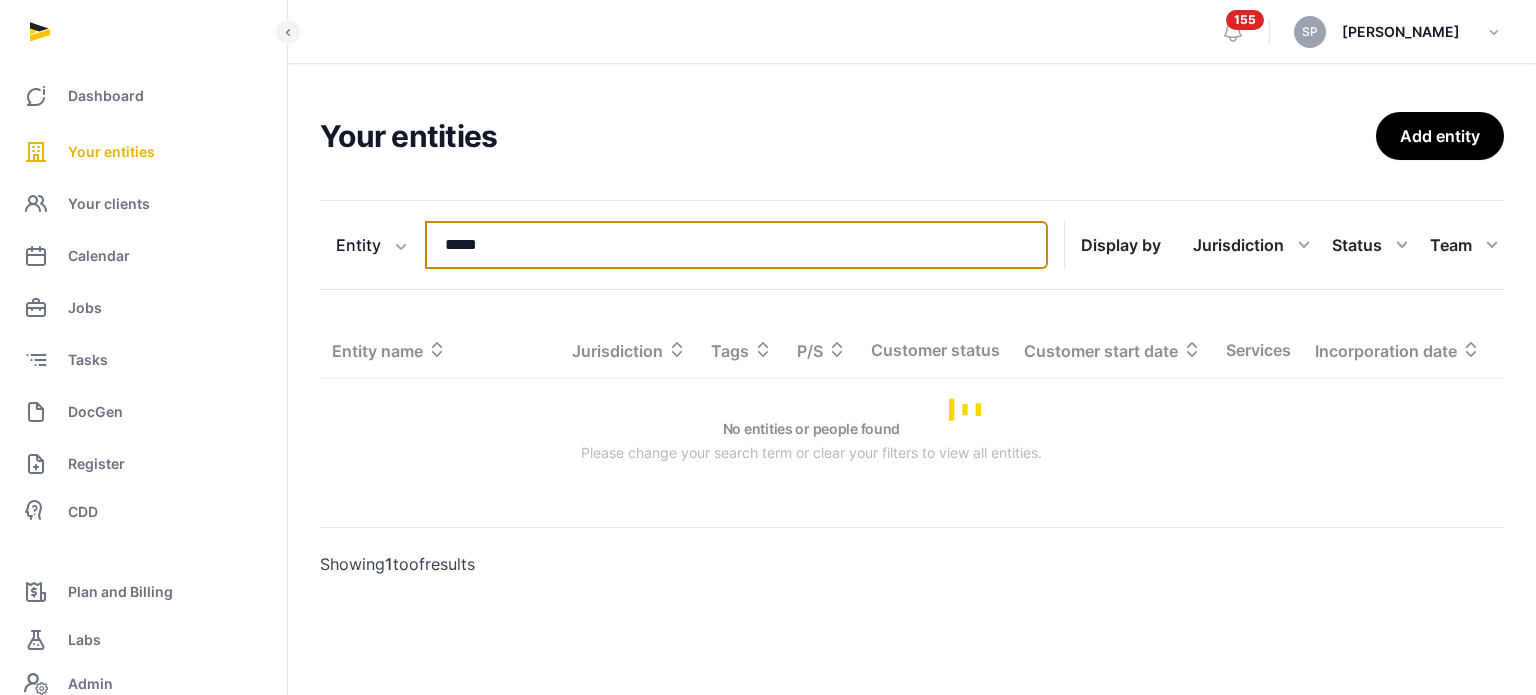 click on "*****" at bounding box center (736, 245) 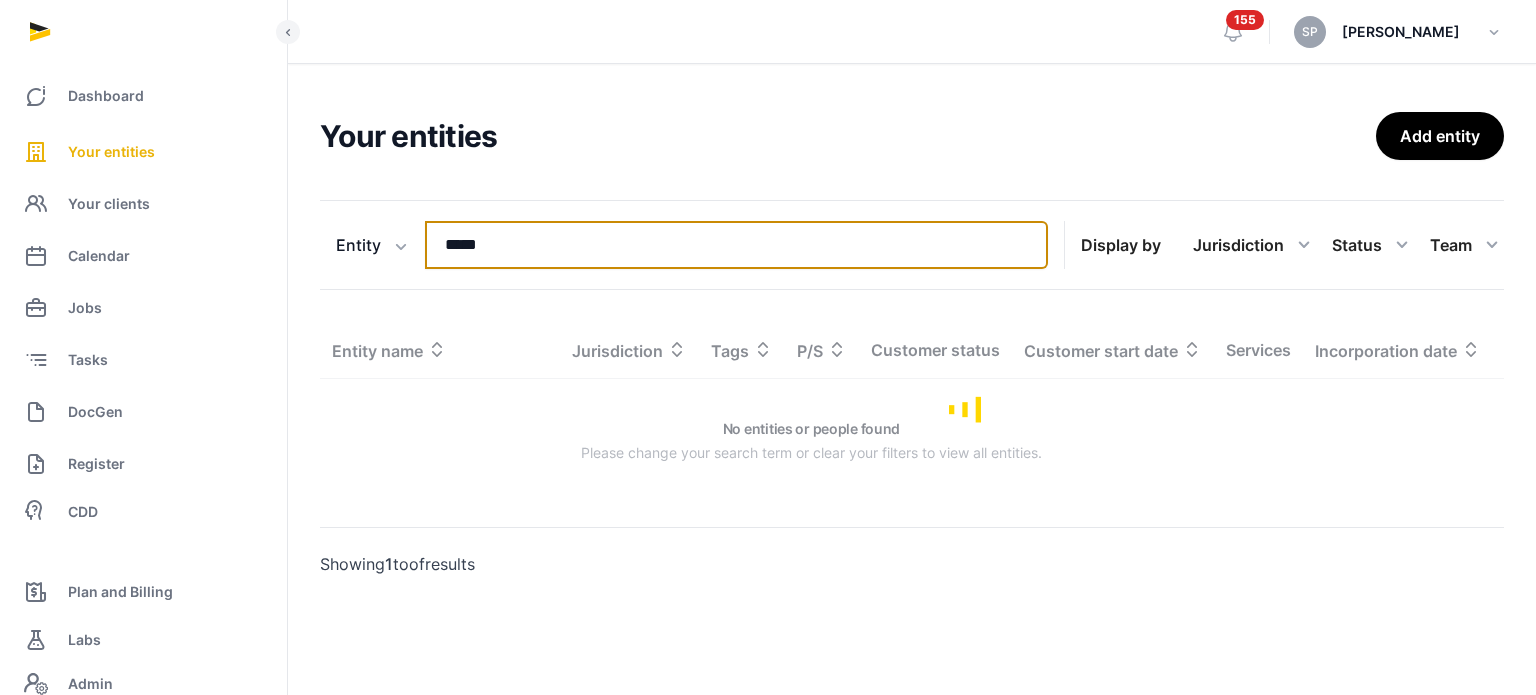 click on "*****" at bounding box center [736, 245] 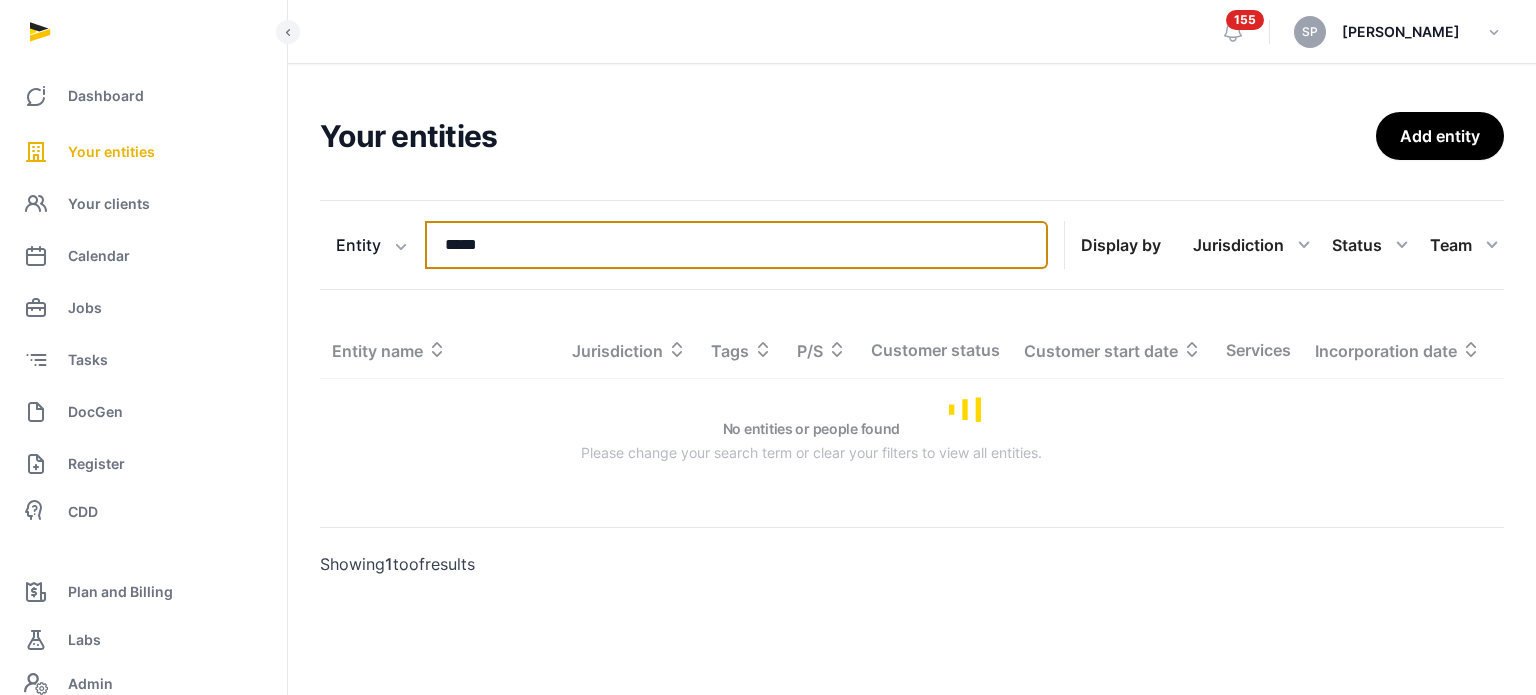 click on "*****" at bounding box center (736, 245) 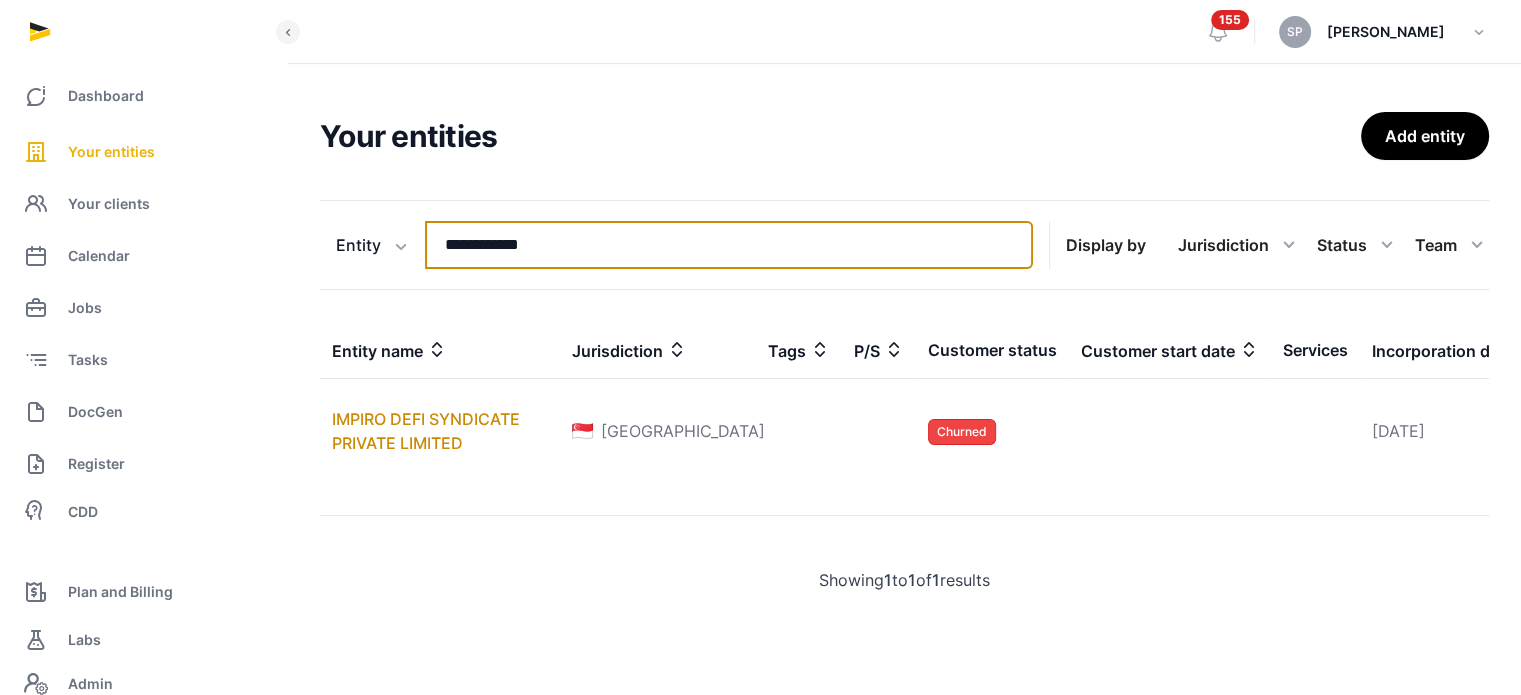 type on "**********" 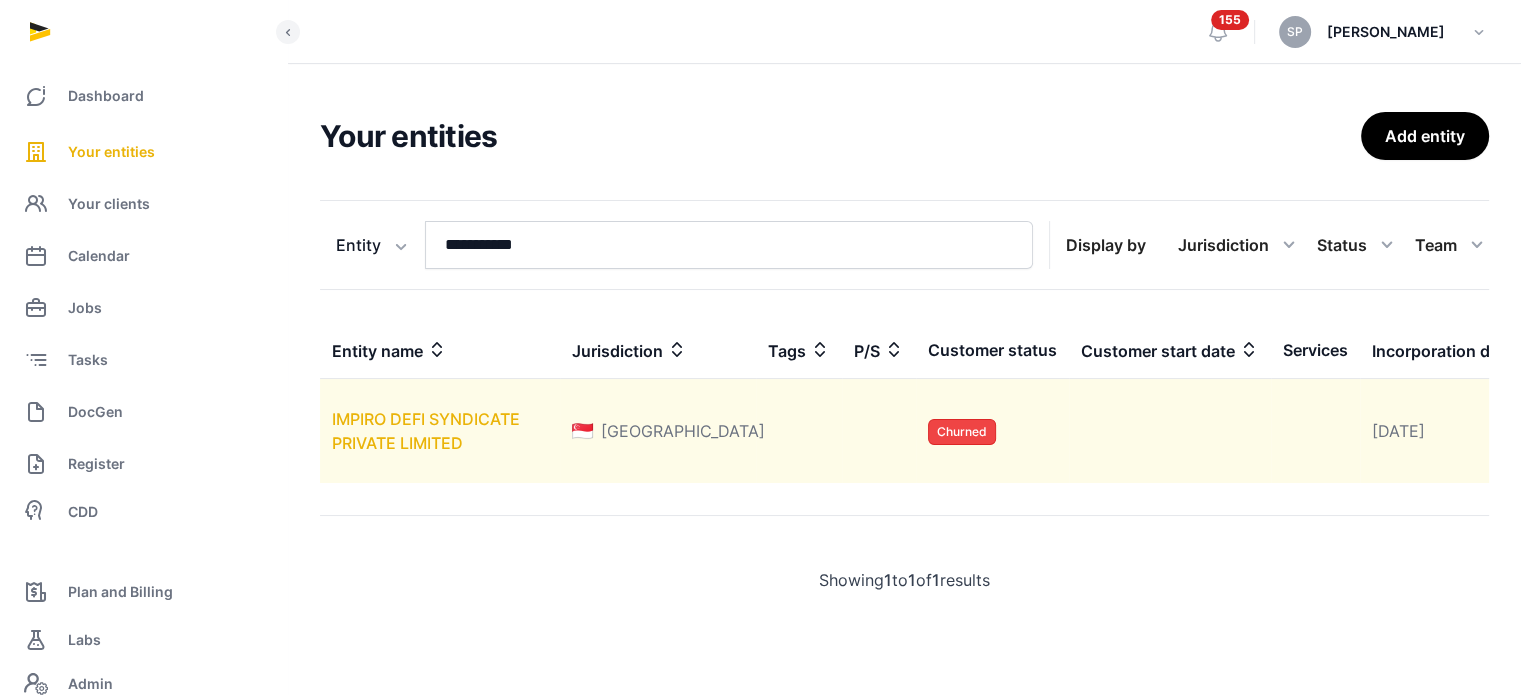 click on "IMPIRO DEFI SYNDICATE PRIVATE LIMITED" at bounding box center (426, 431) 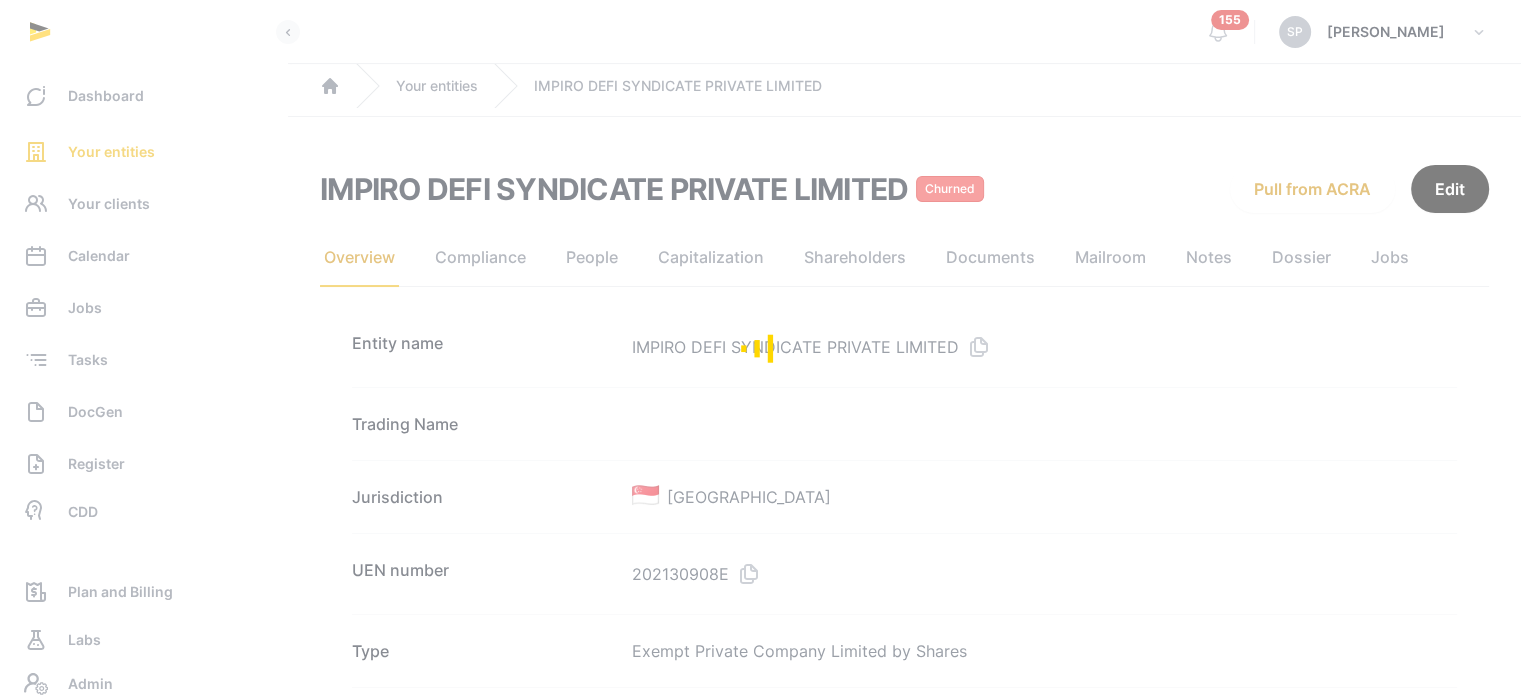 scroll, scrollTop: 608, scrollLeft: 0, axis: vertical 